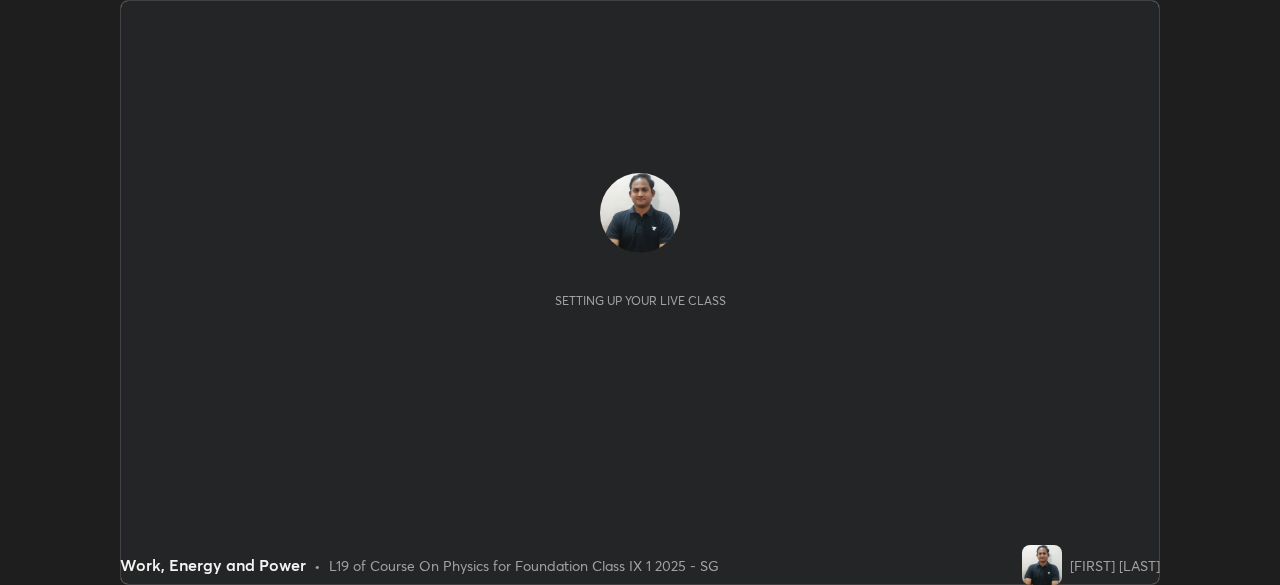 scroll, scrollTop: 0, scrollLeft: 0, axis: both 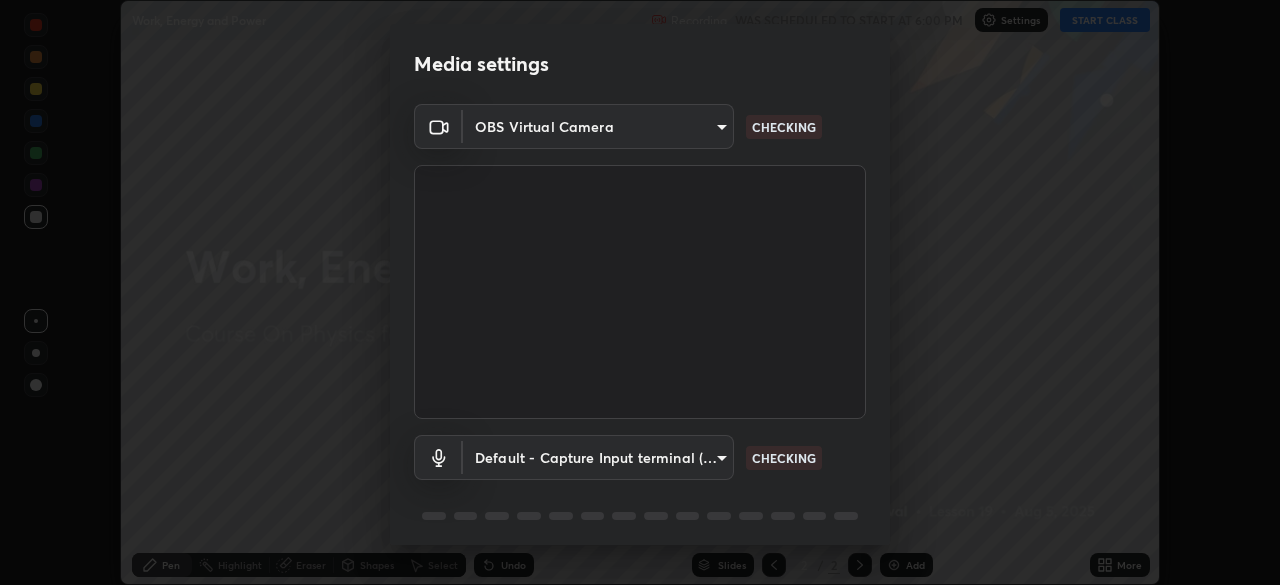 type on "4db0b441b46c867b9f8fa3c4c702c2a45477923b988fb192b35993b39004c803" 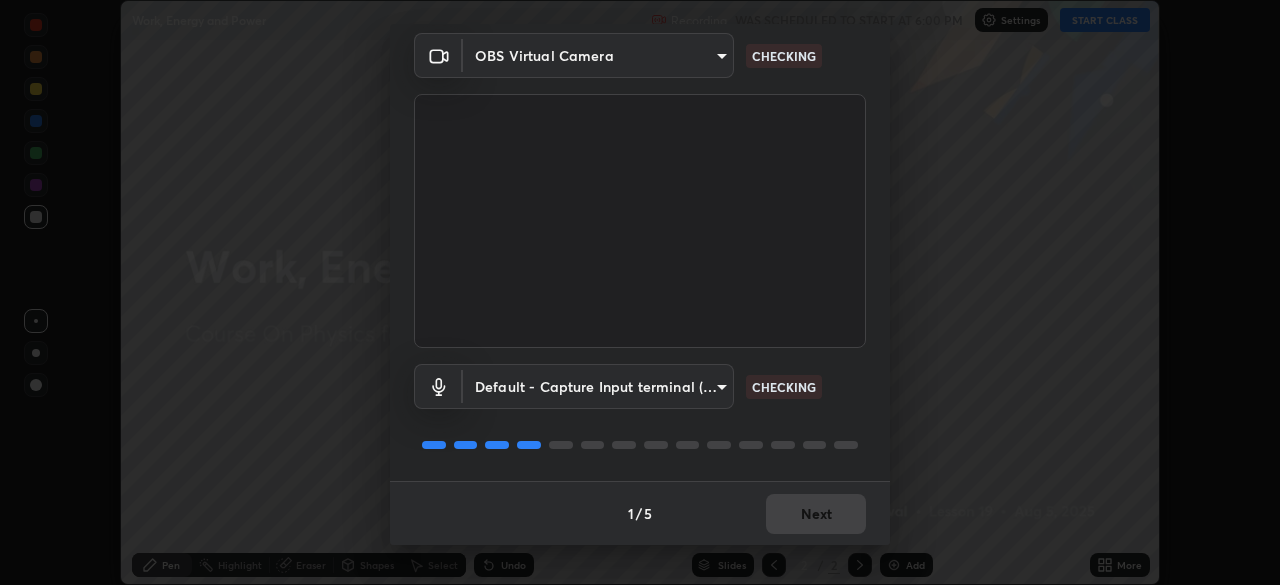 click on "1 / 5 Next" at bounding box center (640, 513) 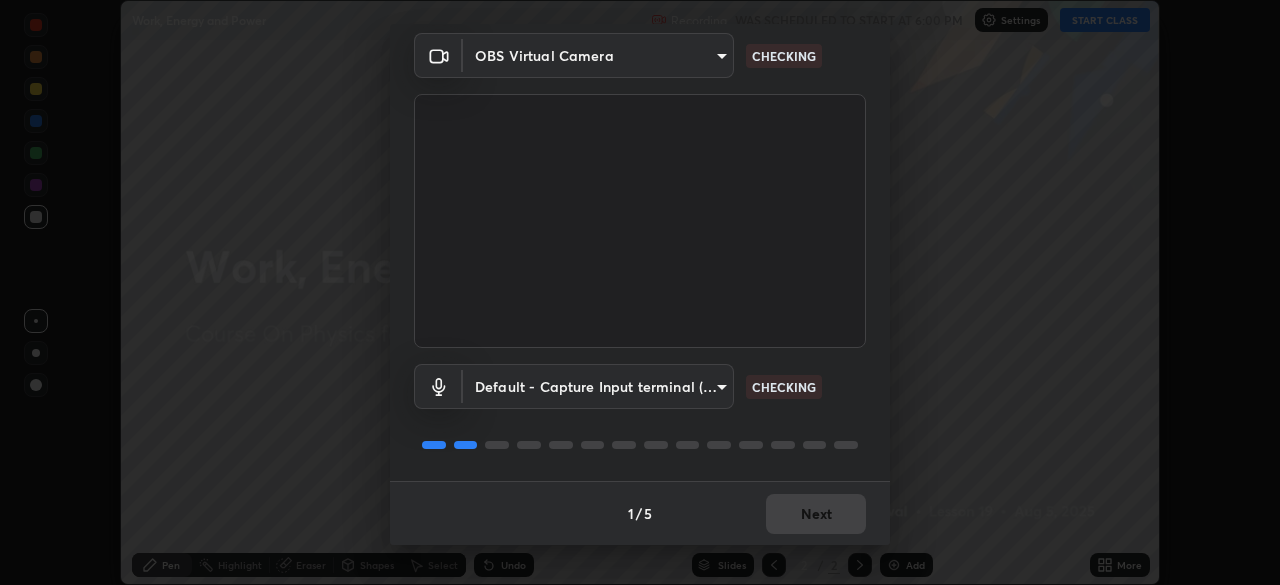 click on "1 / 5 Next" at bounding box center [640, 513] 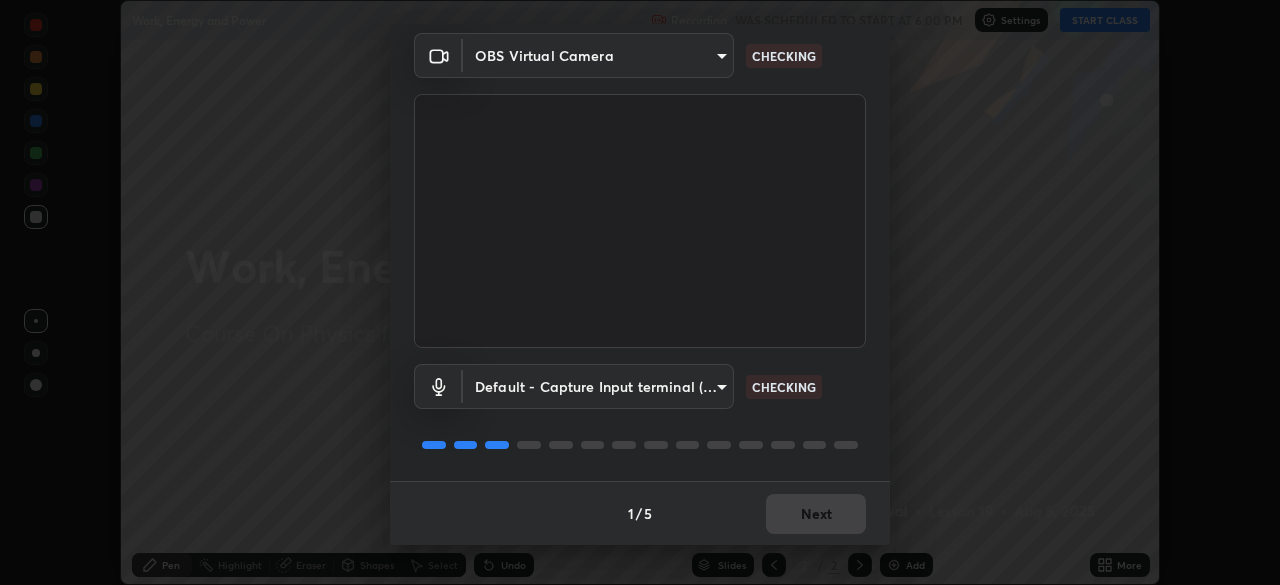 click on "1 / 5 Next" at bounding box center [640, 513] 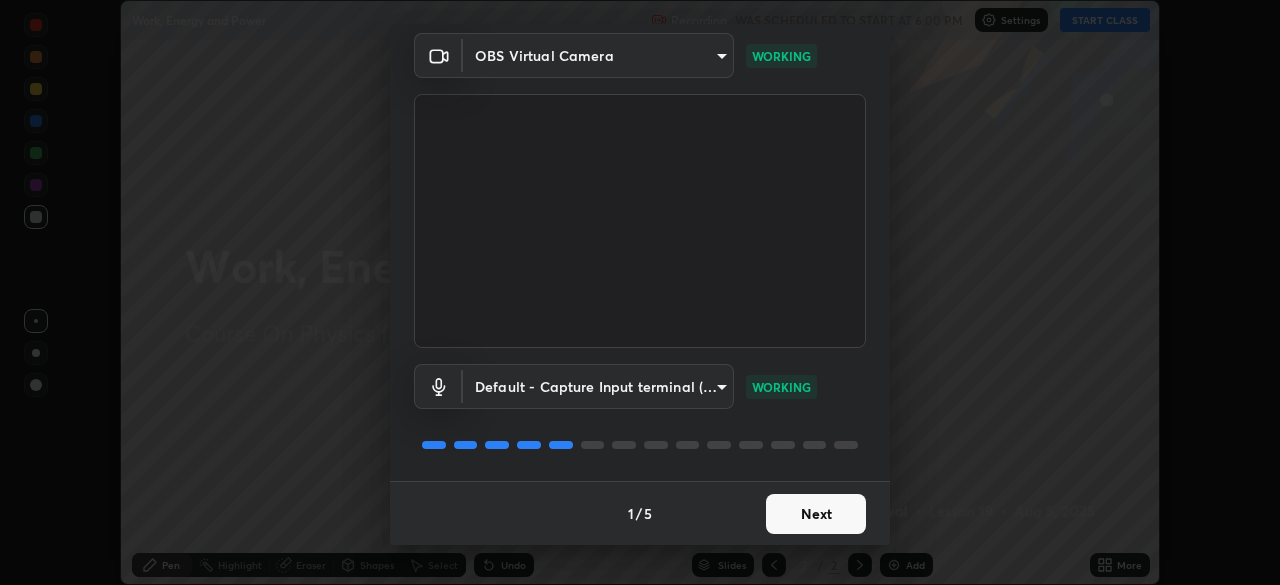 click on "Next" at bounding box center [816, 514] 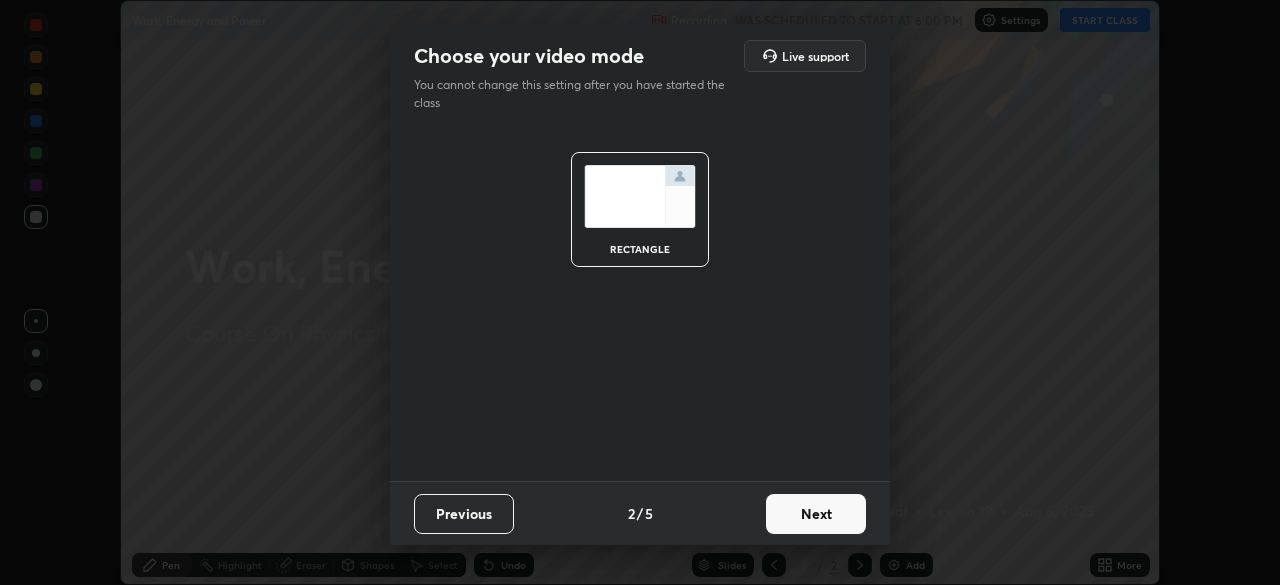 click on "Next" at bounding box center [816, 514] 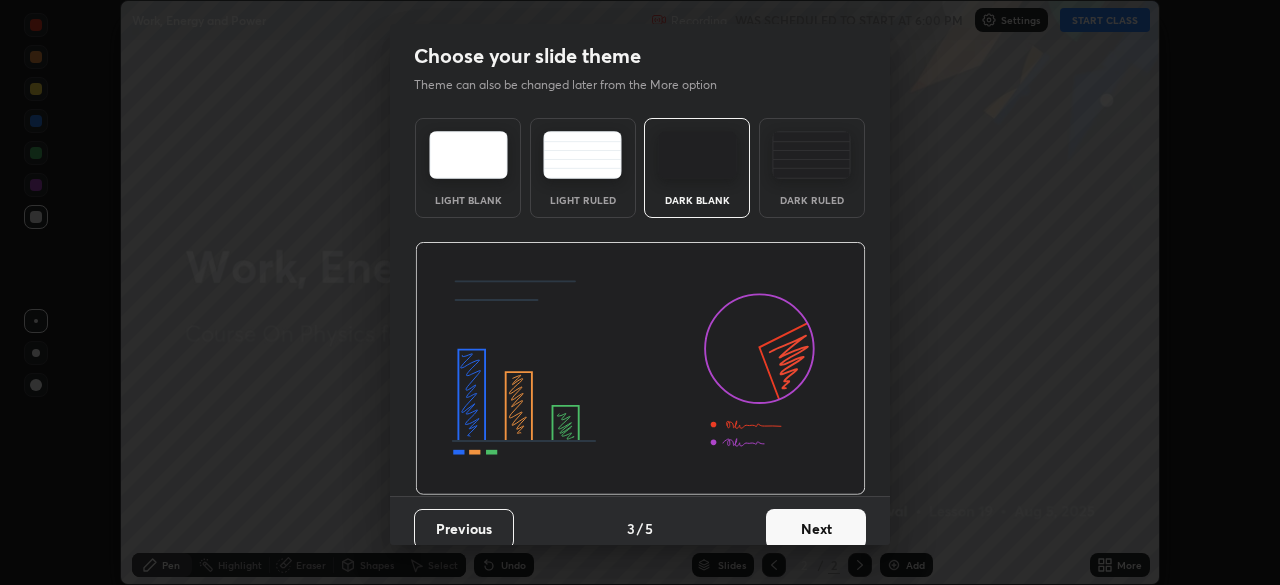 click on "Next" at bounding box center [816, 529] 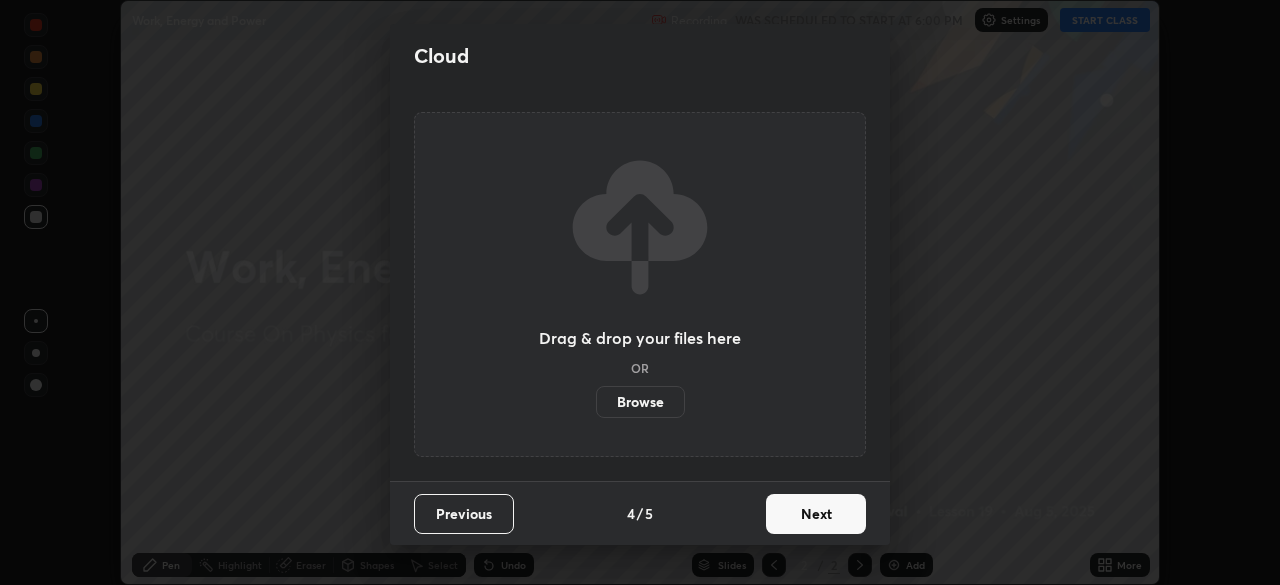 click on "Next" at bounding box center [816, 514] 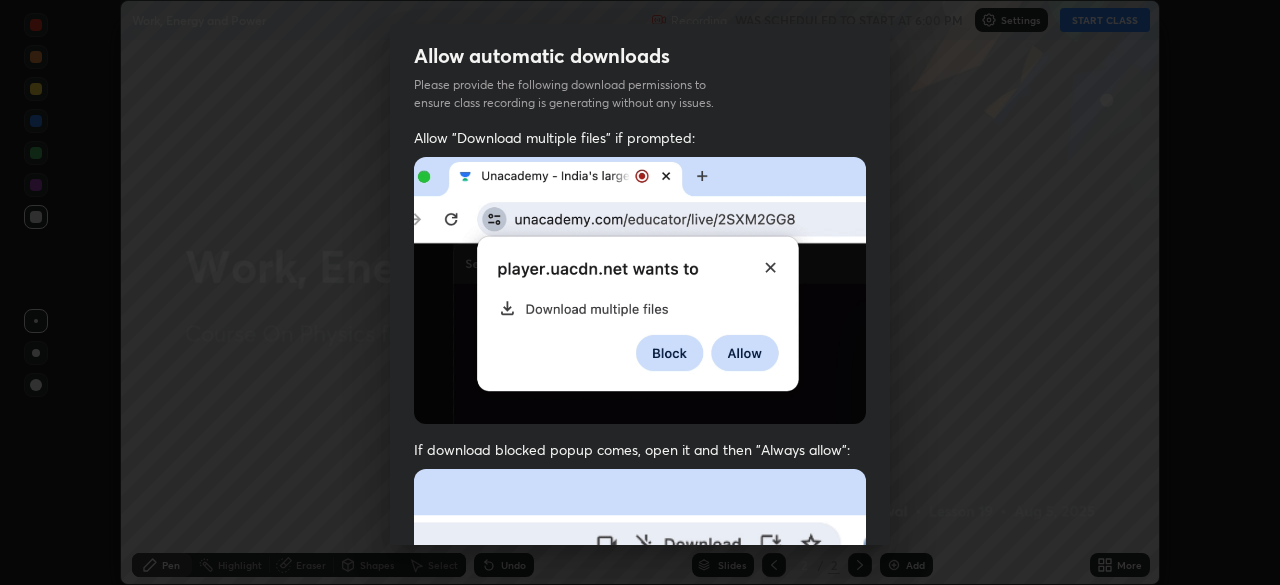 click at bounding box center [640, 687] 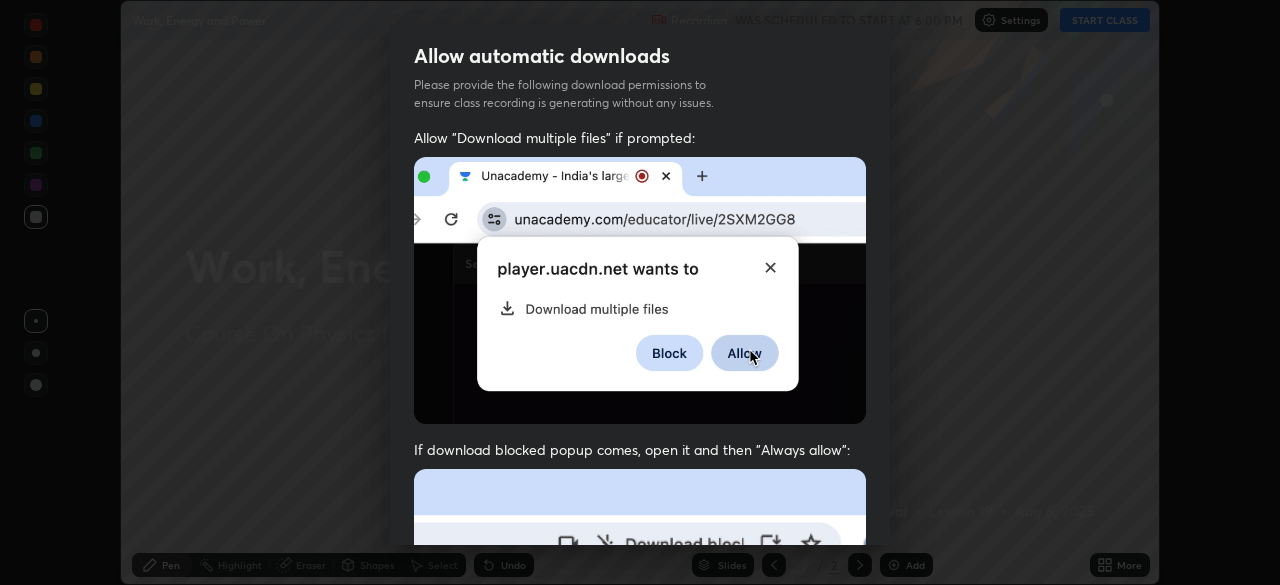 click at bounding box center [640, 687] 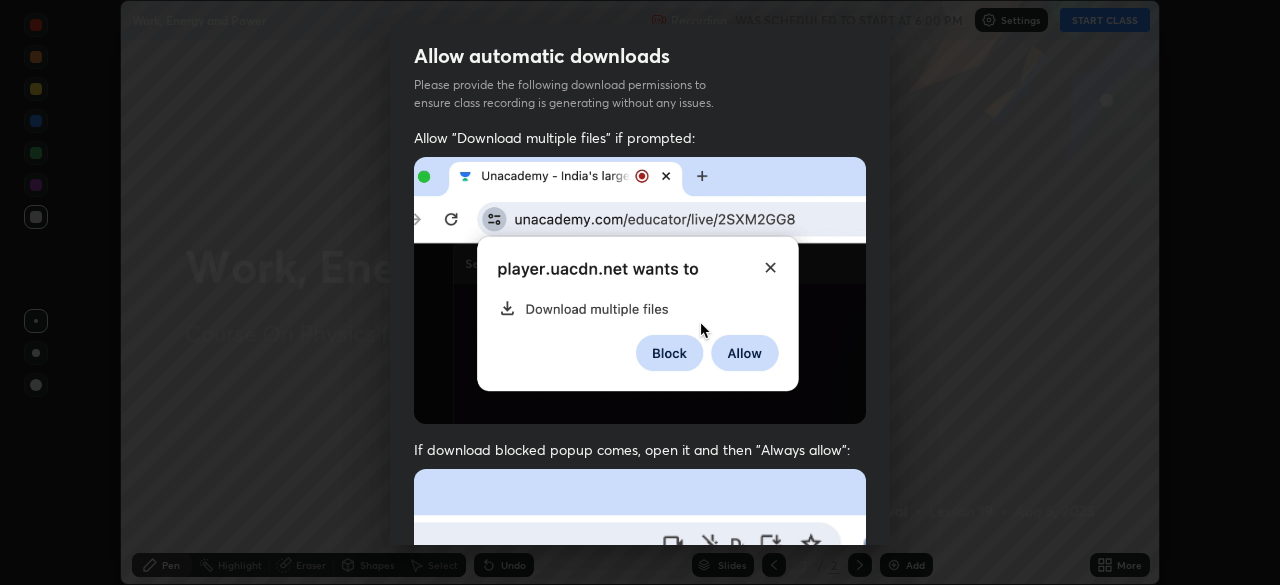 click at bounding box center (640, 687) 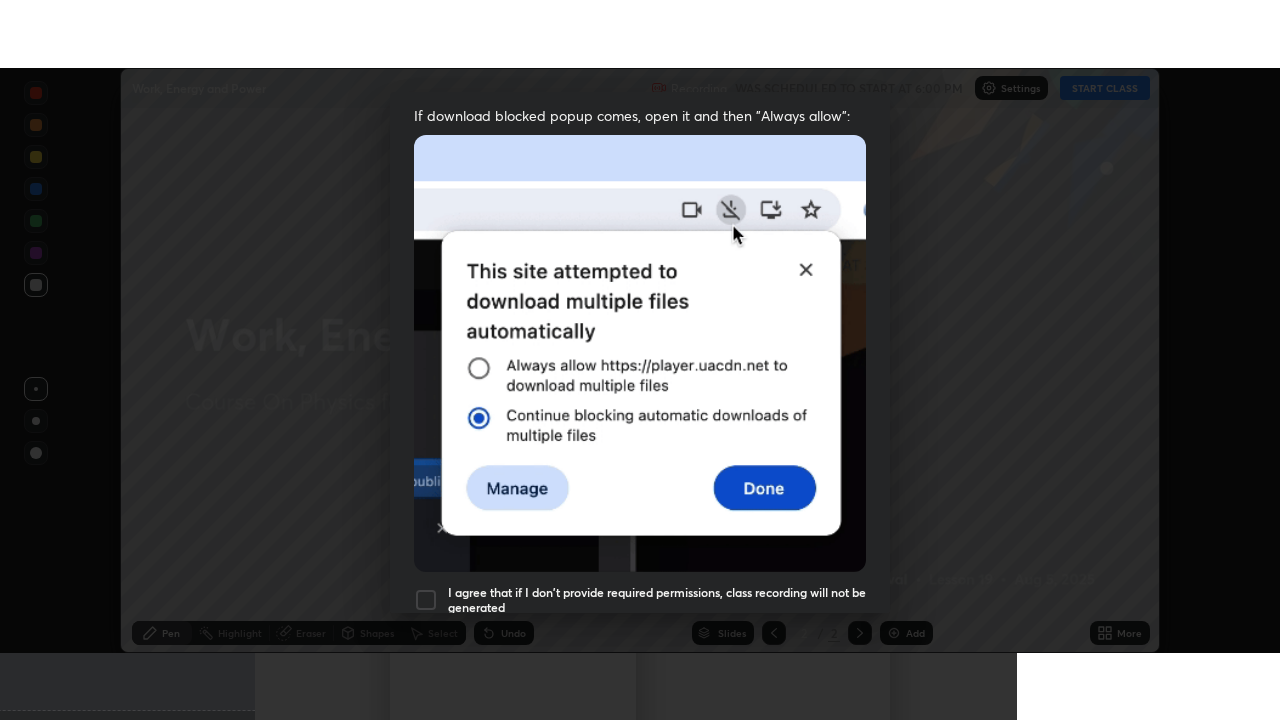 scroll, scrollTop: 479, scrollLeft: 0, axis: vertical 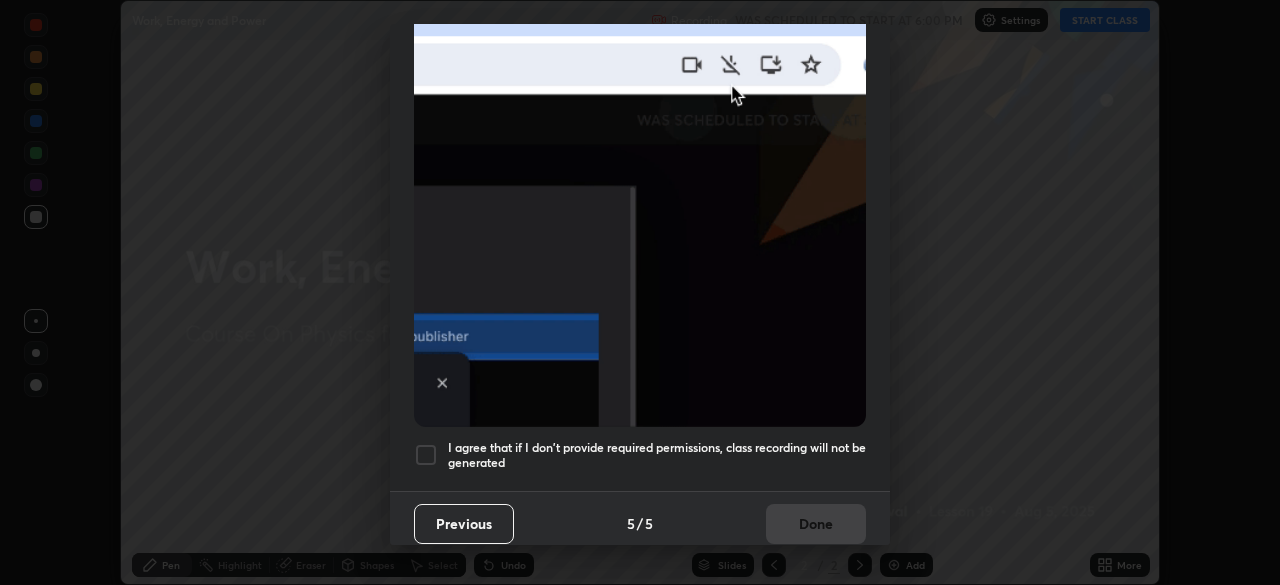click on "I agree that if I don't provide required permissions, class recording will not be generated" at bounding box center (657, 455) 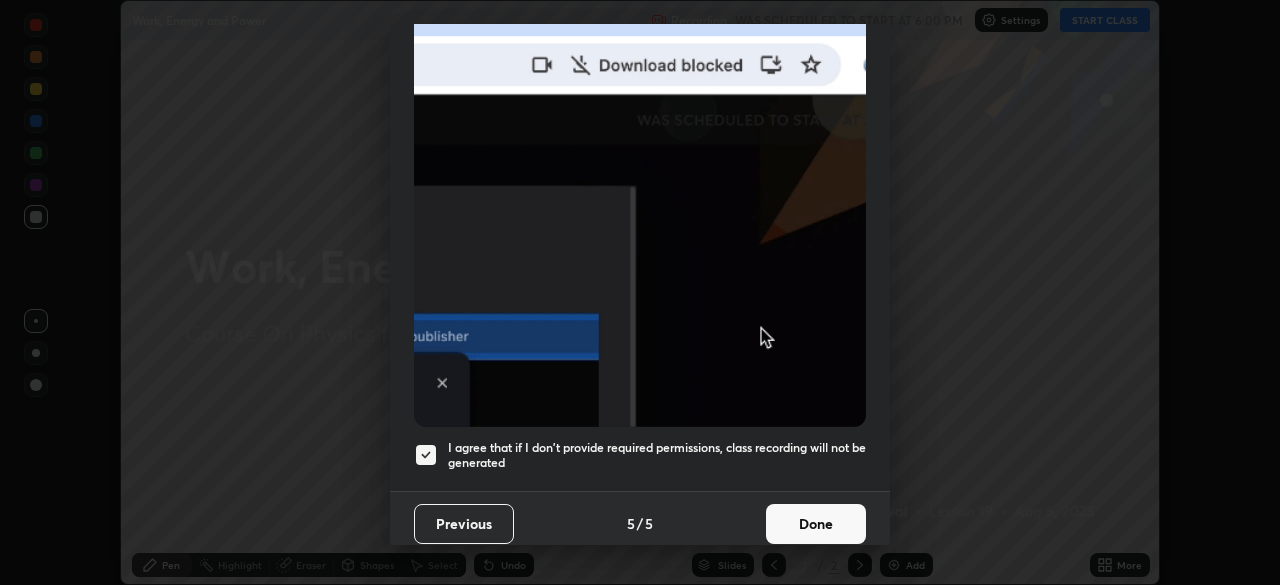 click on "Done" at bounding box center (816, 524) 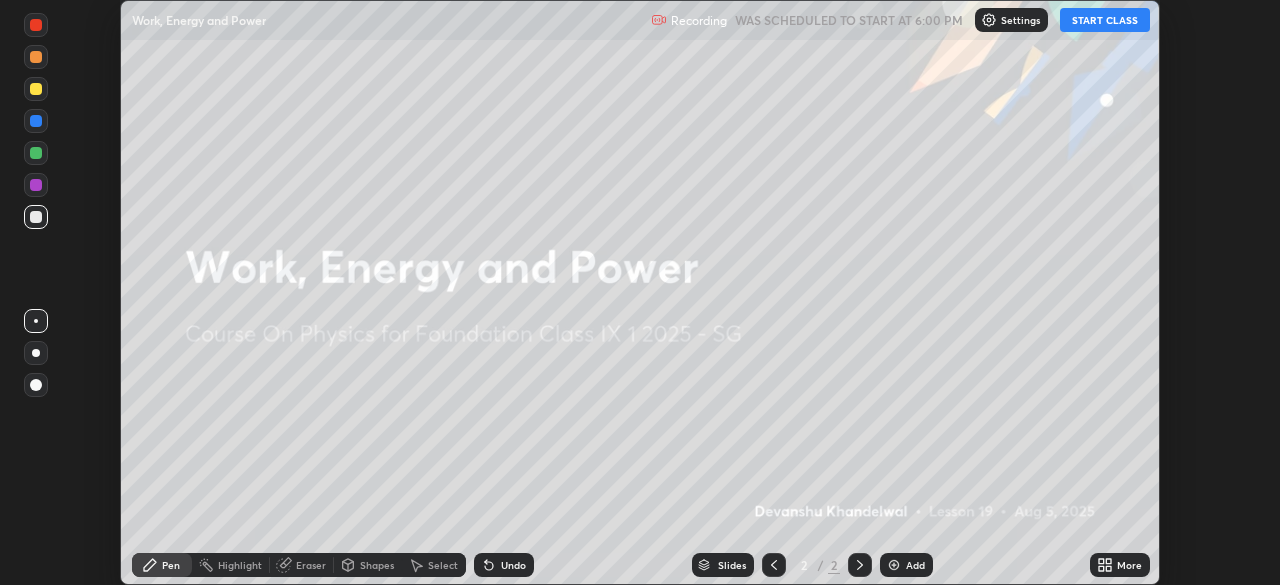 click on "START CLASS" at bounding box center [1105, 20] 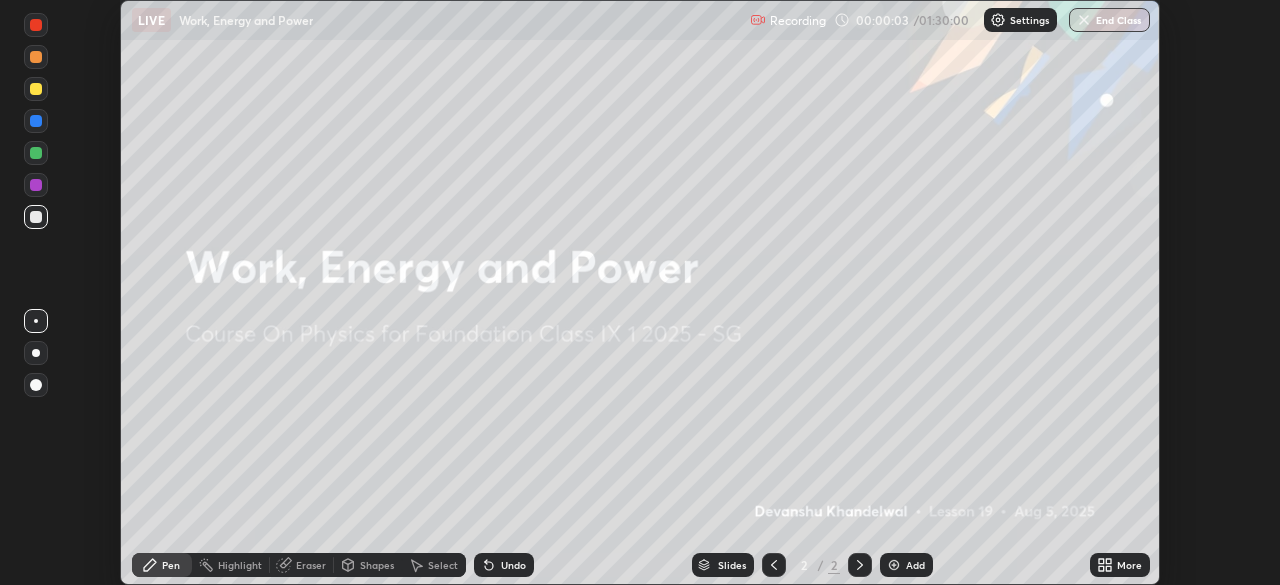 click 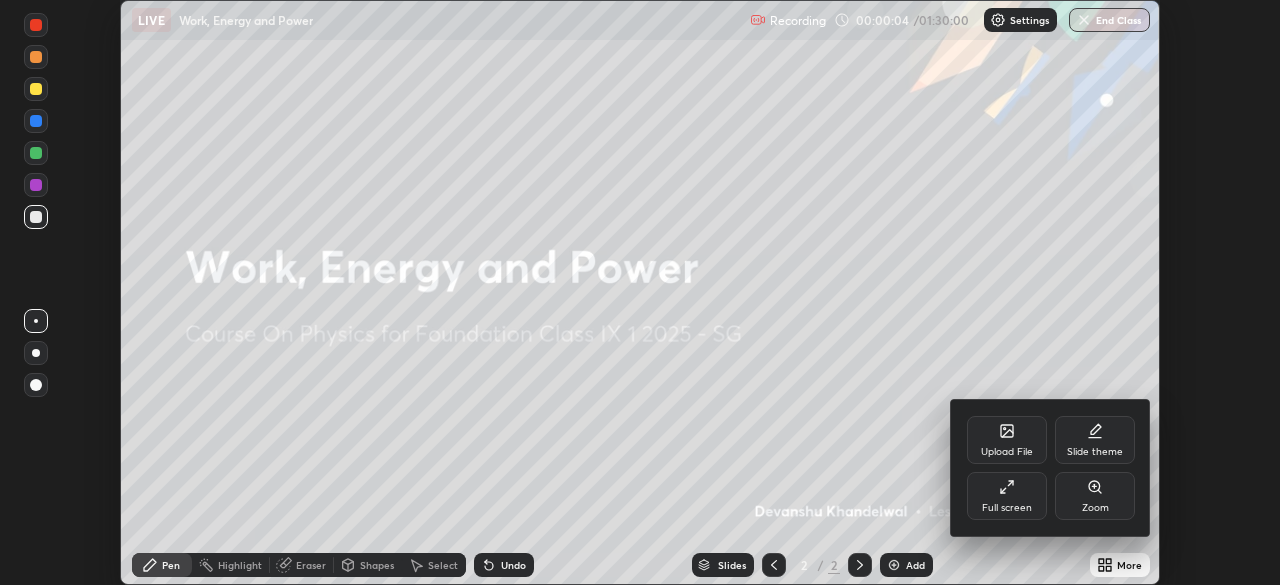 click 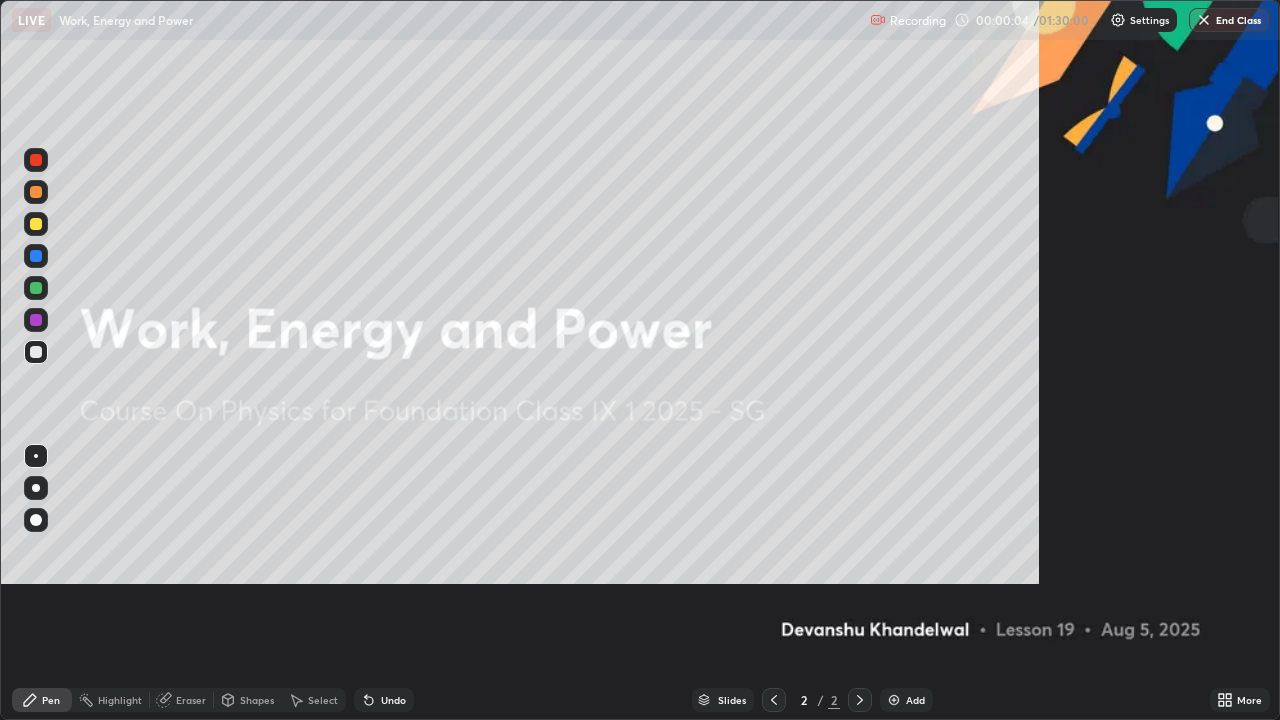scroll, scrollTop: 99280, scrollLeft: 98720, axis: both 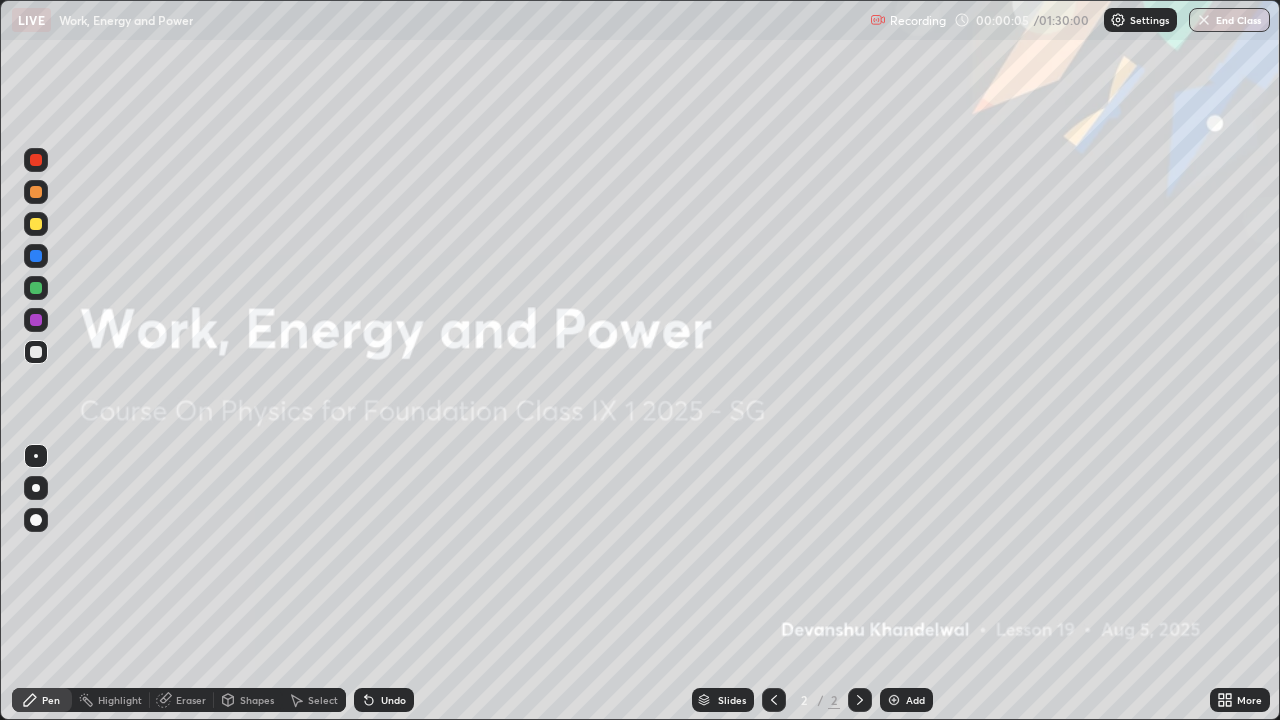 click at bounding box center (894, 700) 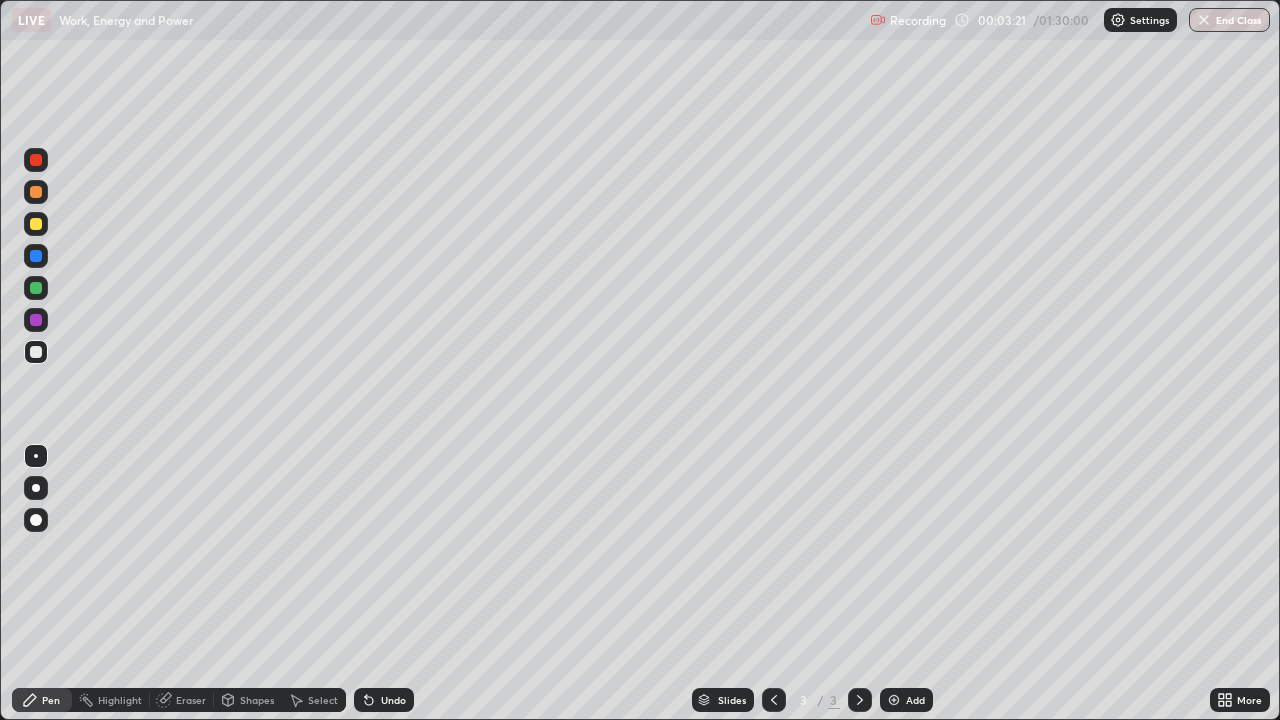 click on "Undo" at bounding box center (384, 700) 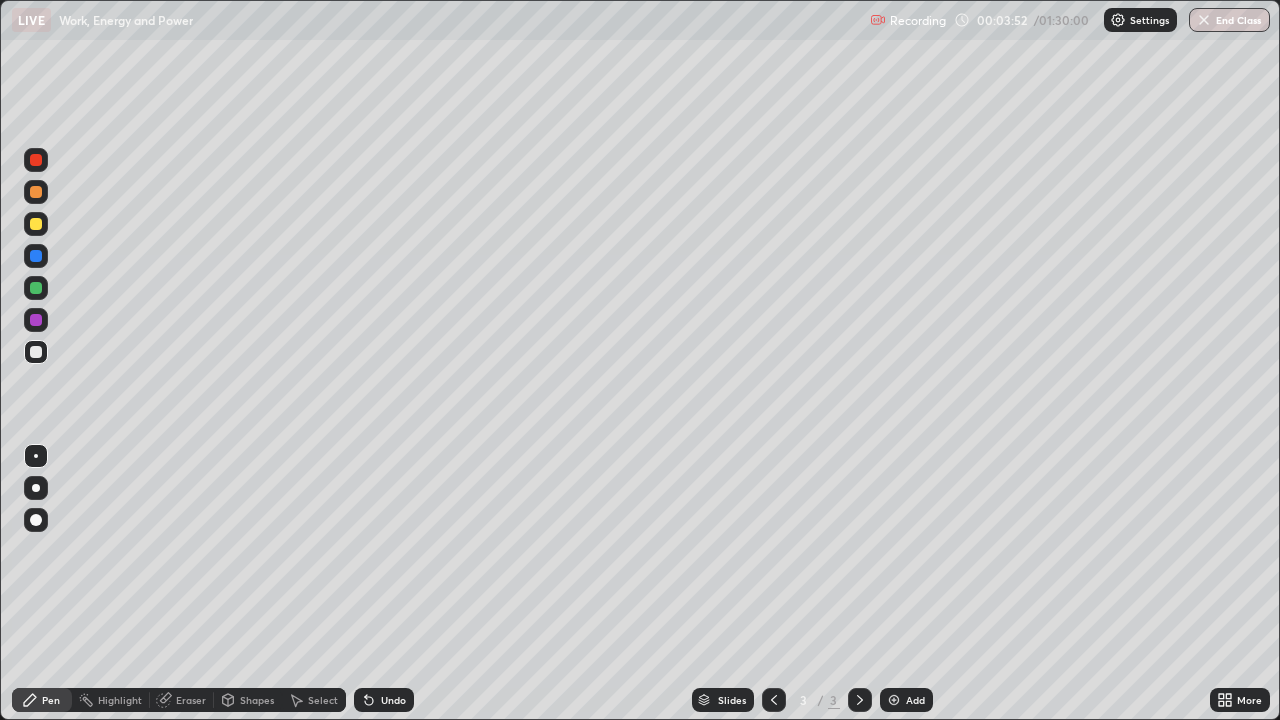 click on "Eraser" at bounding box center [191, 700] 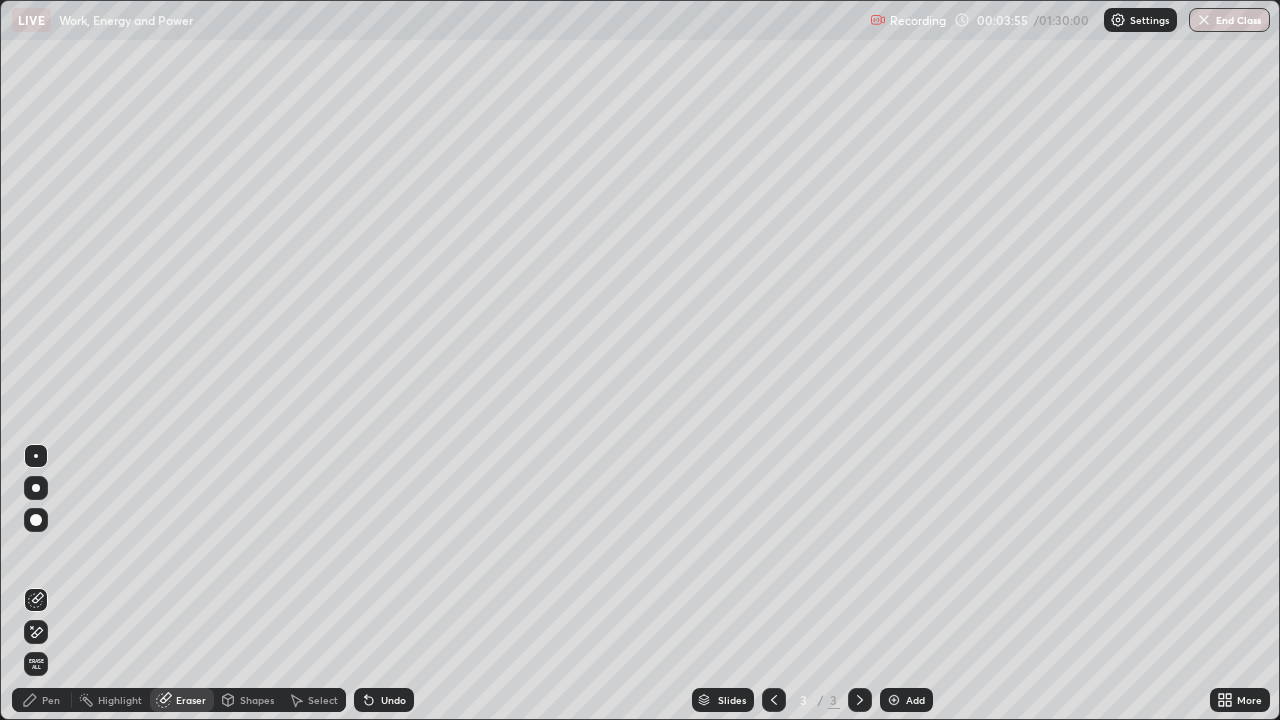 click on "Pen" at bounding box center [42, 700] 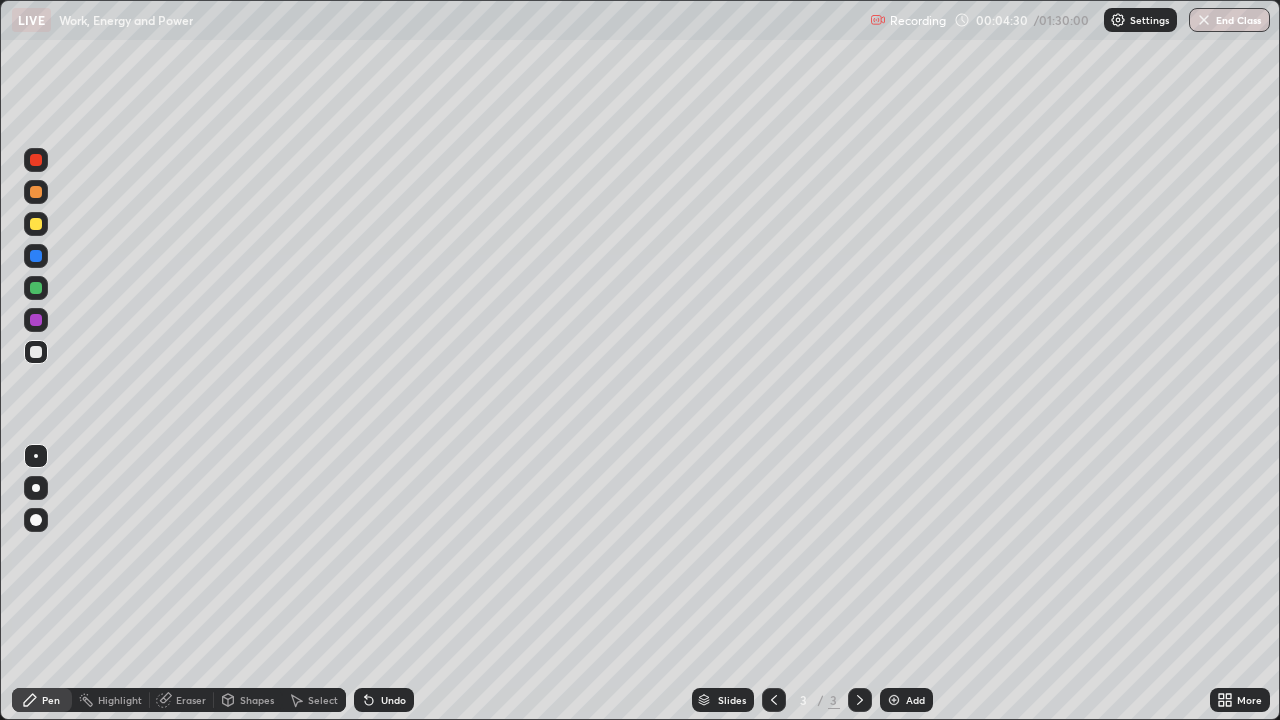click on "Undo" at bounding box center (393, 700) 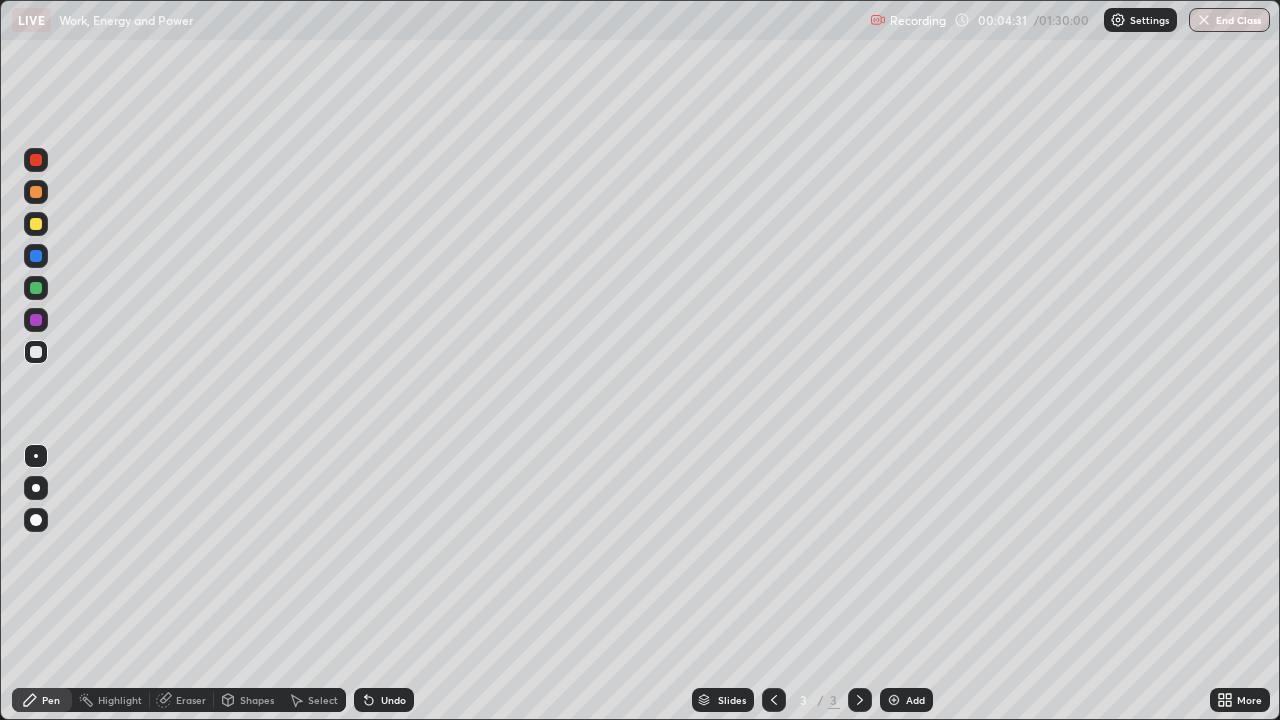 click 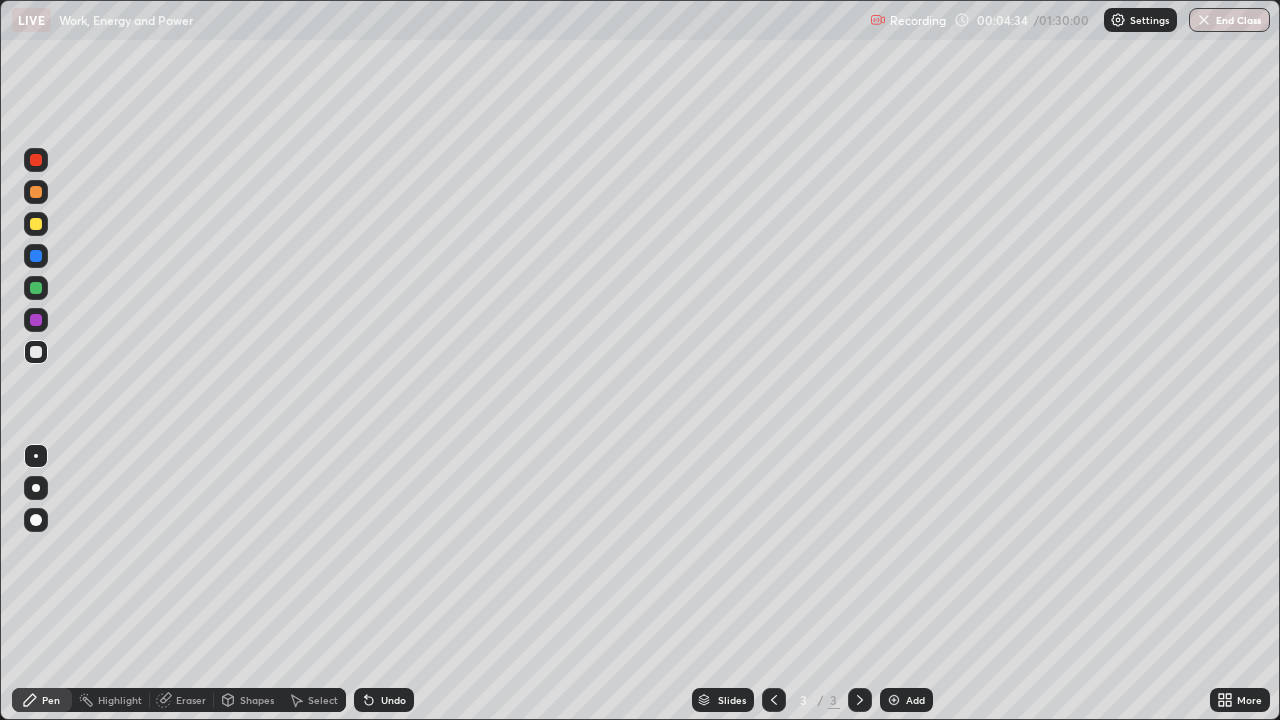 click on "Undo" at bounding box center [384, 700] 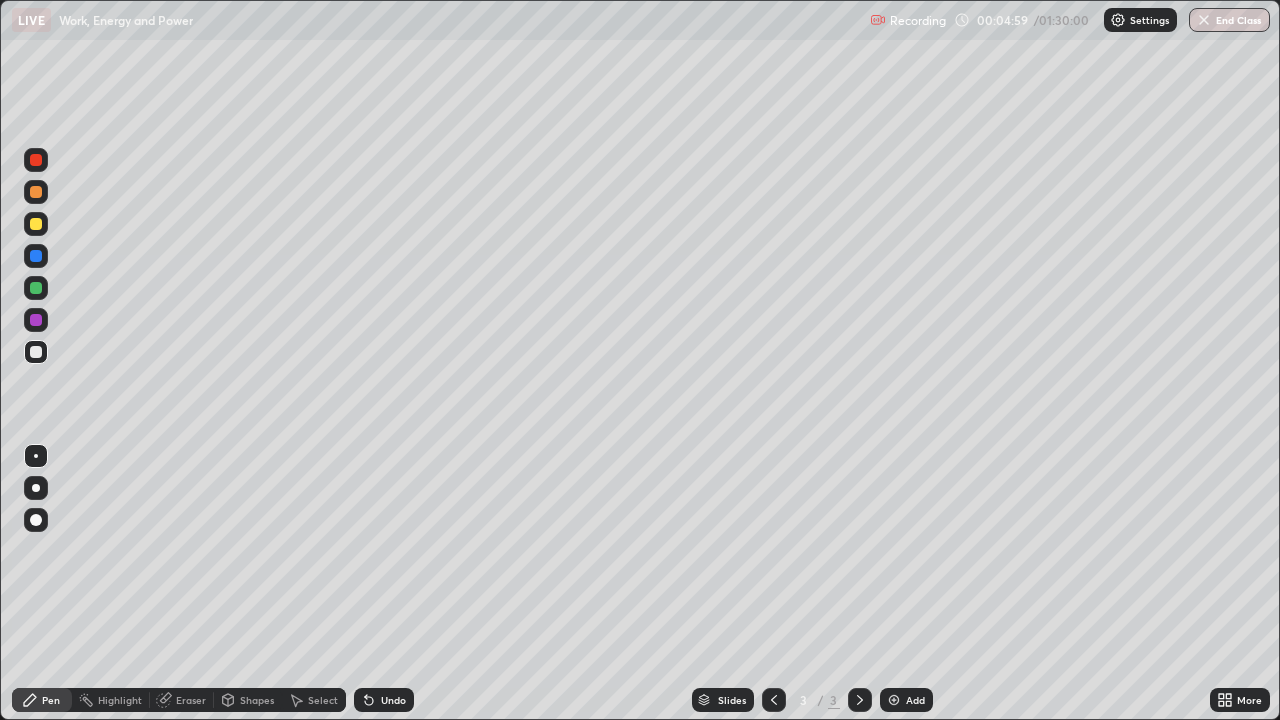 click on "Undo" at bounding box center (393, 700) 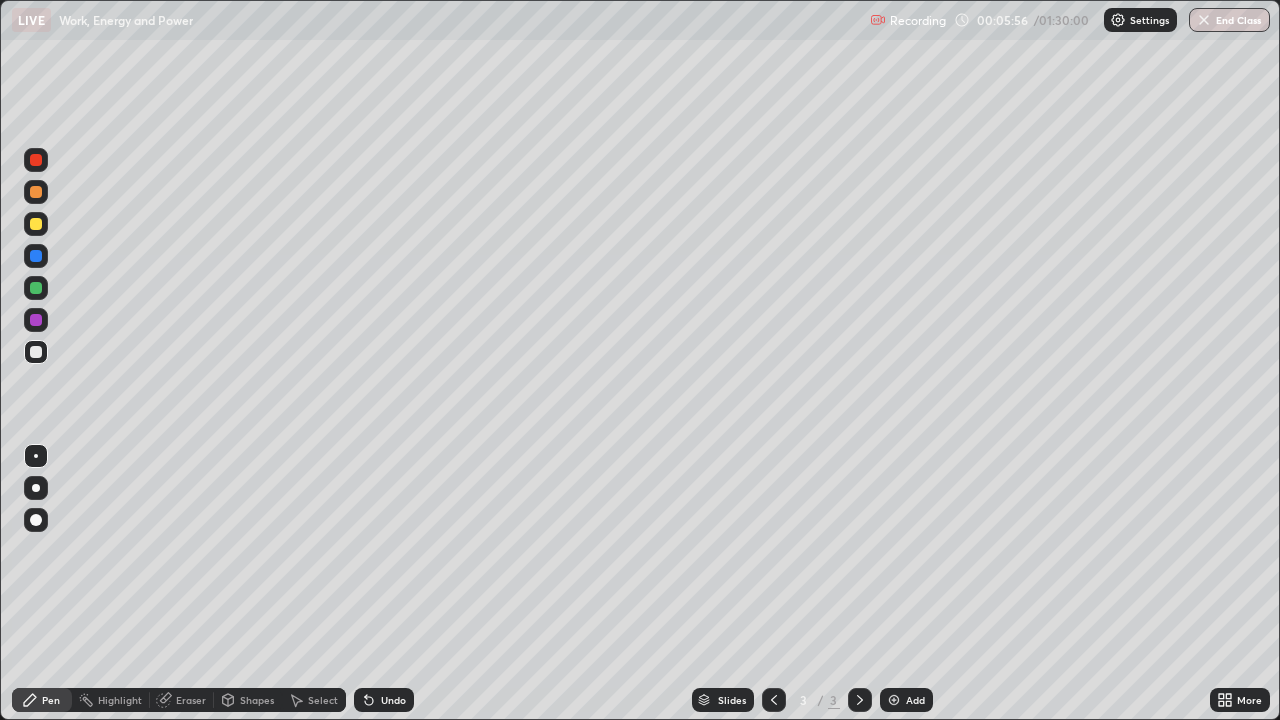 click at bounding box center [894, 700] 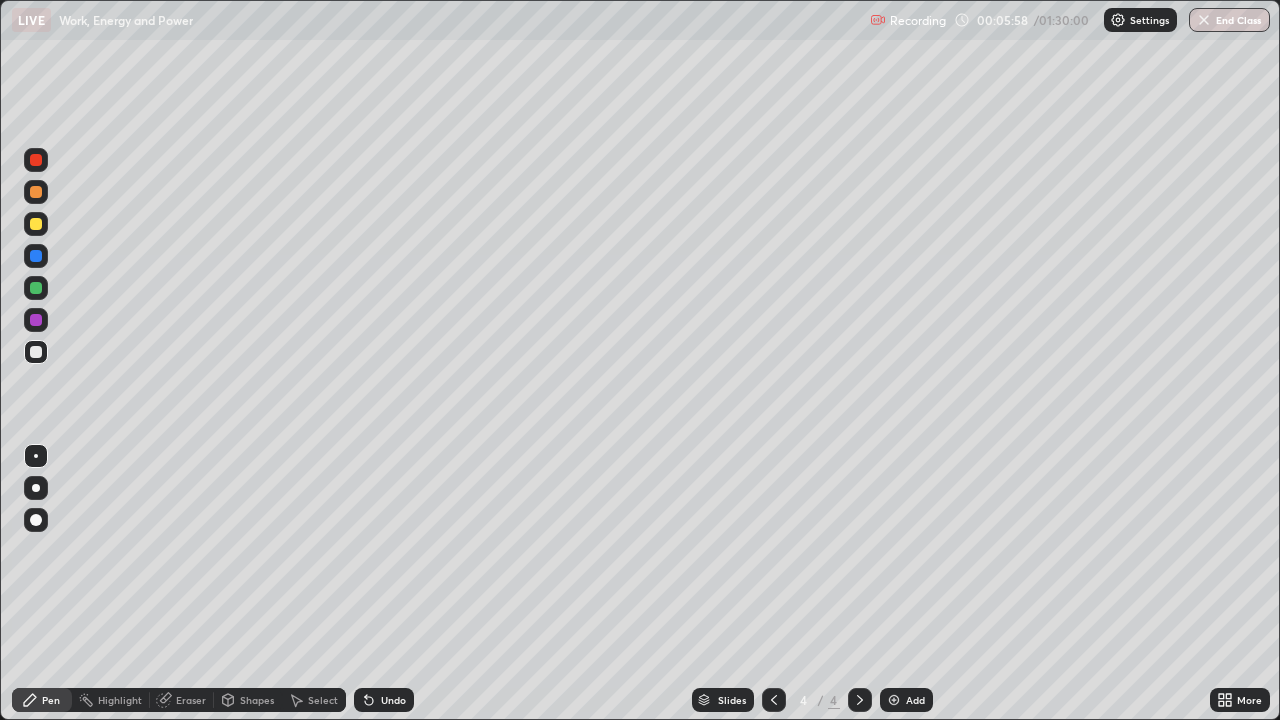 click on "Shapes" at bounding box center [257, 700] 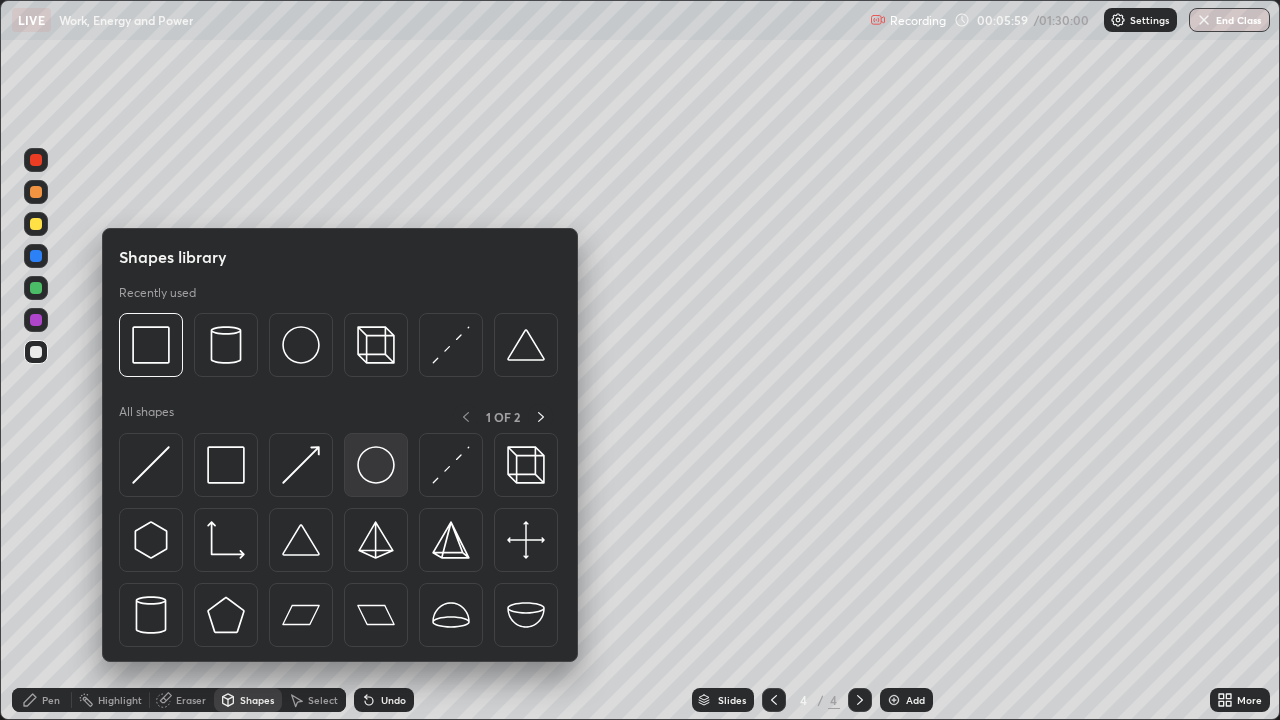 click at bounding box center (376, 465) 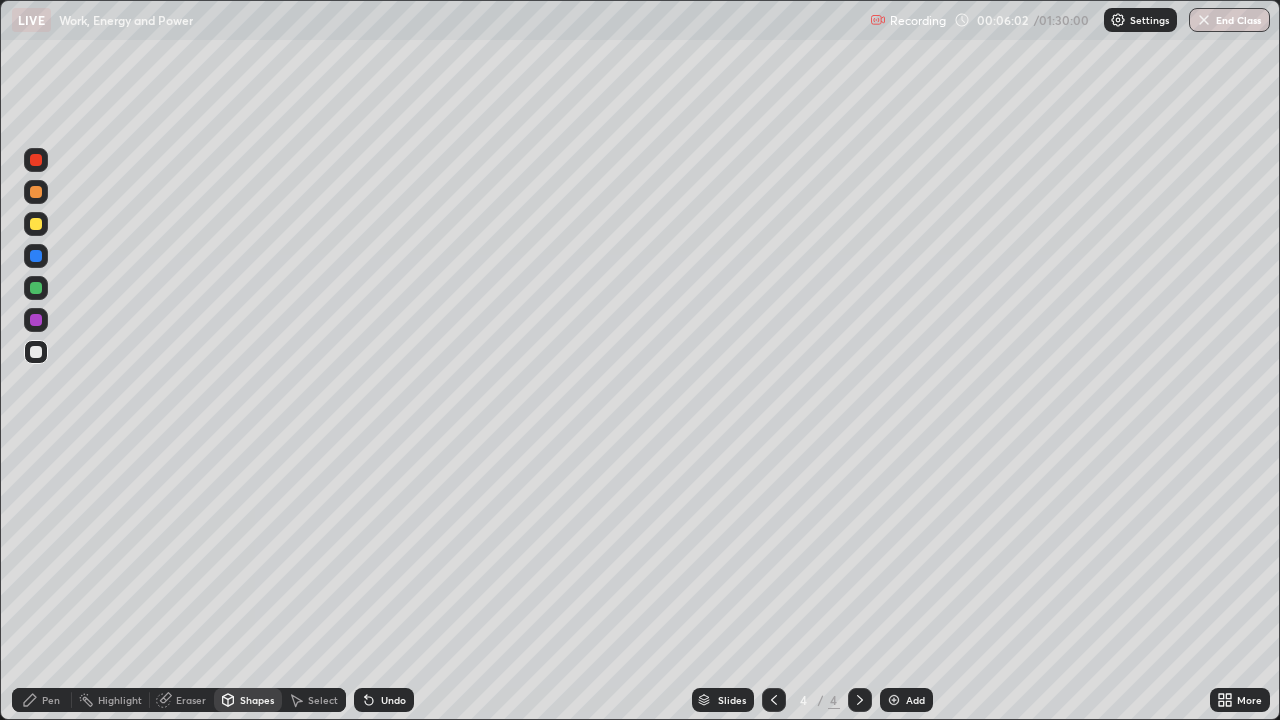 click on "Pen" at bounding box center [42, 700] 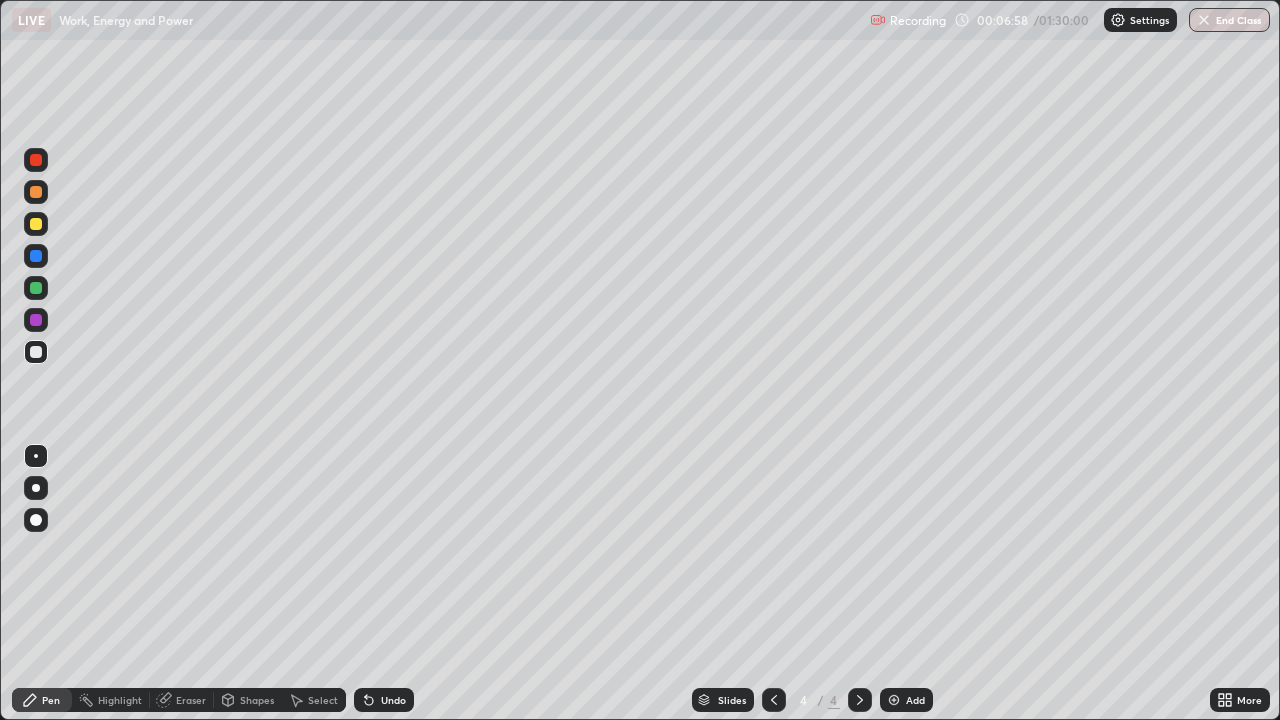 click 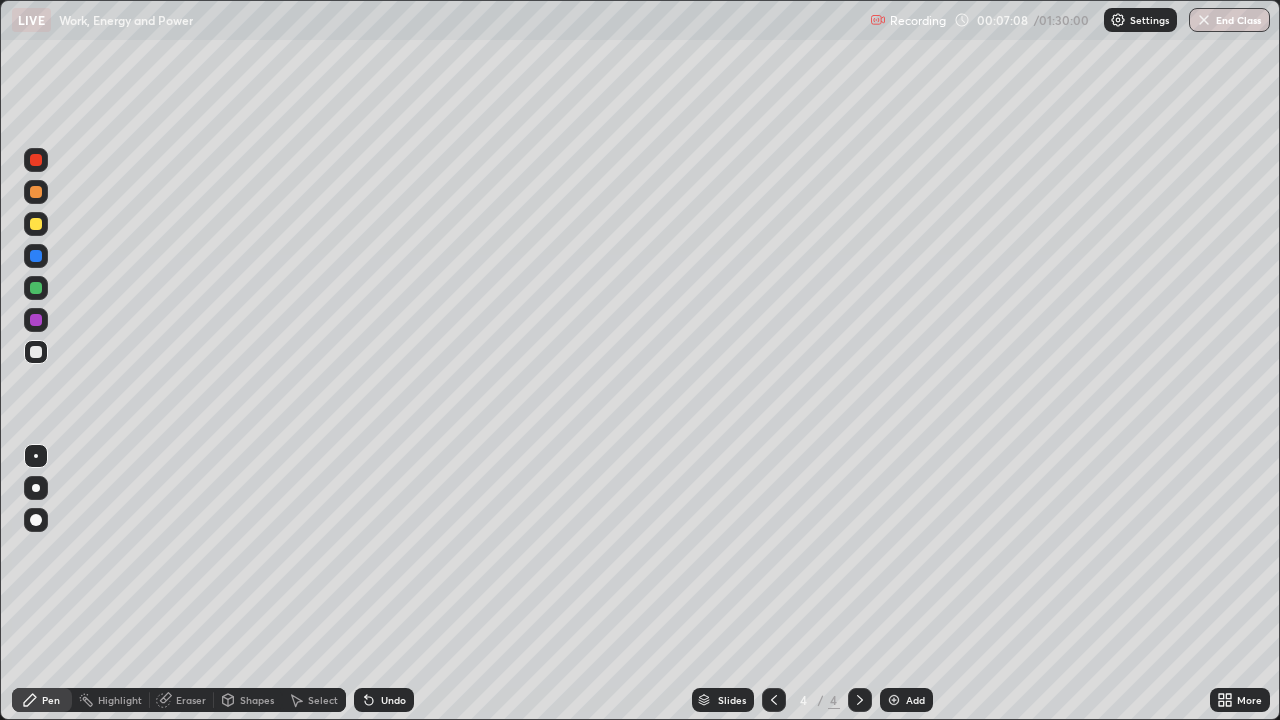 click on "Undo" at bounding box center [393, 700] 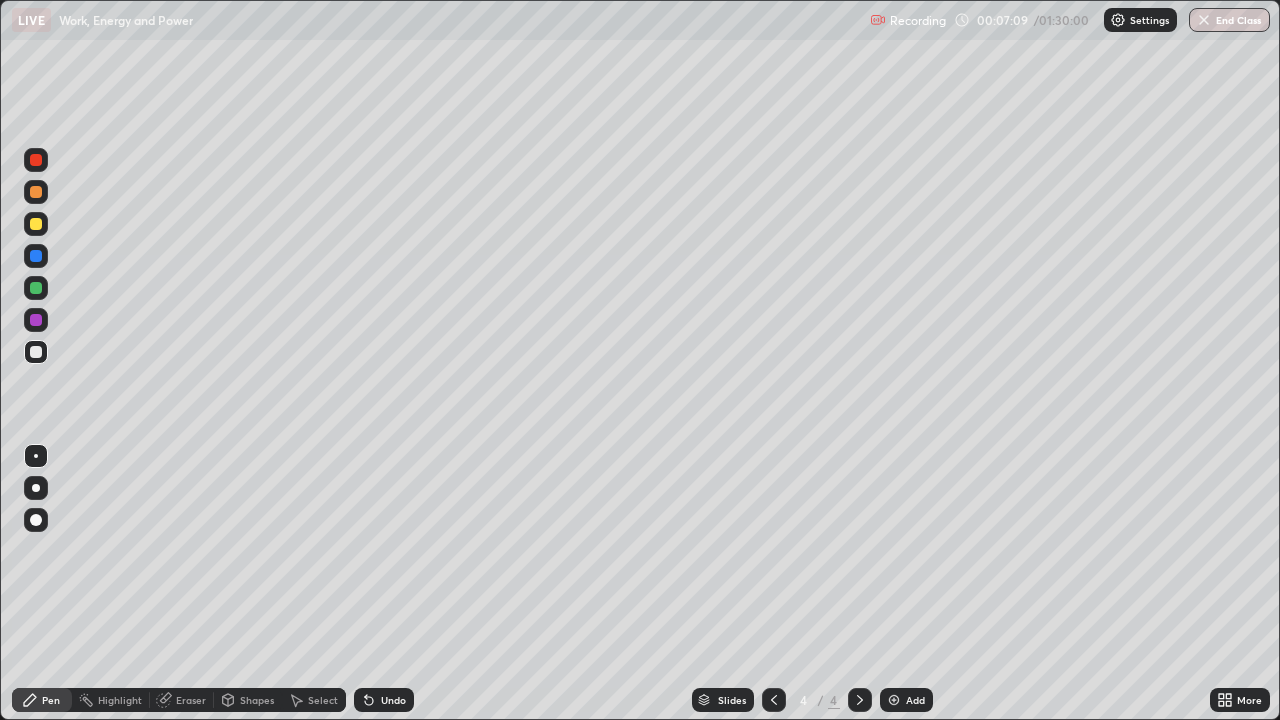 click on "Undo" at bounding box center [384, 700] 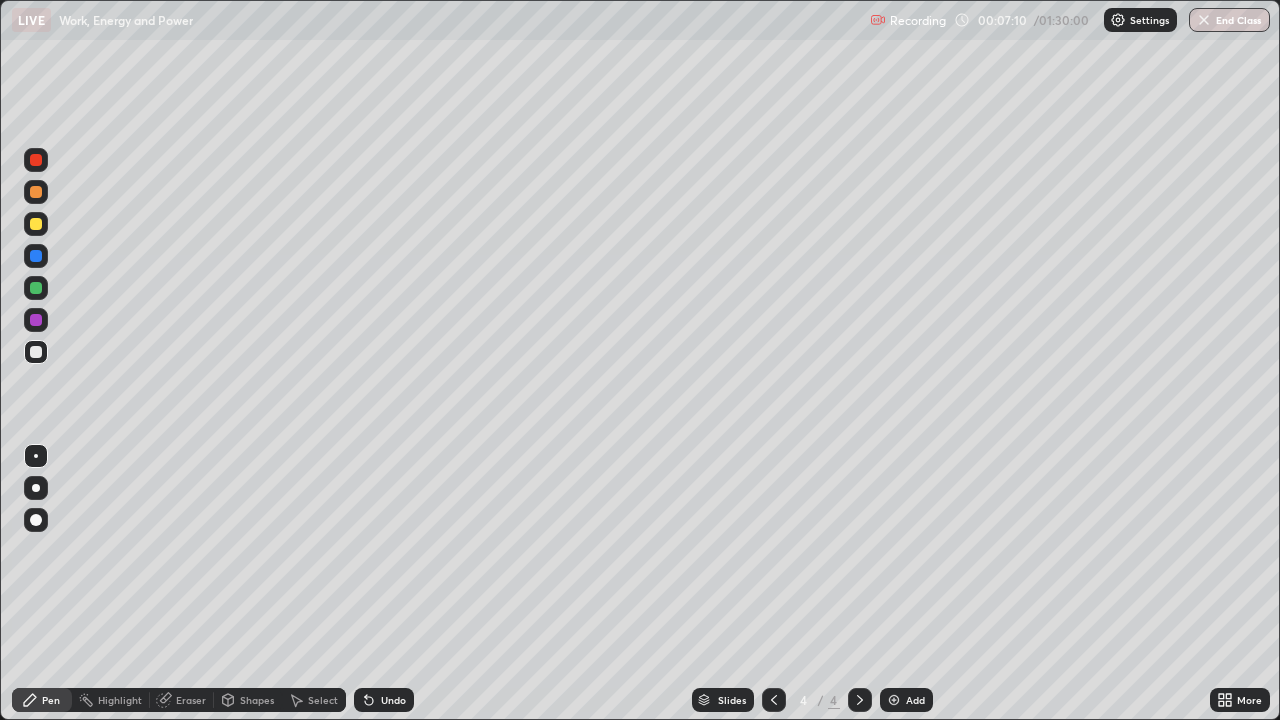 click on "Undo" at bounding box center (384, 700) 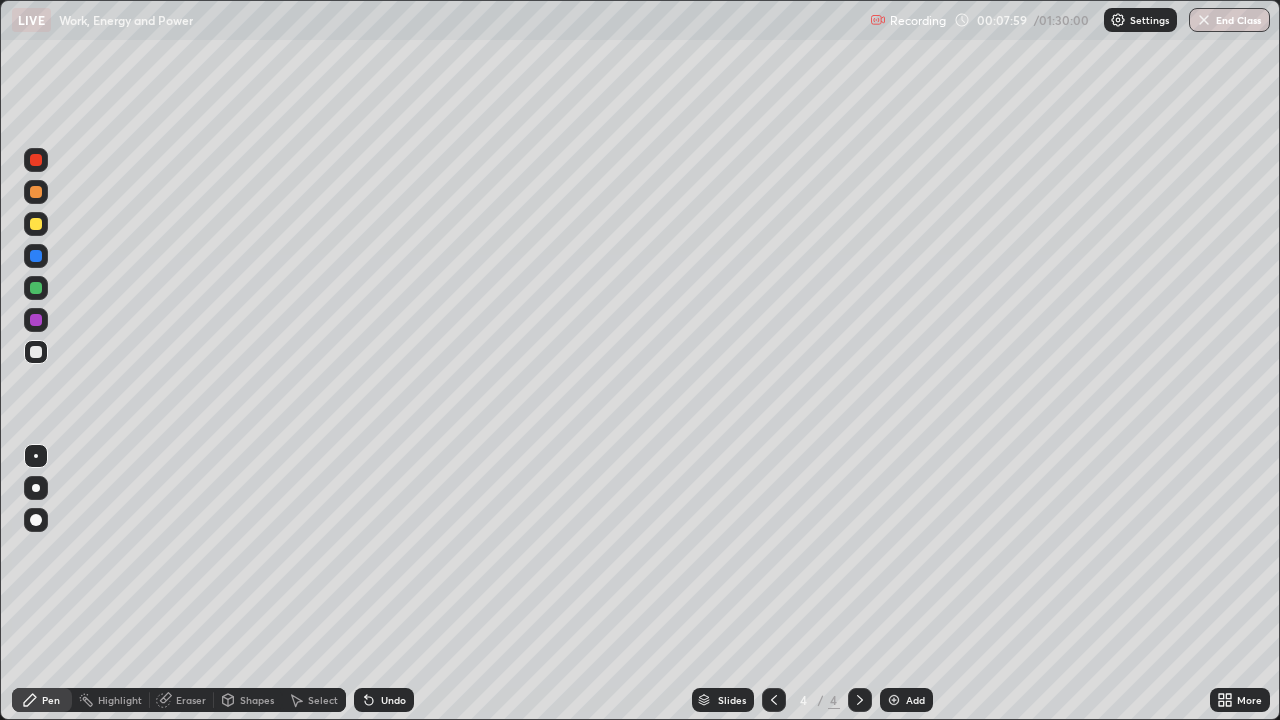 click 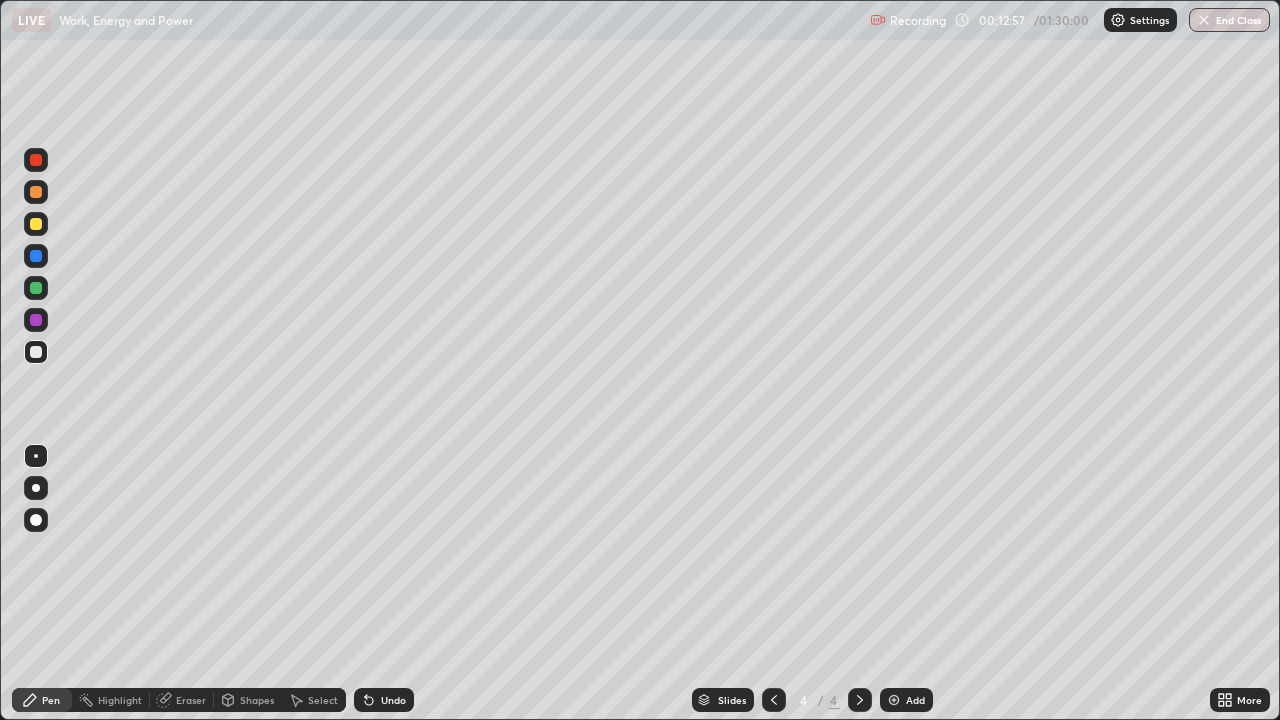 click at bounding box center (36, 160) 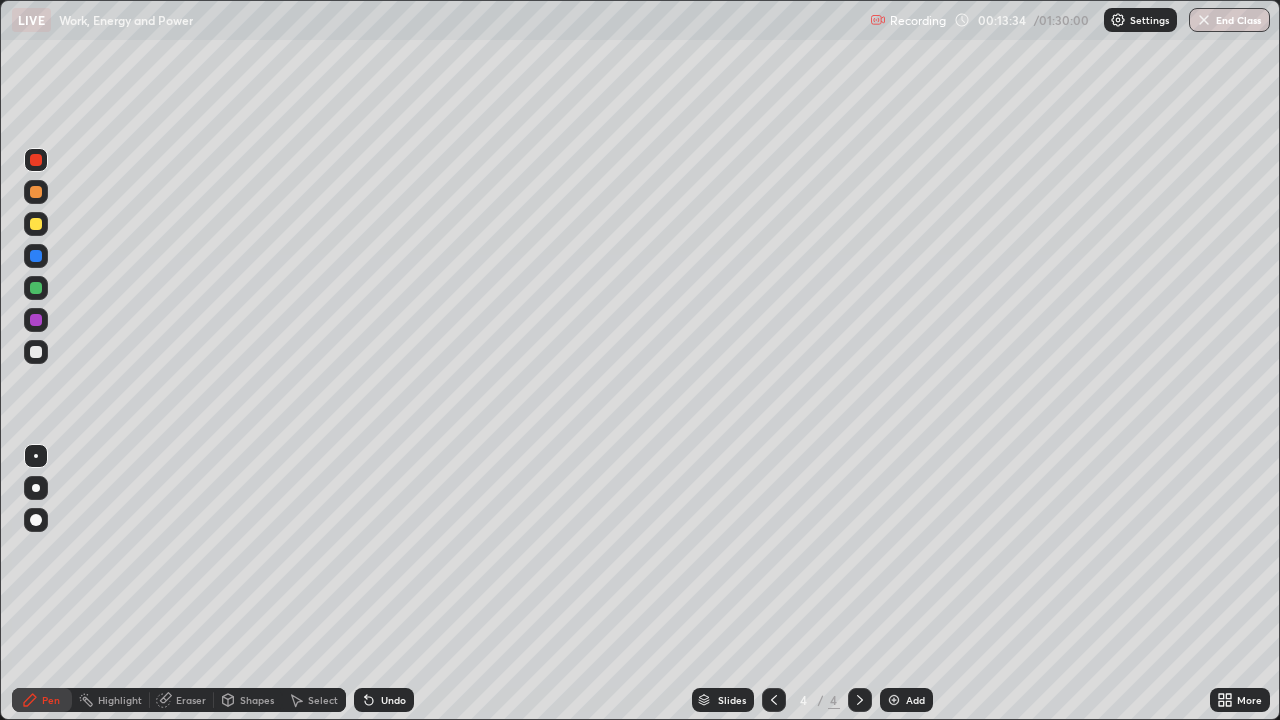 click at bounding box center [774, 700] 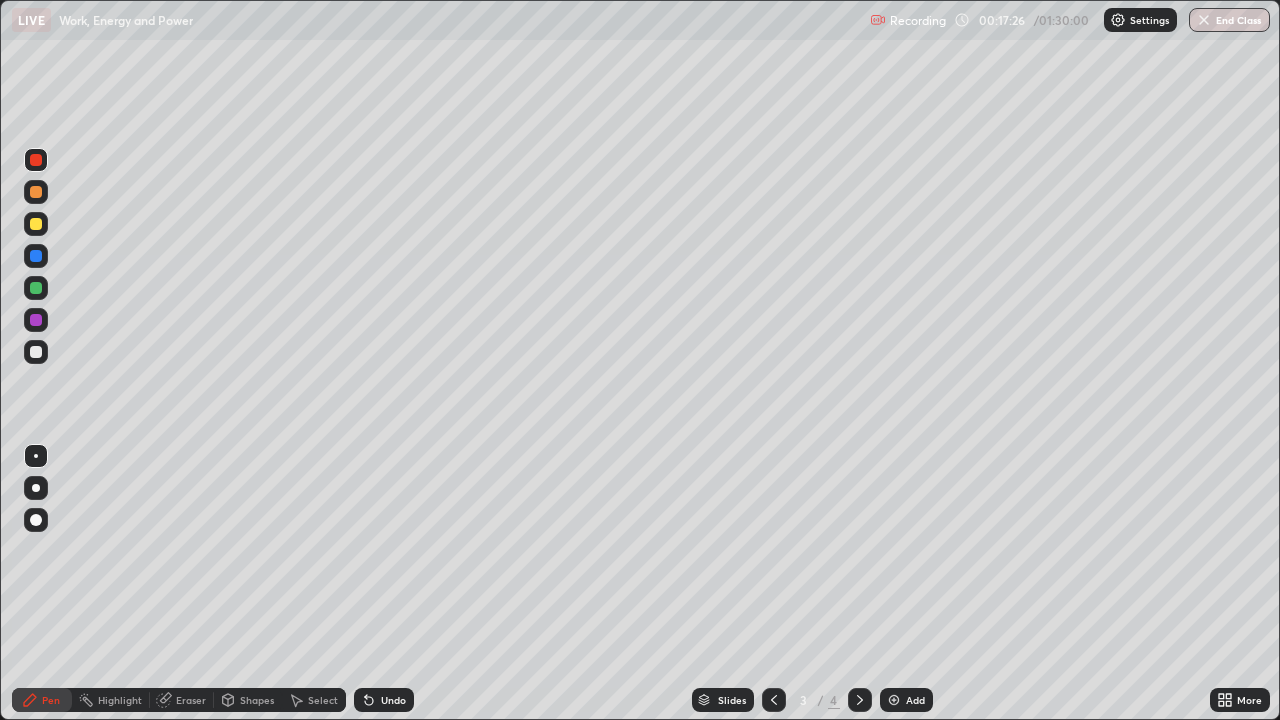 click on "Add" at bounding box center [906, 700] 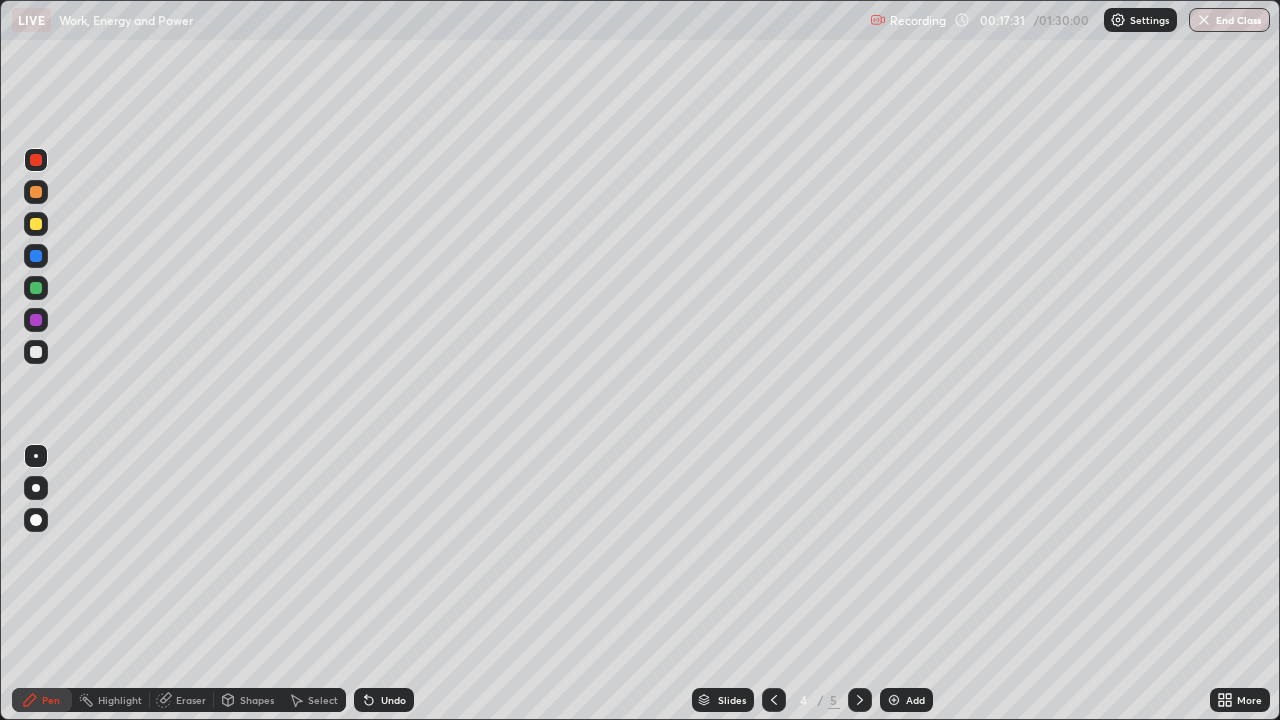 click at bounding box center [36, 352] 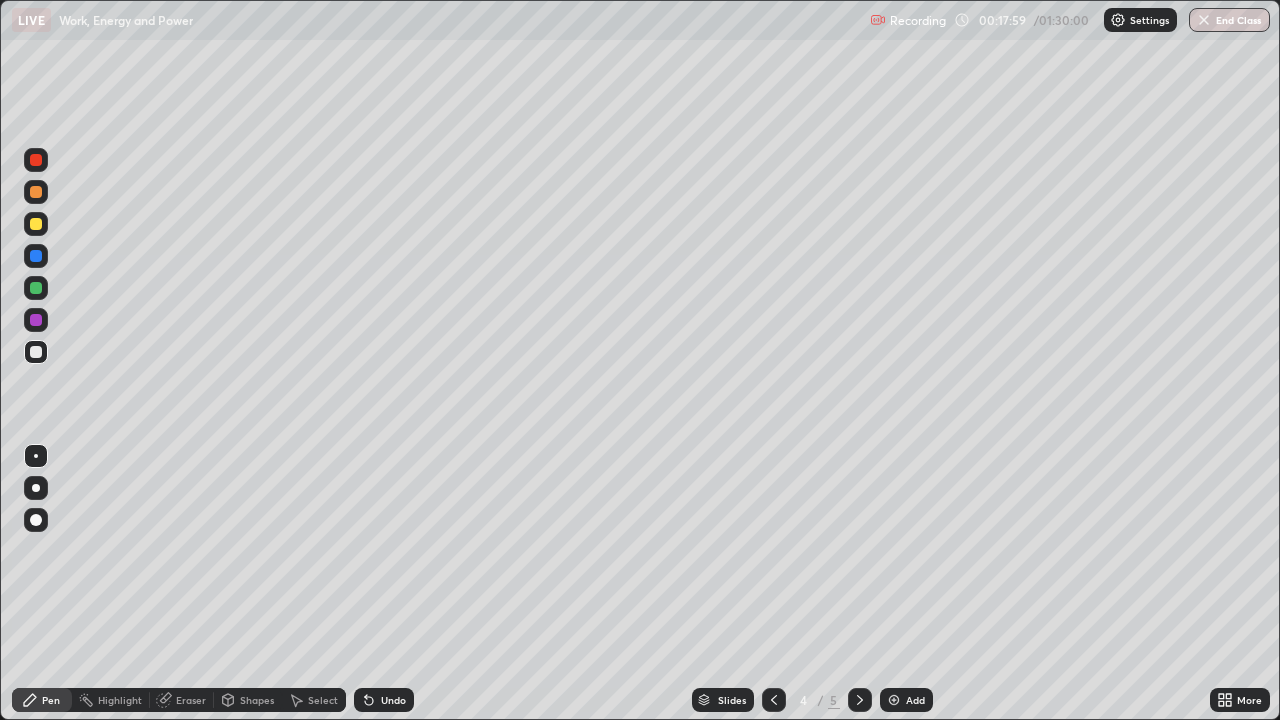 click on "Undo" at bounding box center [384, 700] 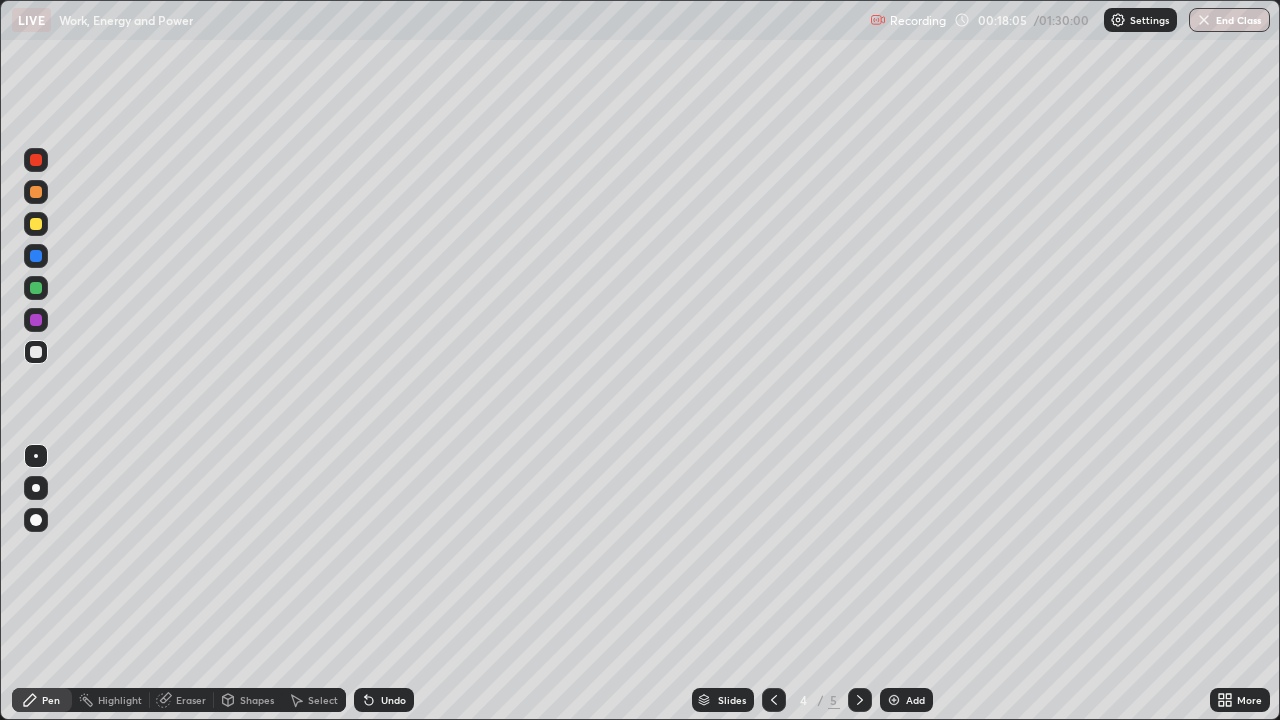 click on "Undo" at bounding box center [393, 700] 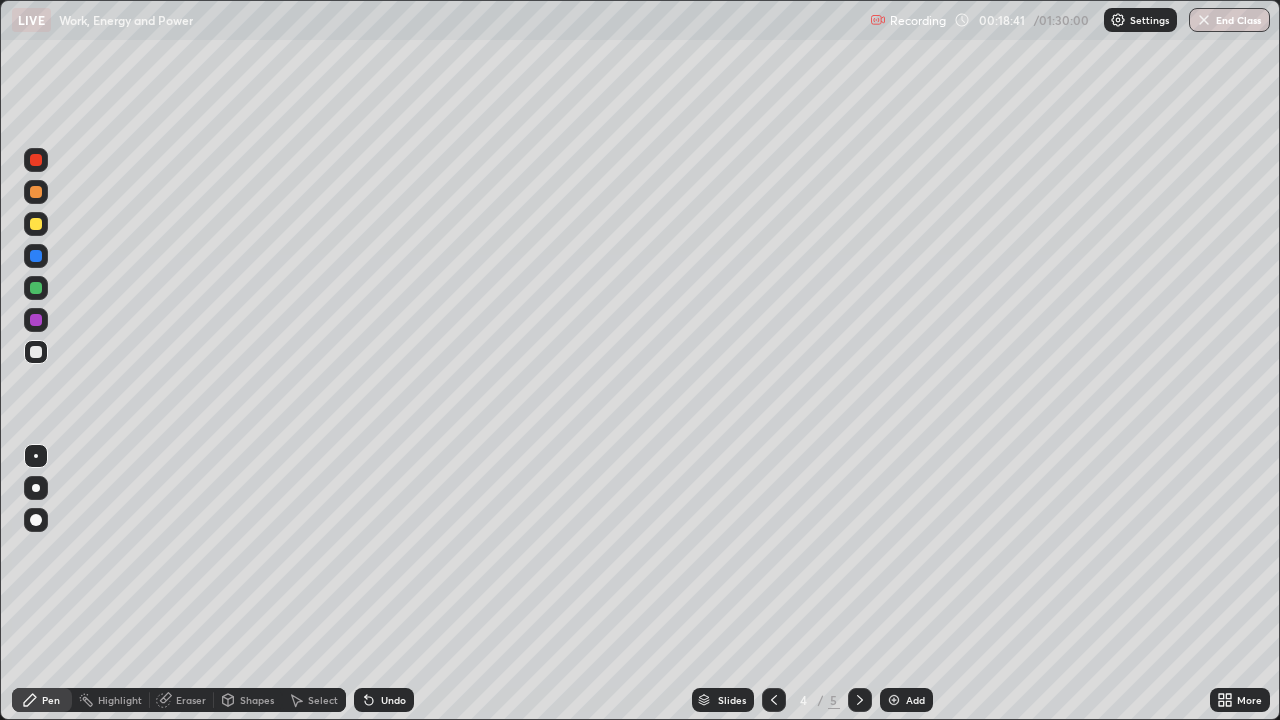 click 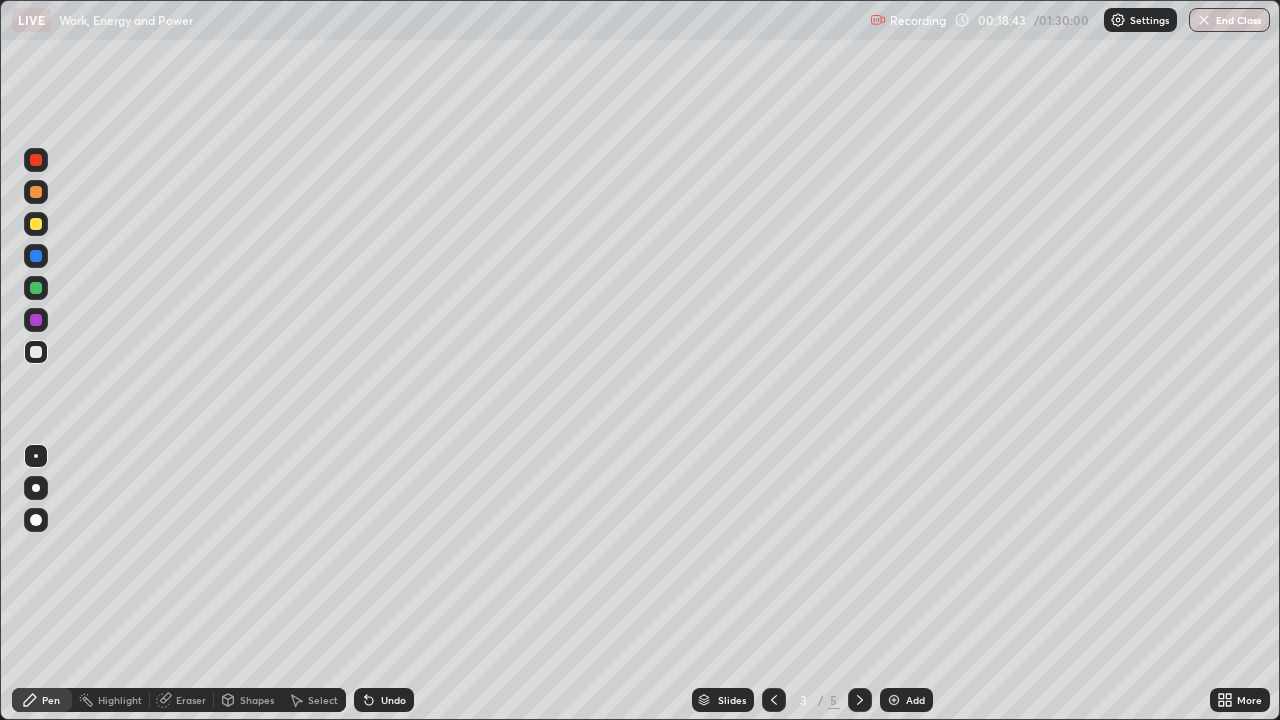 click at bounding box center [860, 700] 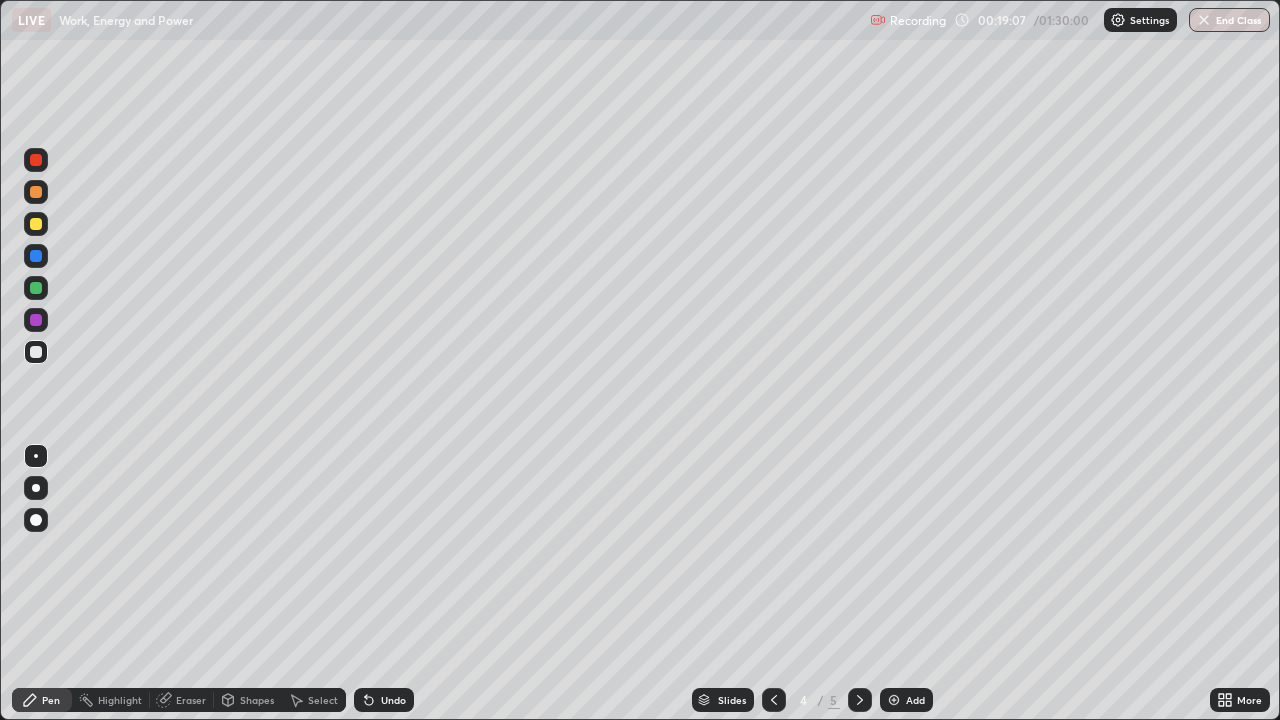 click 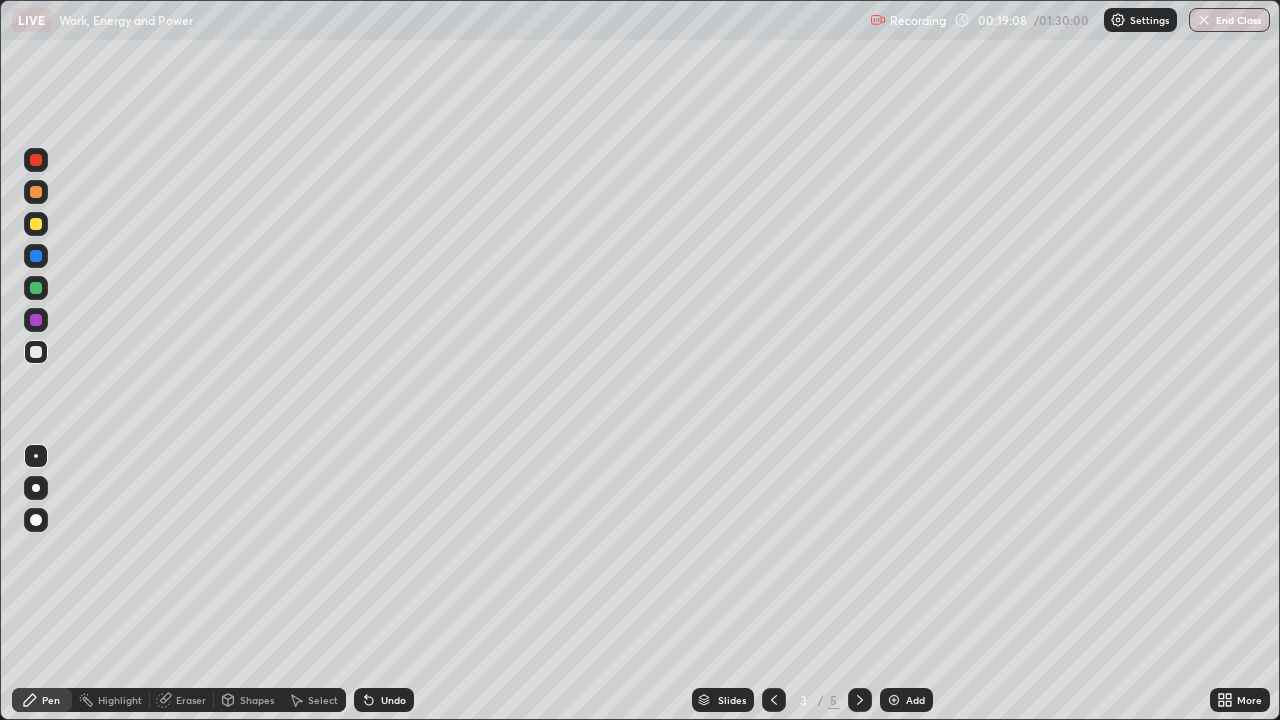 click 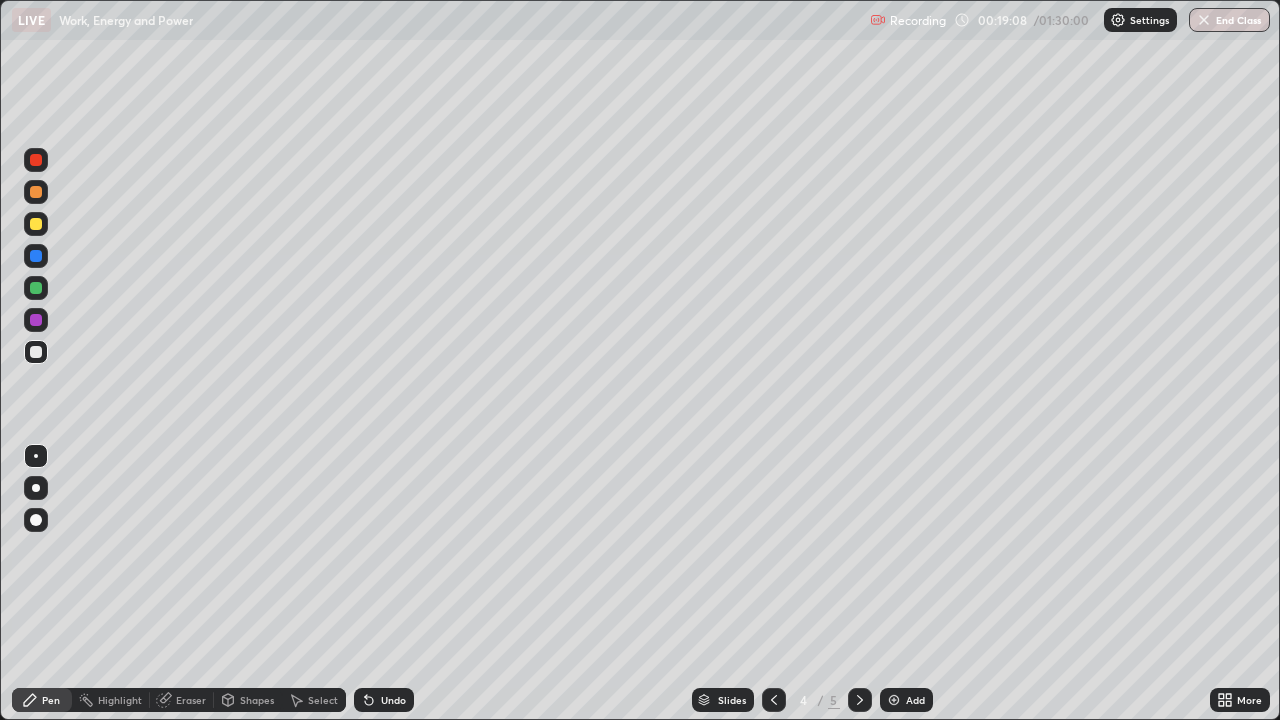 click 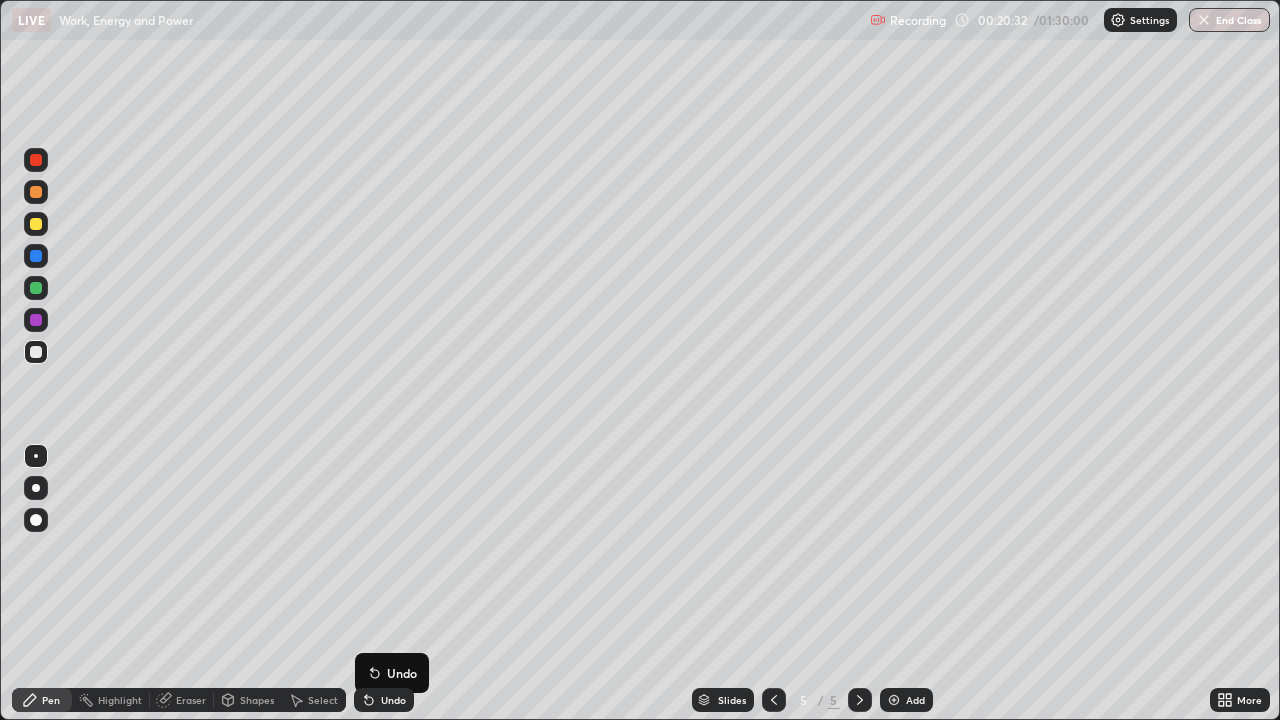click 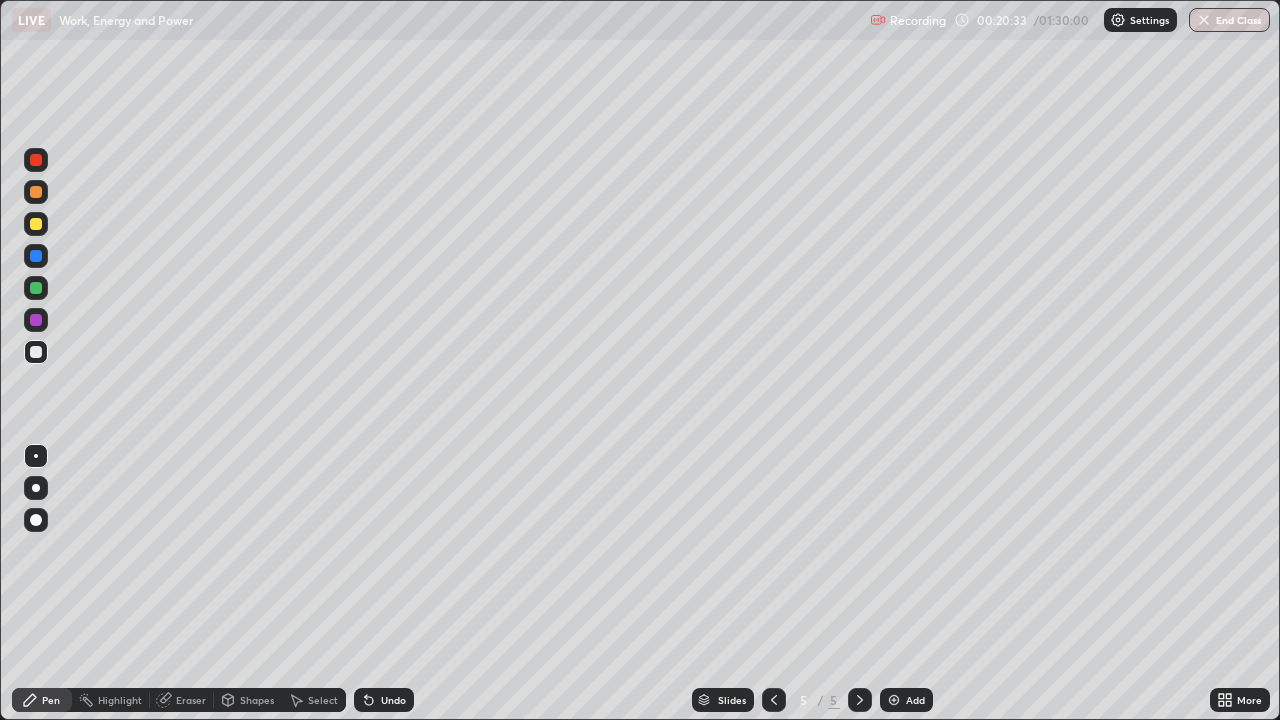click at bounding box center [774, 700] 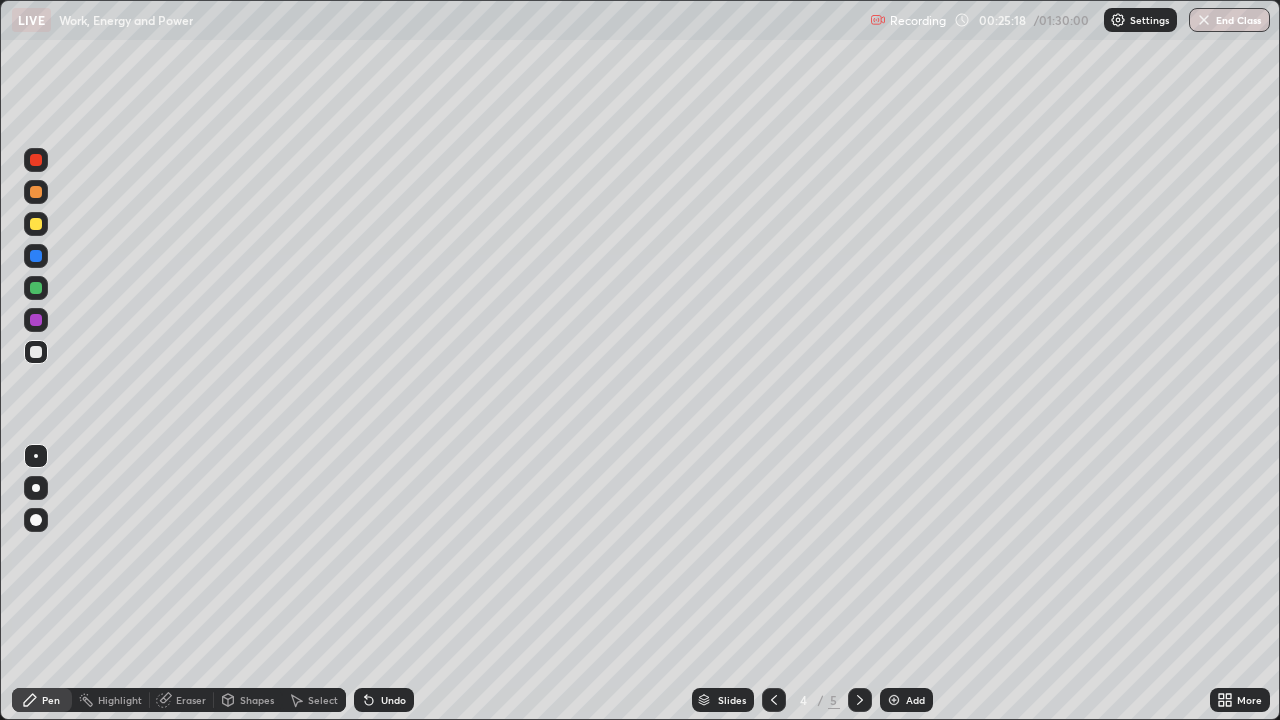 click at bounding box center (774, 700) 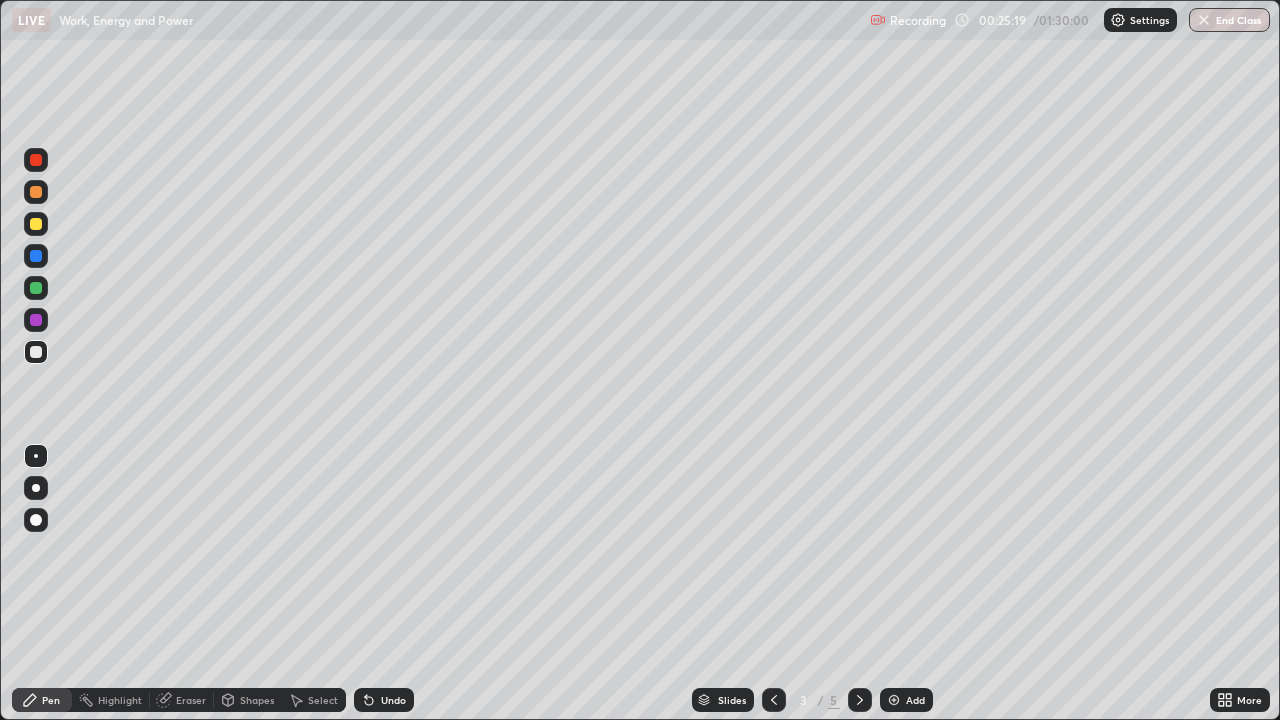 click 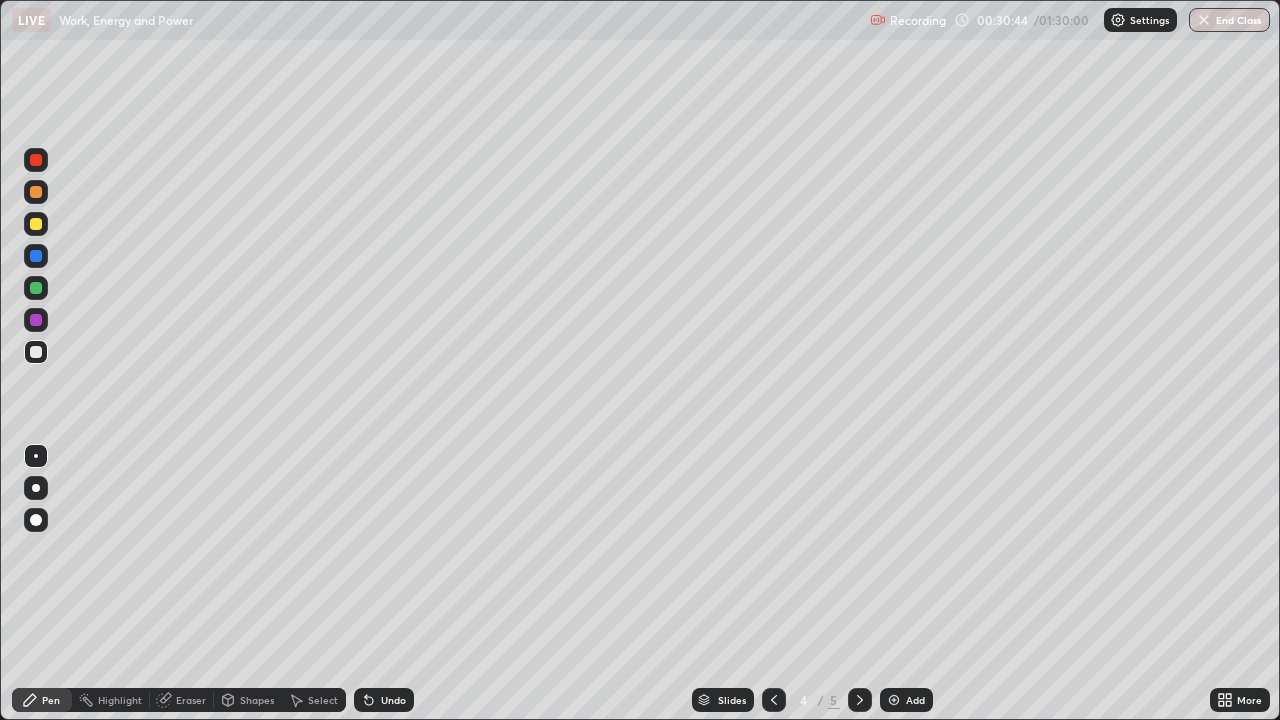 click 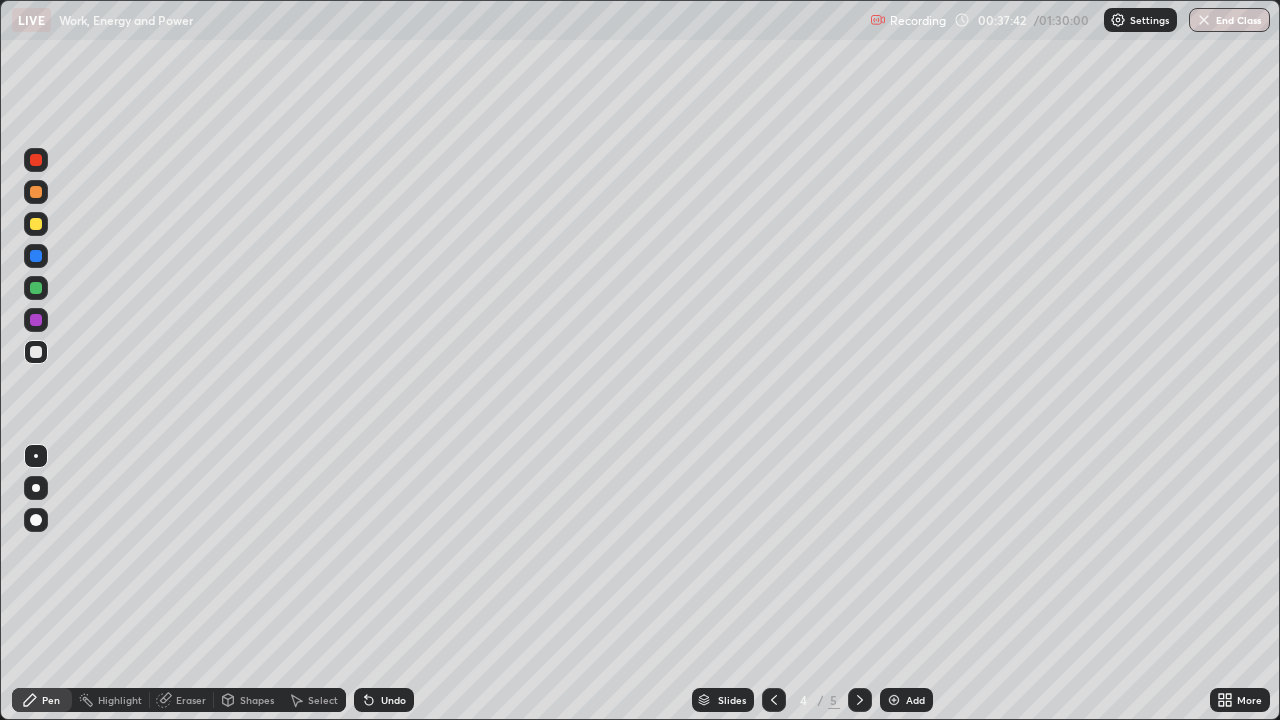 click on "Slides" at bounding box center [723, 700] 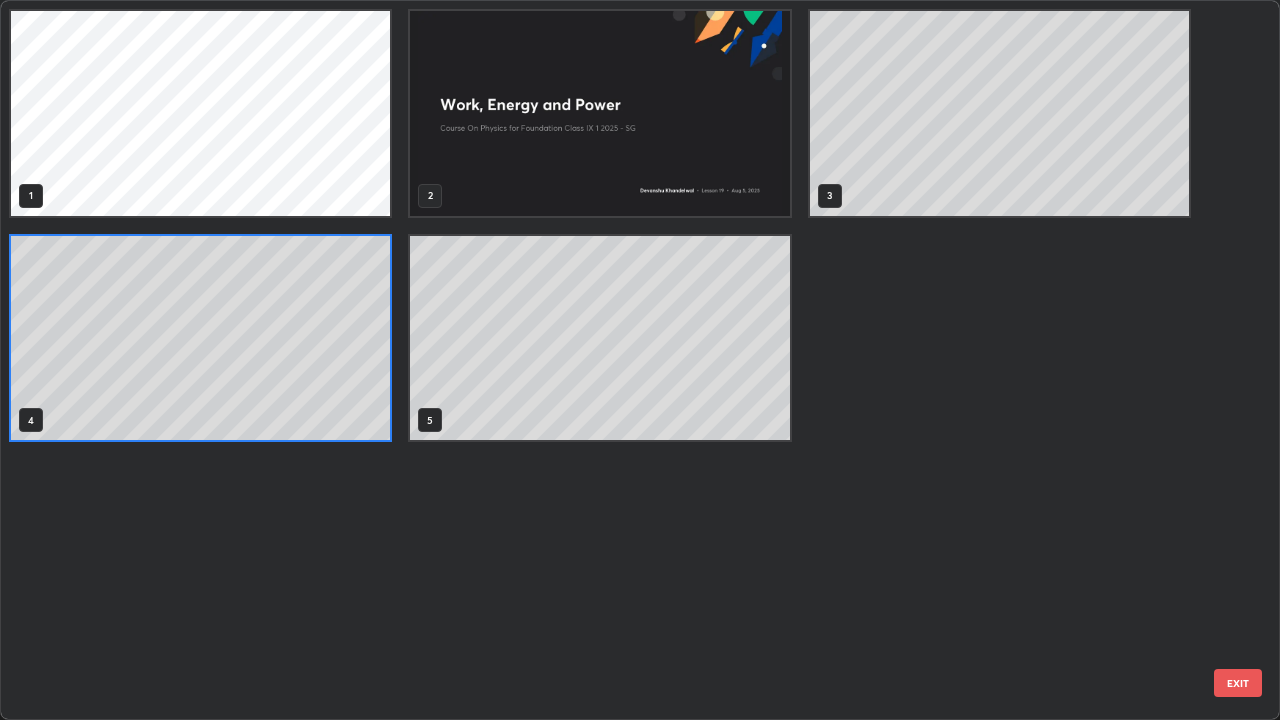 scroll, scrollTop: 7, scrollLeft: 11, axis: both 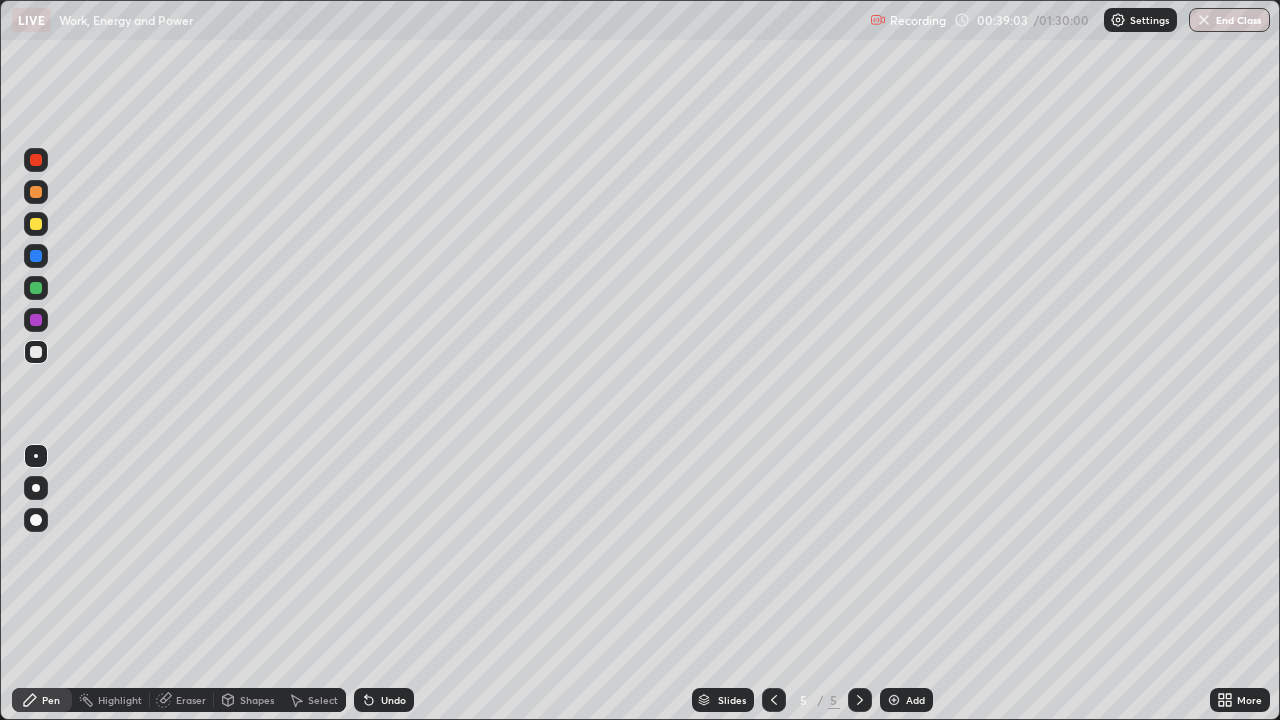 click 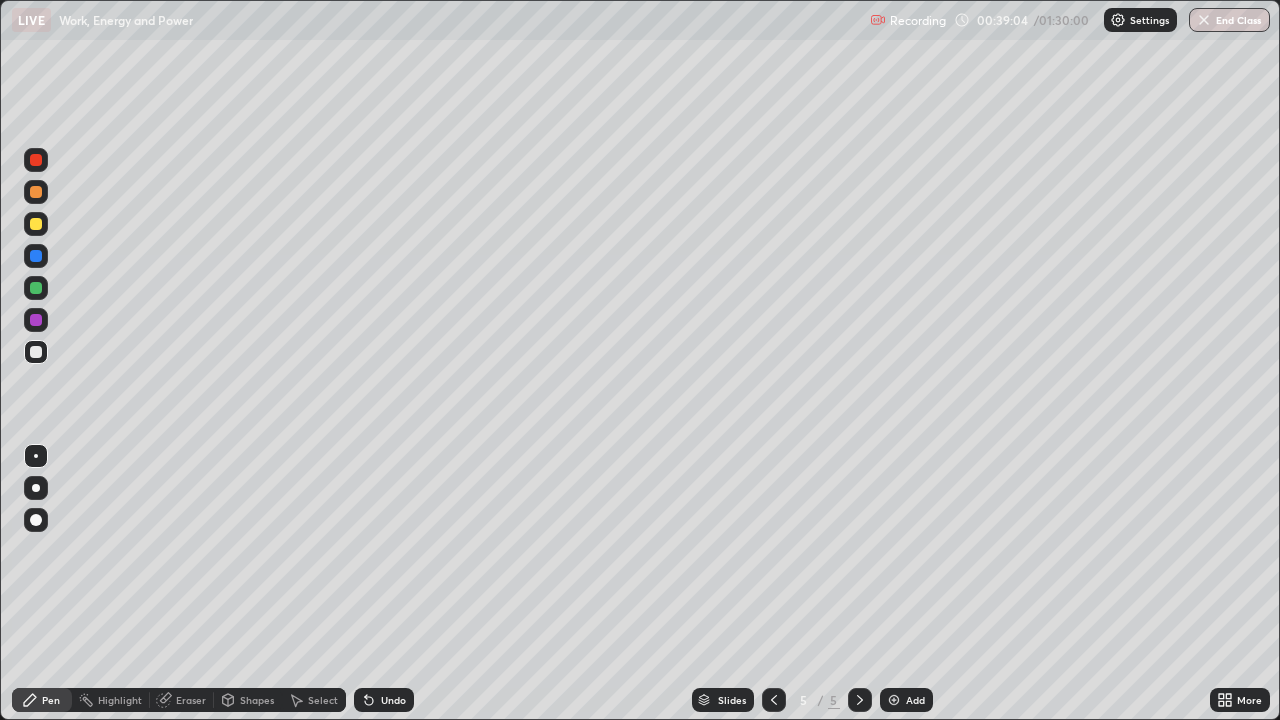 click on "Undo" at bounding box center (384, 700) 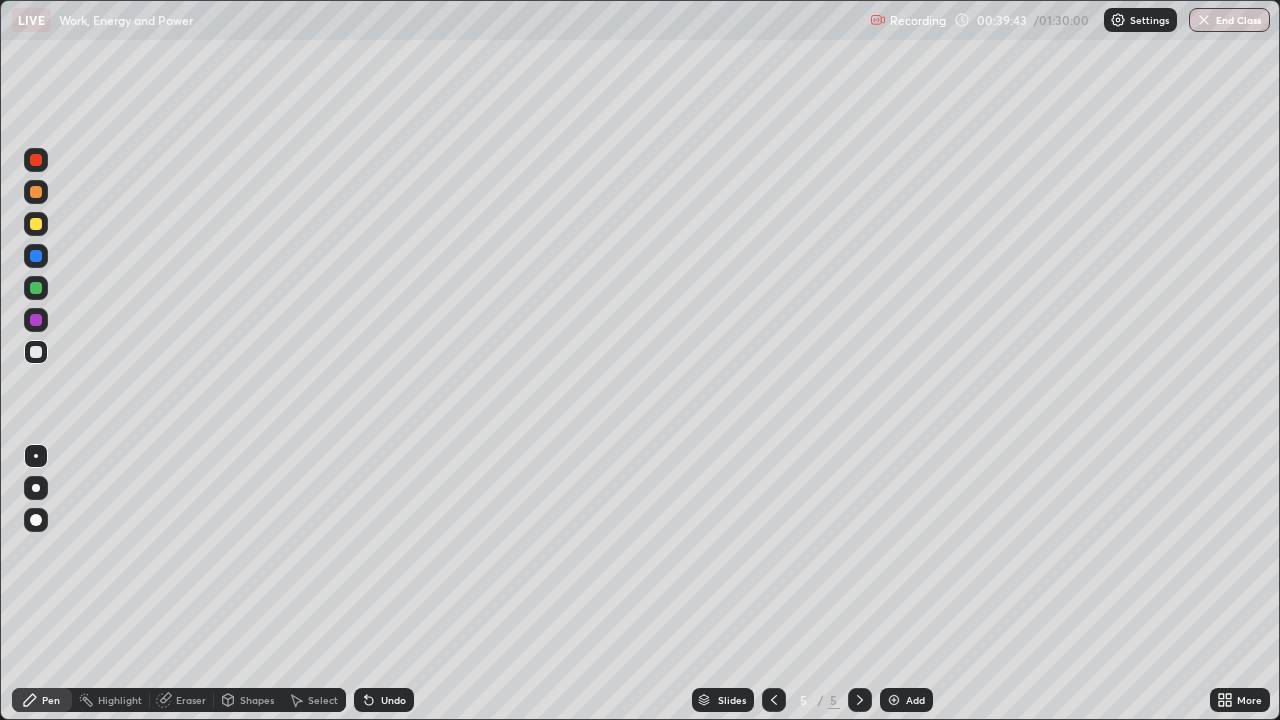 click on "Add" at bounding box center [906, 700] 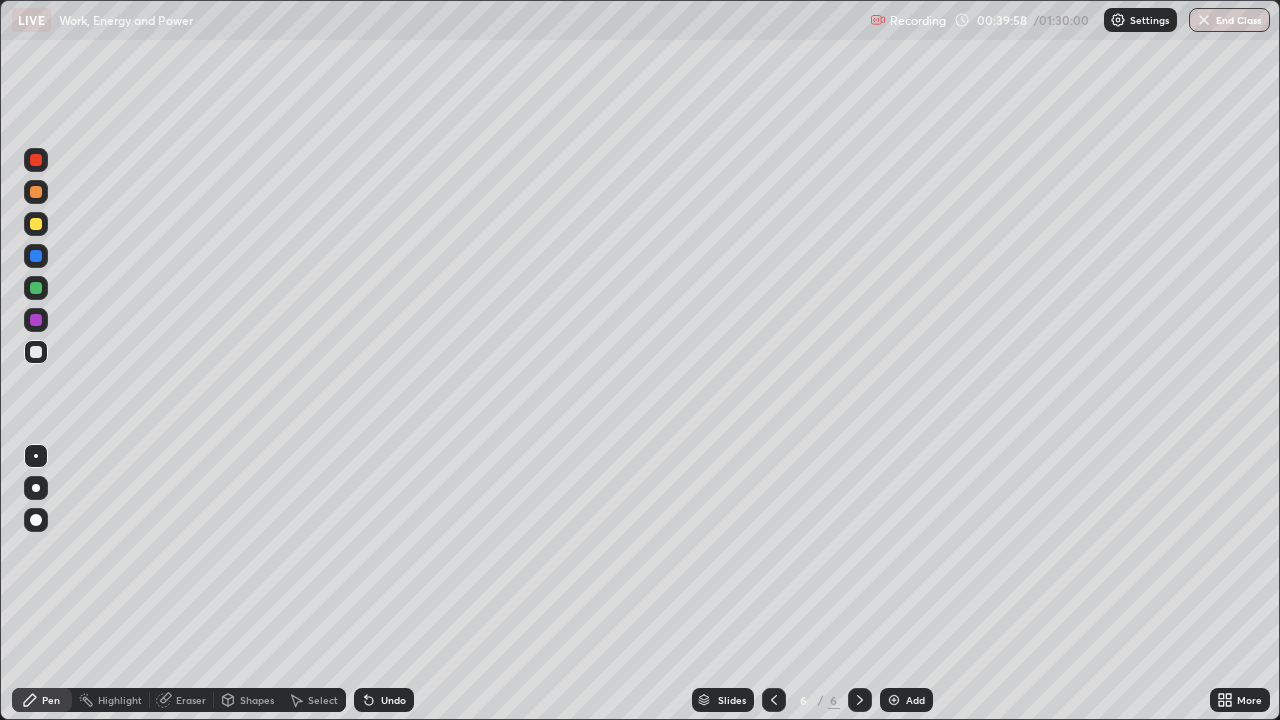 click on "Undo" at bounding box center (384, 700) 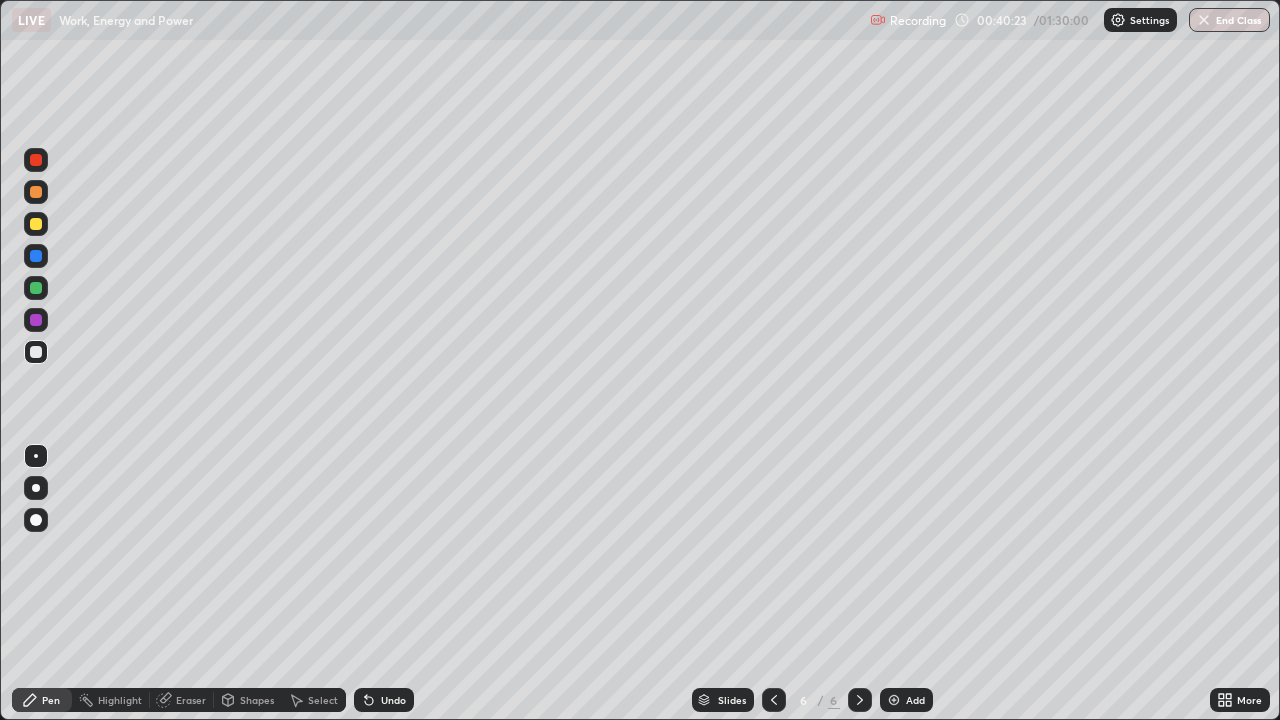 click 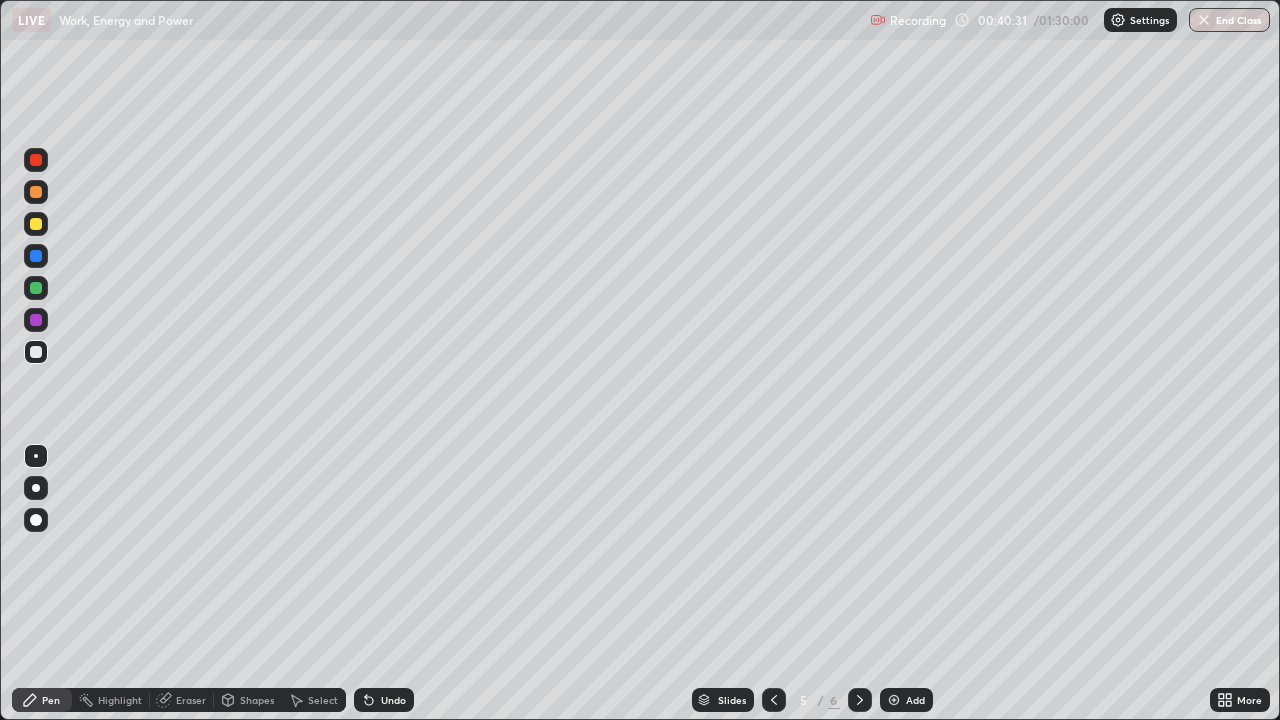 click at bounding box center [860, 700] 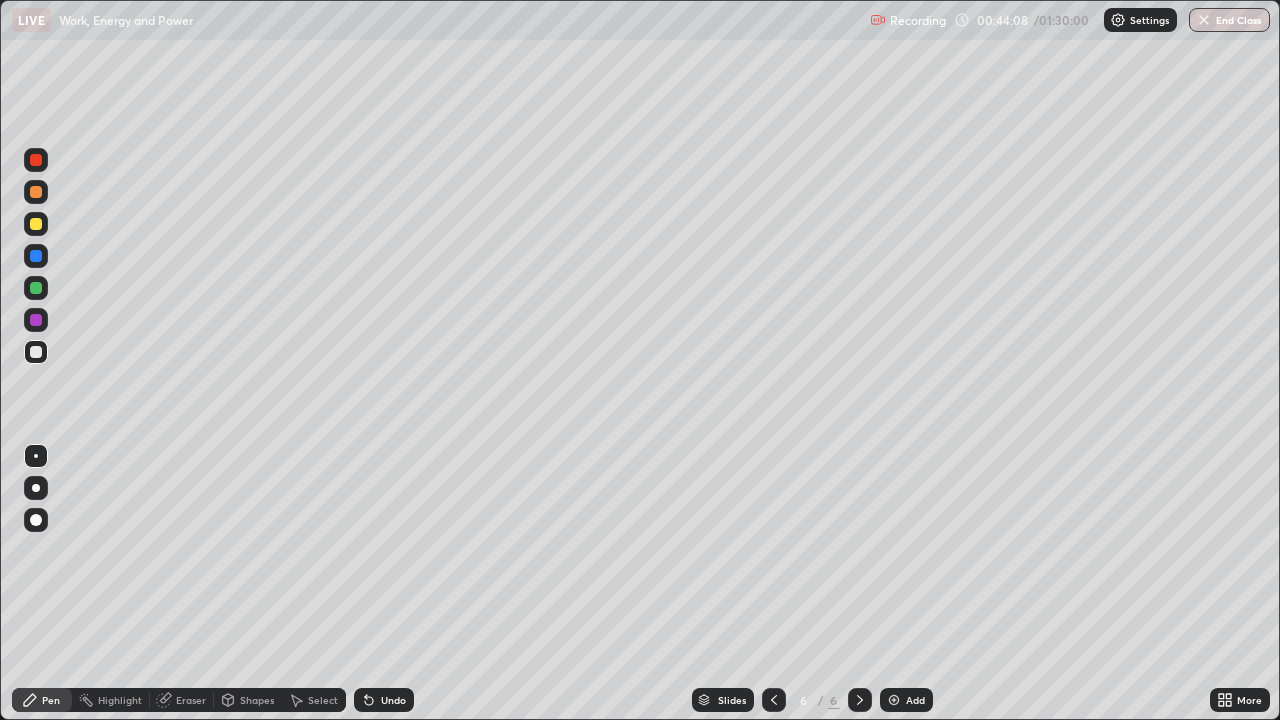 click on "Undo" at bounding box center [393, 700] 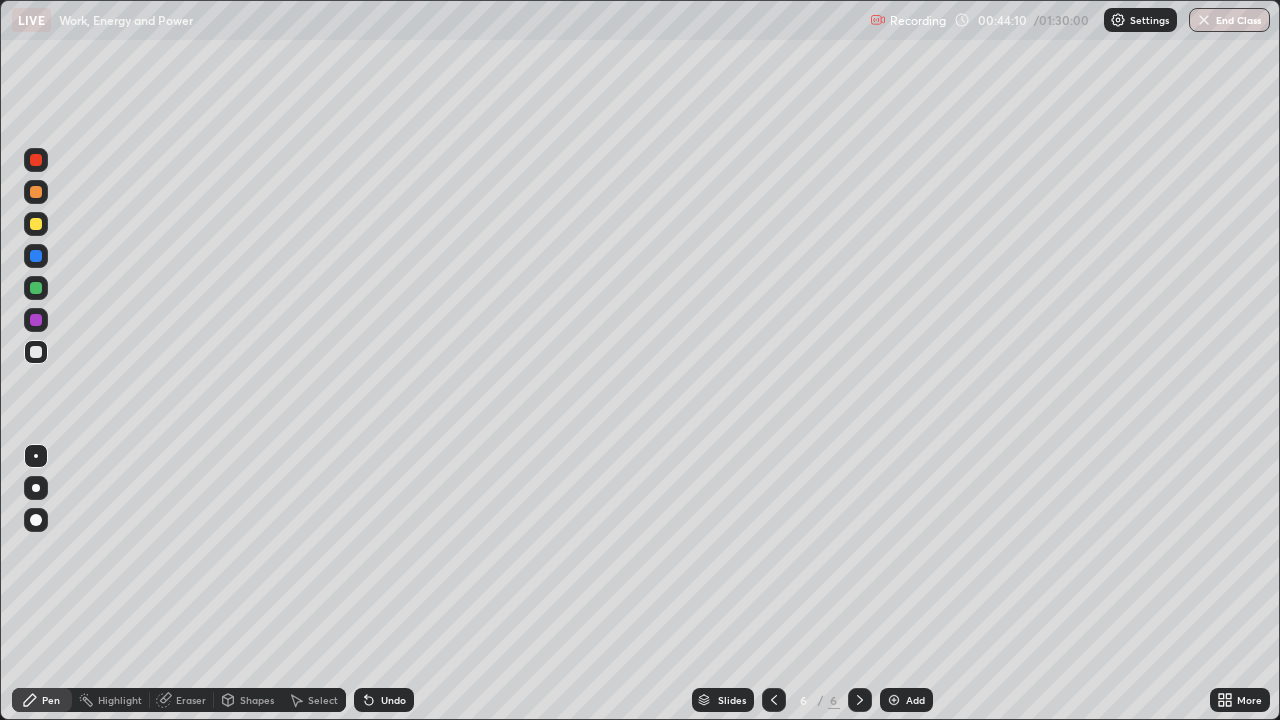 click at bounding box center [894, 700] 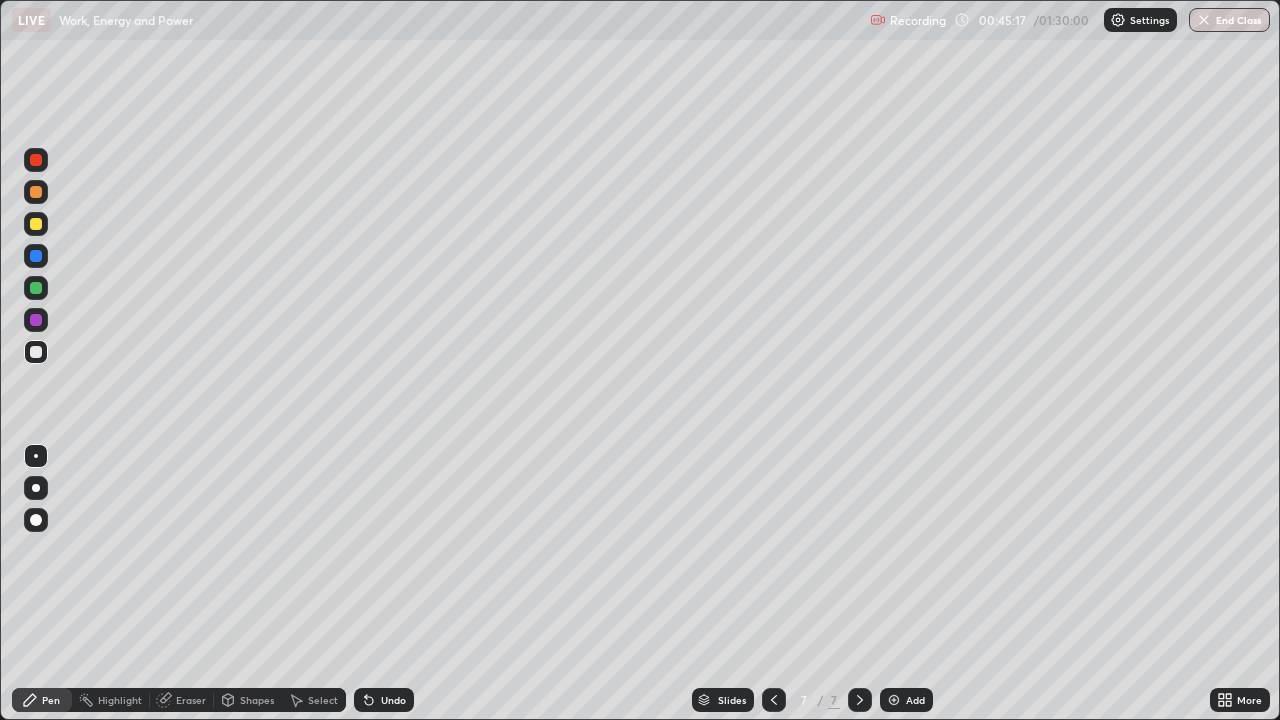 click on "Shapes" at bounding box center (257, 700) 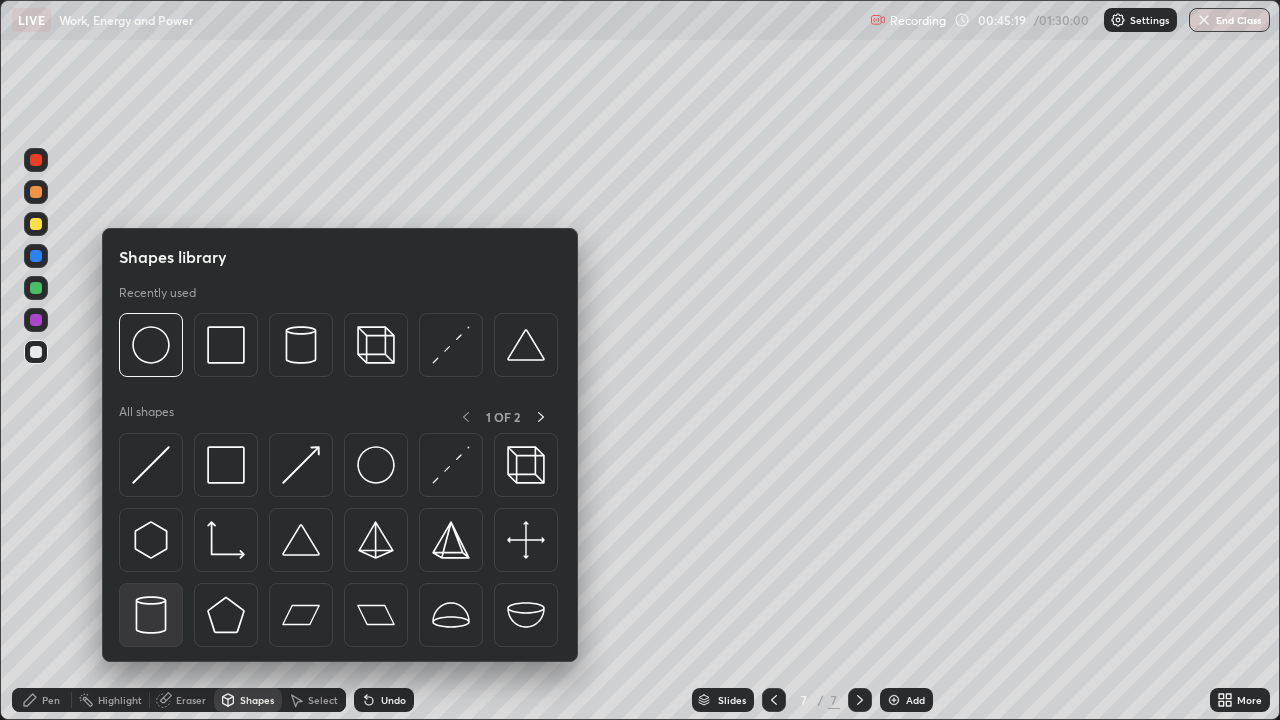 click at bounding box center (151, 615) 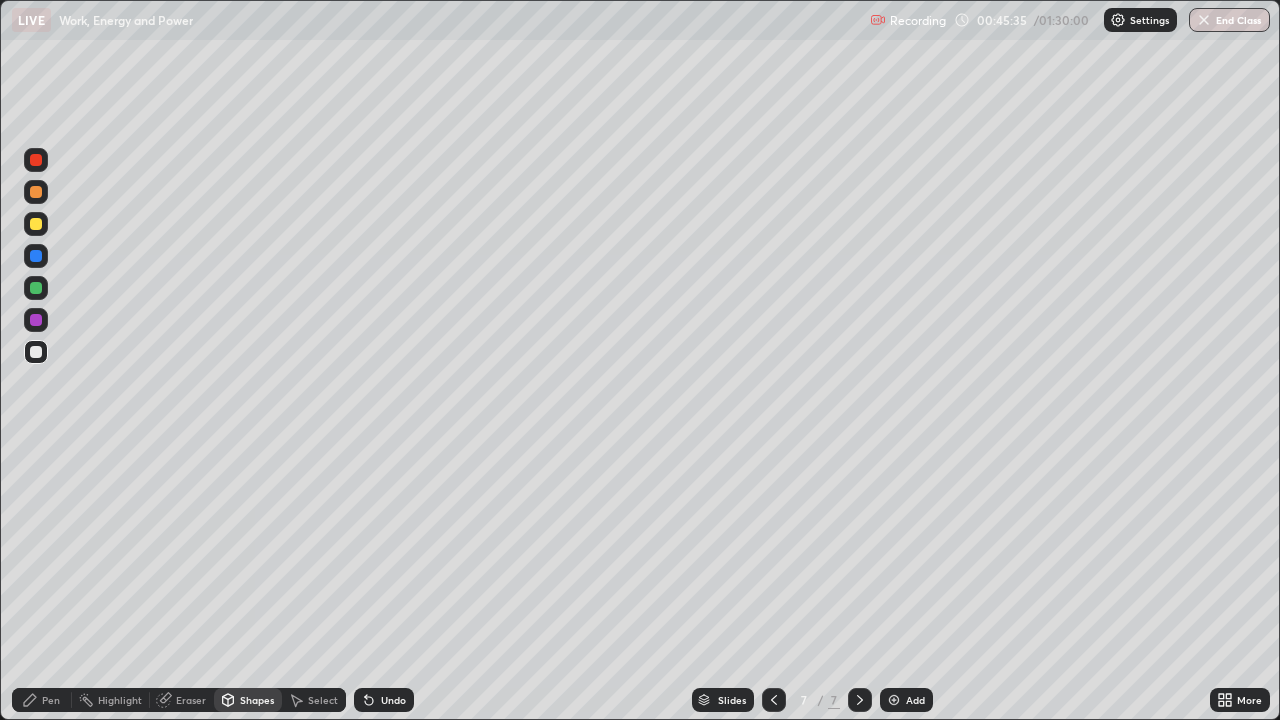 click on "Highlight" at bounding box center [120, 700] 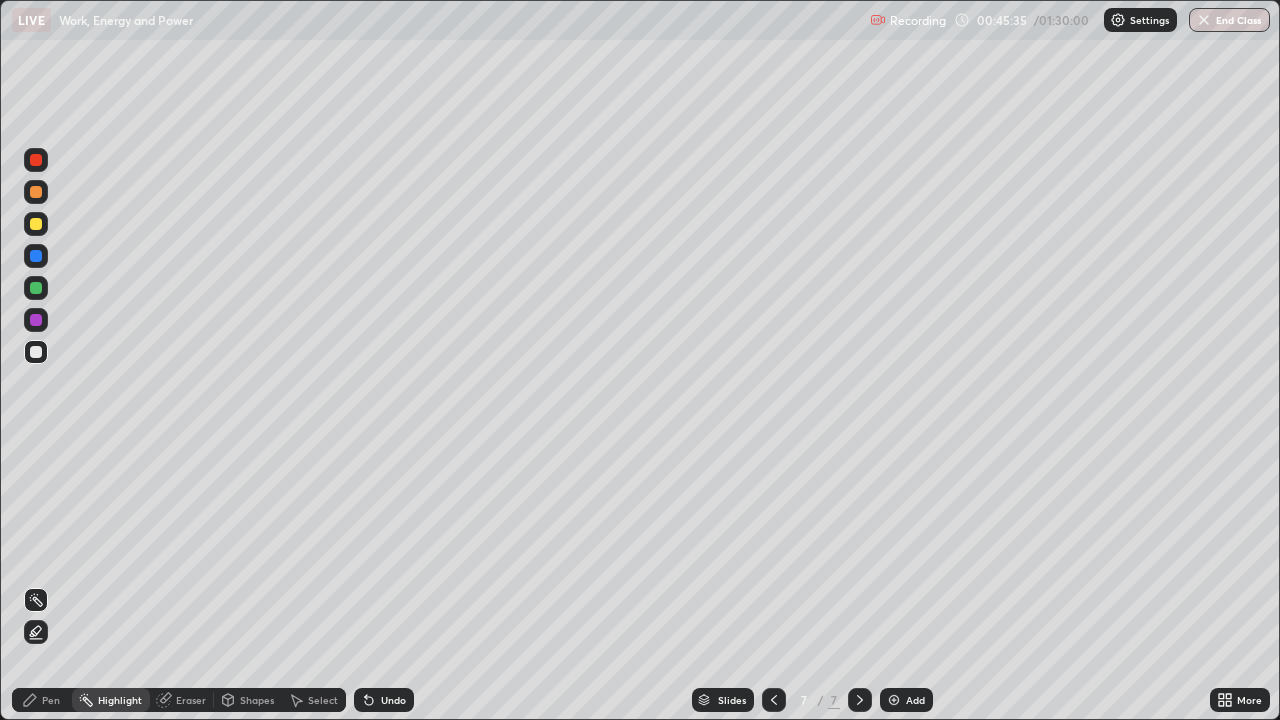 click 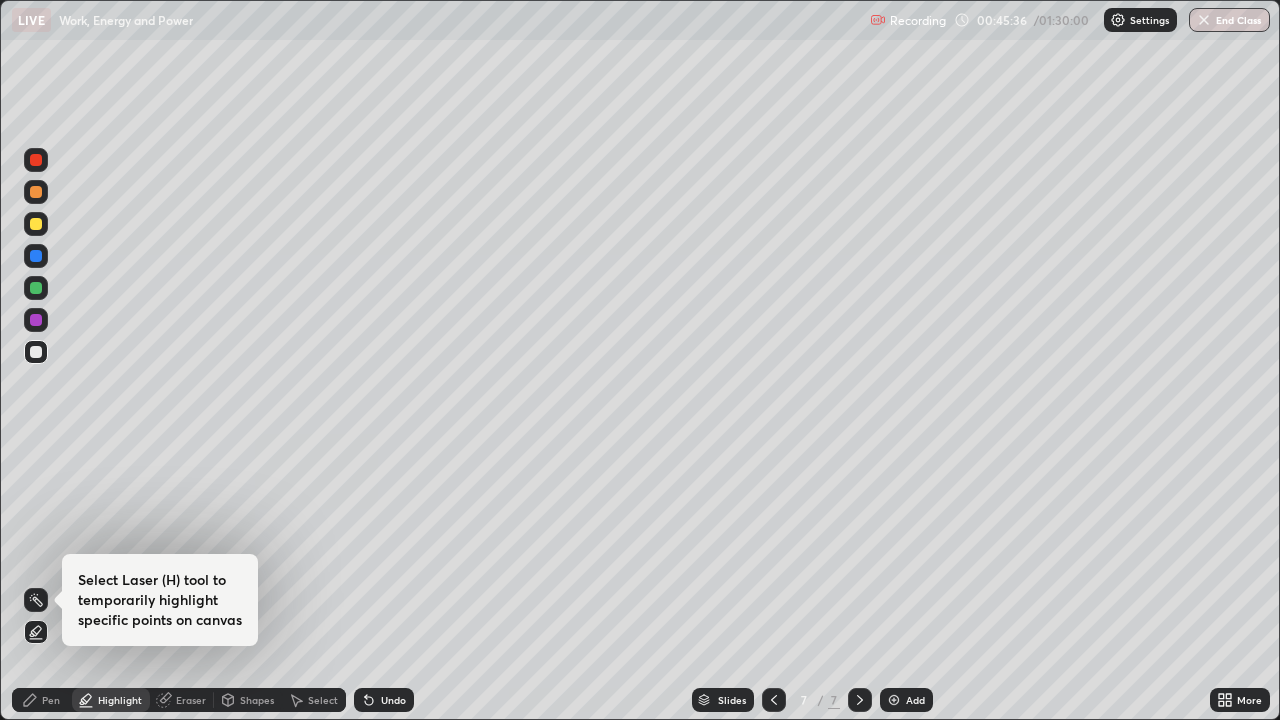click on "Select Laser (H) tool to
temporarily highlight
specific points on canvas" at bounding box center (160, 600) 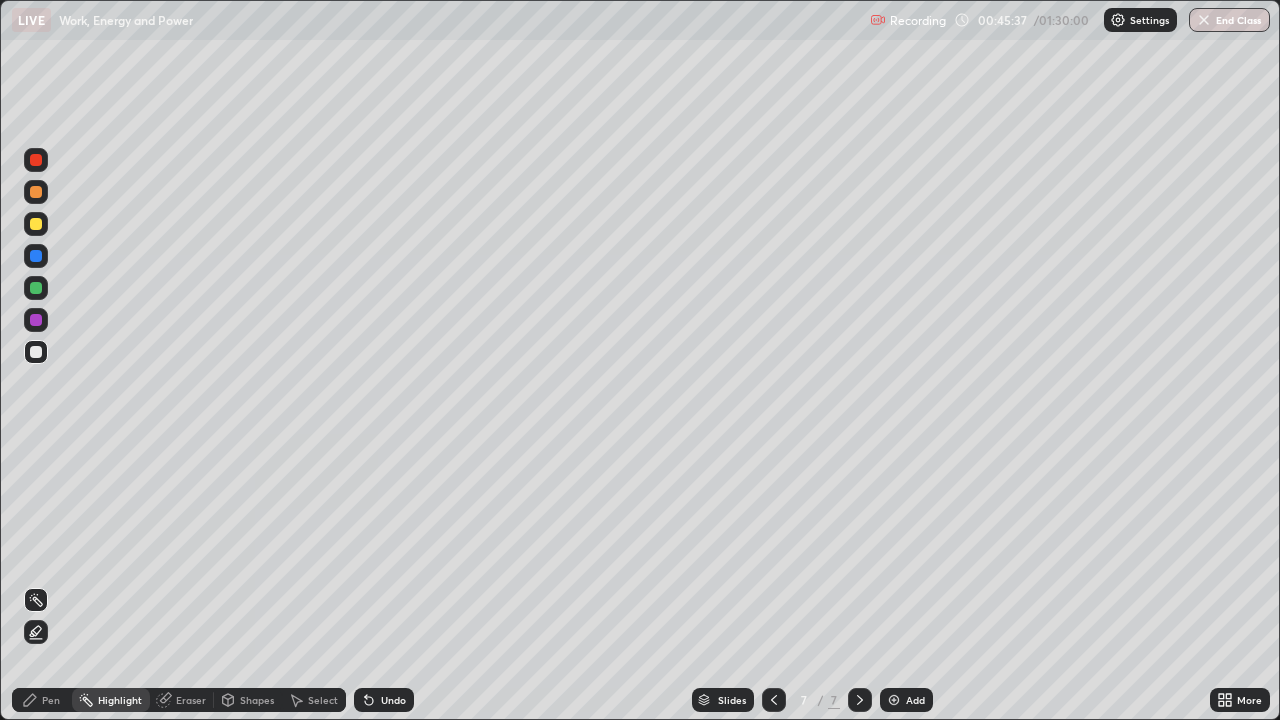 click 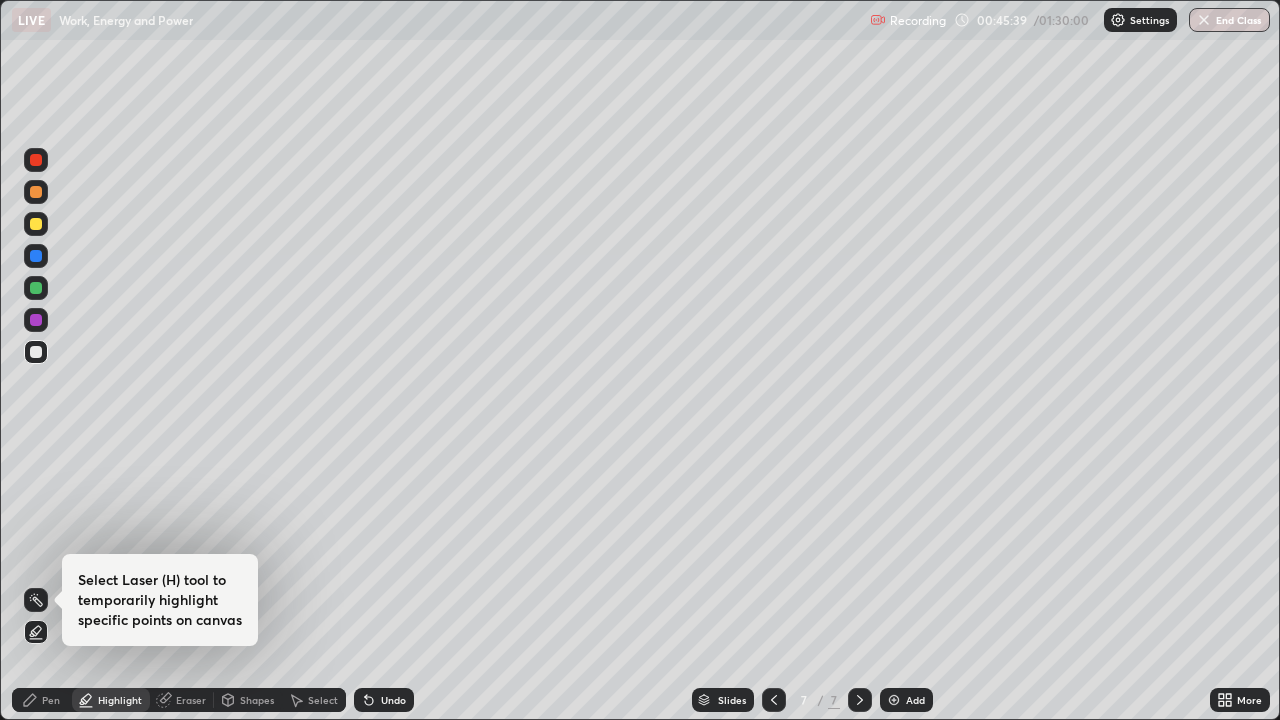 click at bounding box center [36, 160] 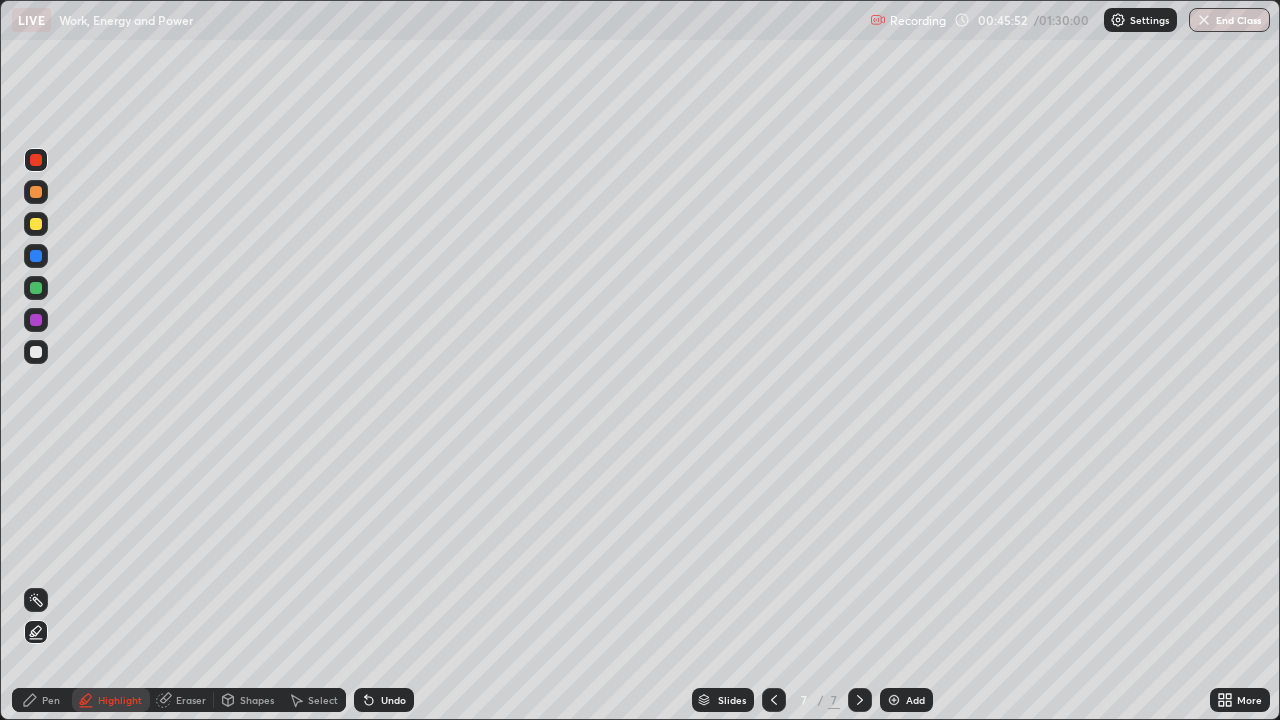 click 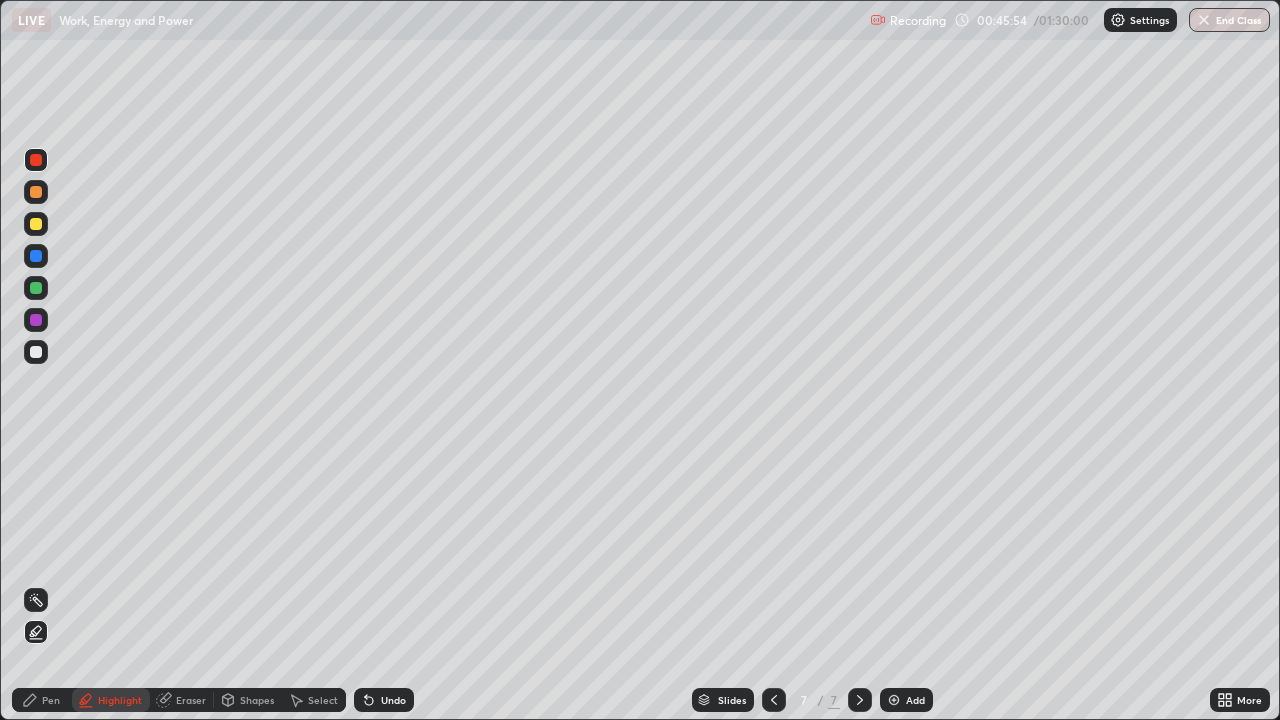 click on "Pen" at bounding box center [42, 700] 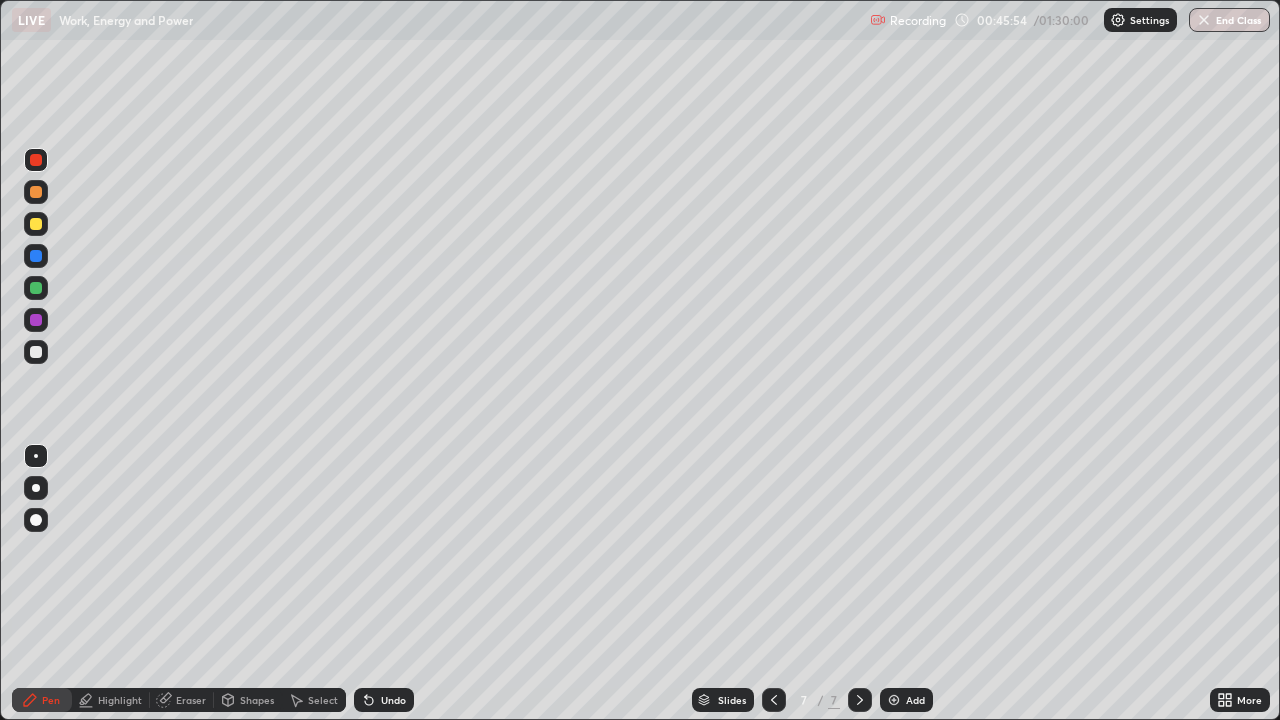 click on "Pen" at bounding box center [42, 700] 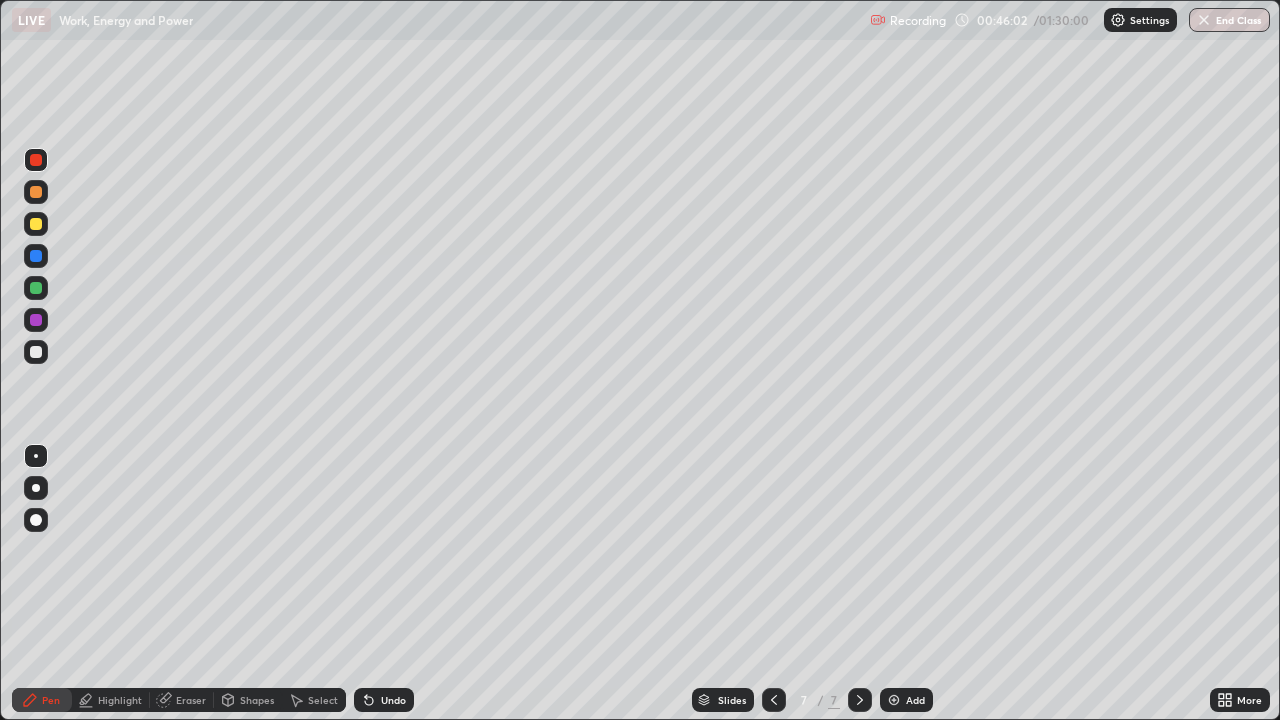 click at bounding box center [36, 160] 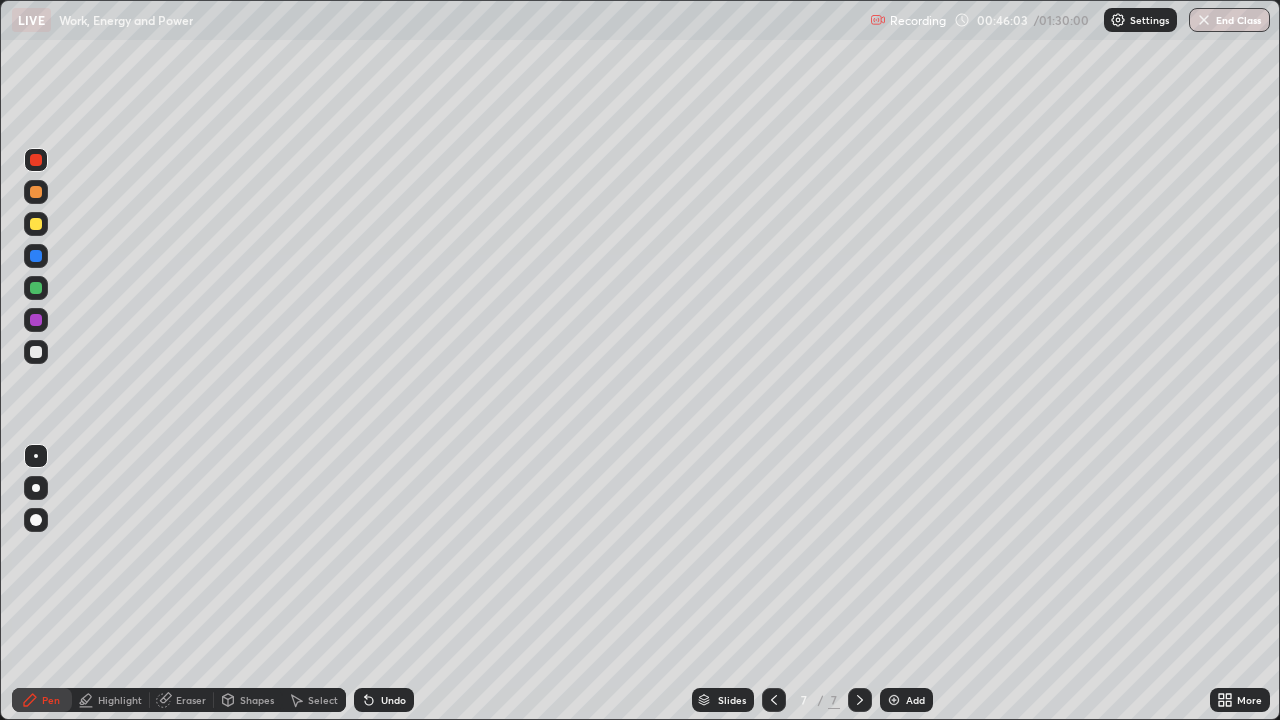 click at bounding box center [36, 352] 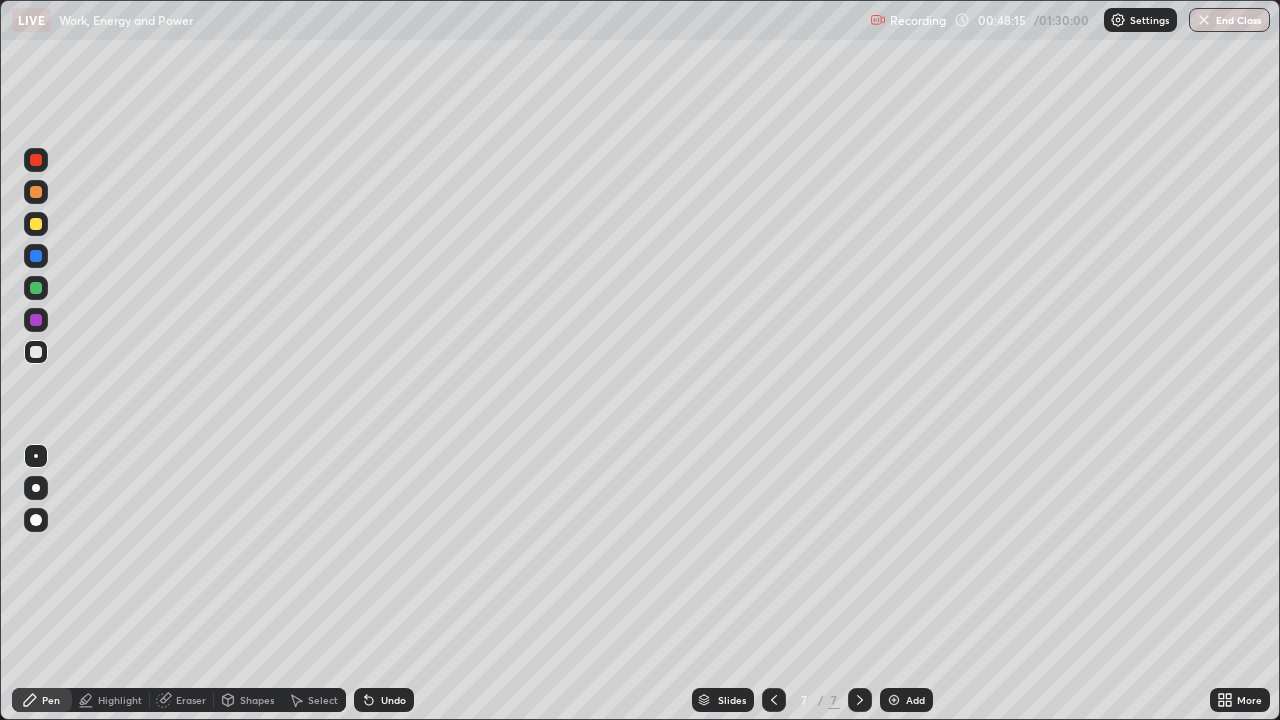 click on "Highlight" at bounding box center [120, 700] 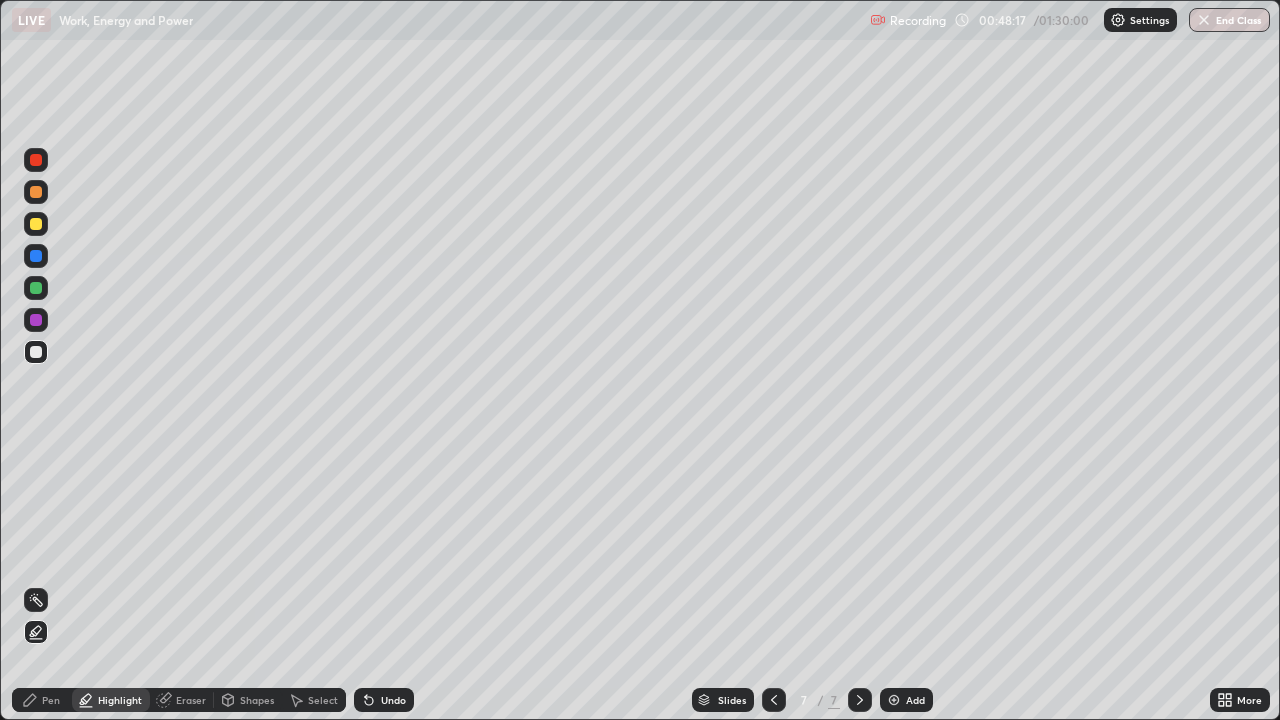 click at bounding box center [36, 256] 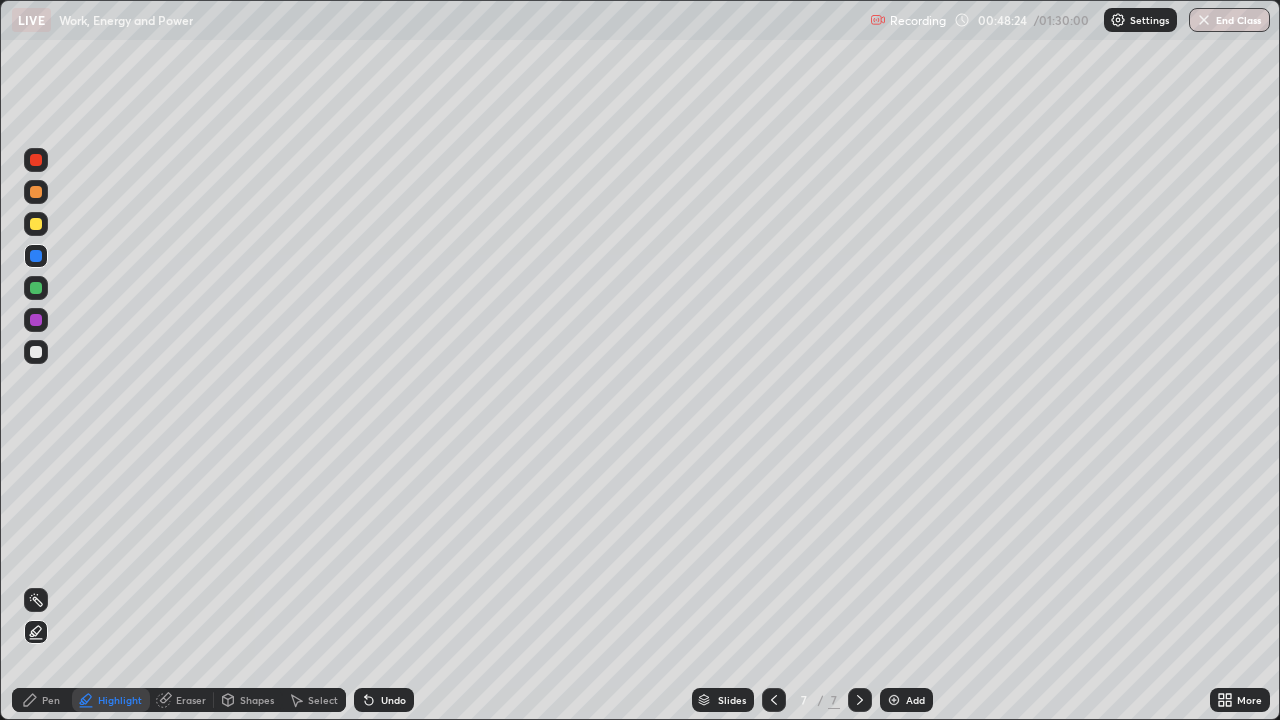 click 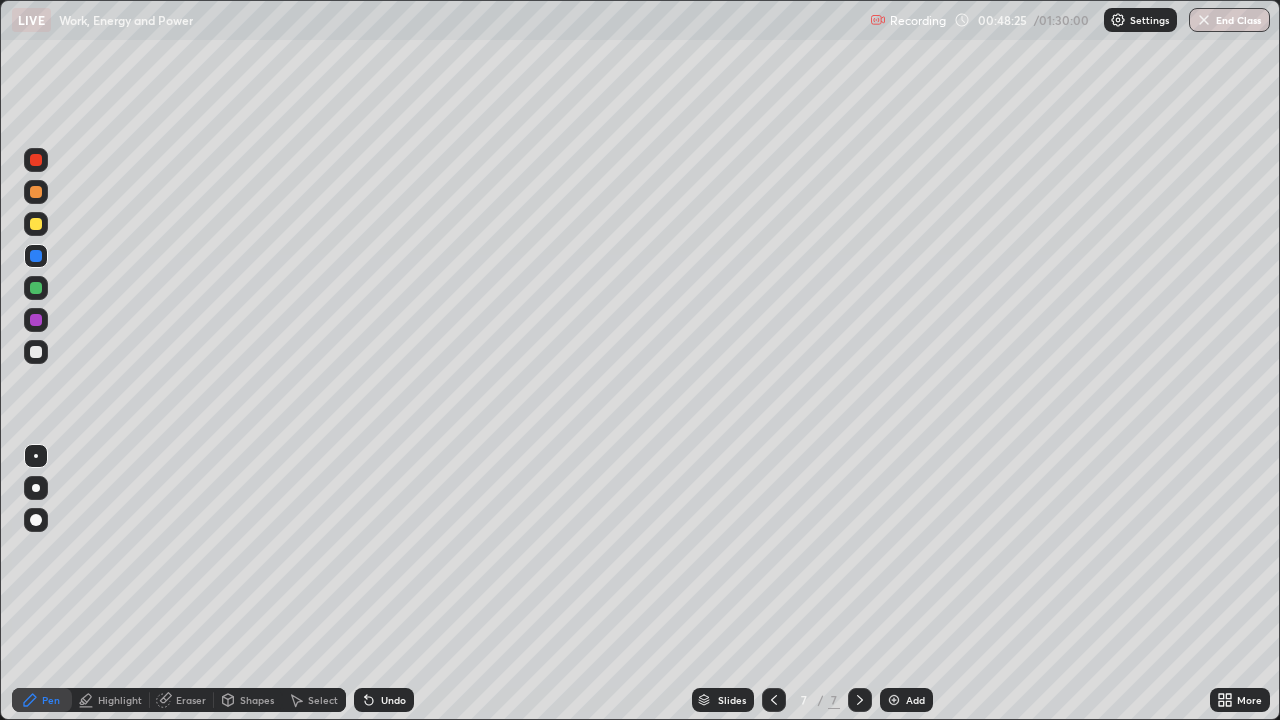 click at bounding box center (36, 352) 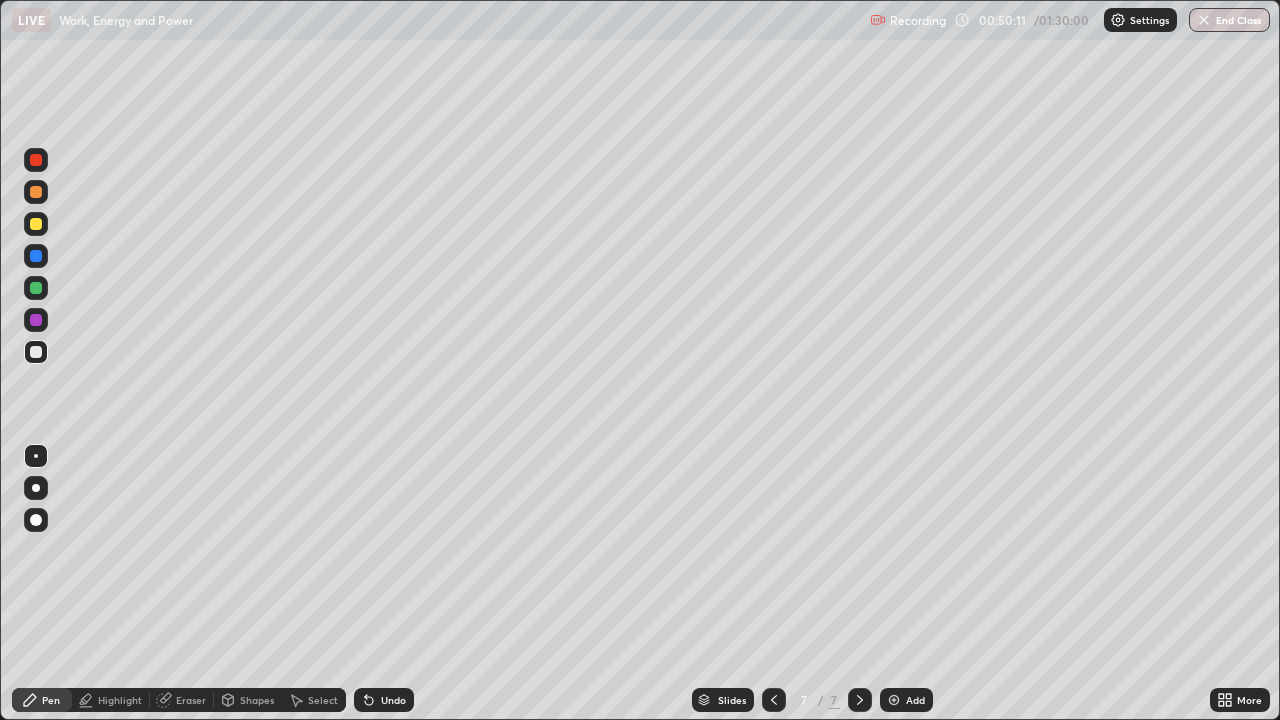 click on "Eraser" at bounding box center [191, 700] 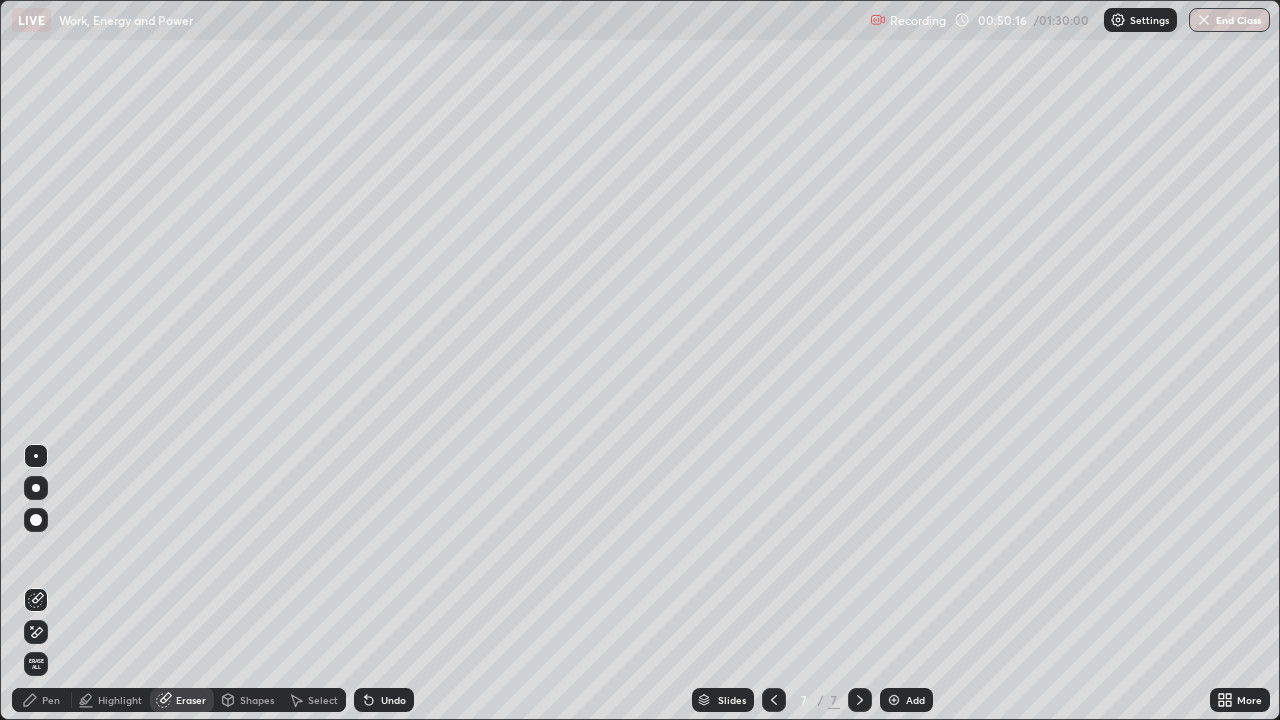 click on "Pen" at bounding box center [51, 700] 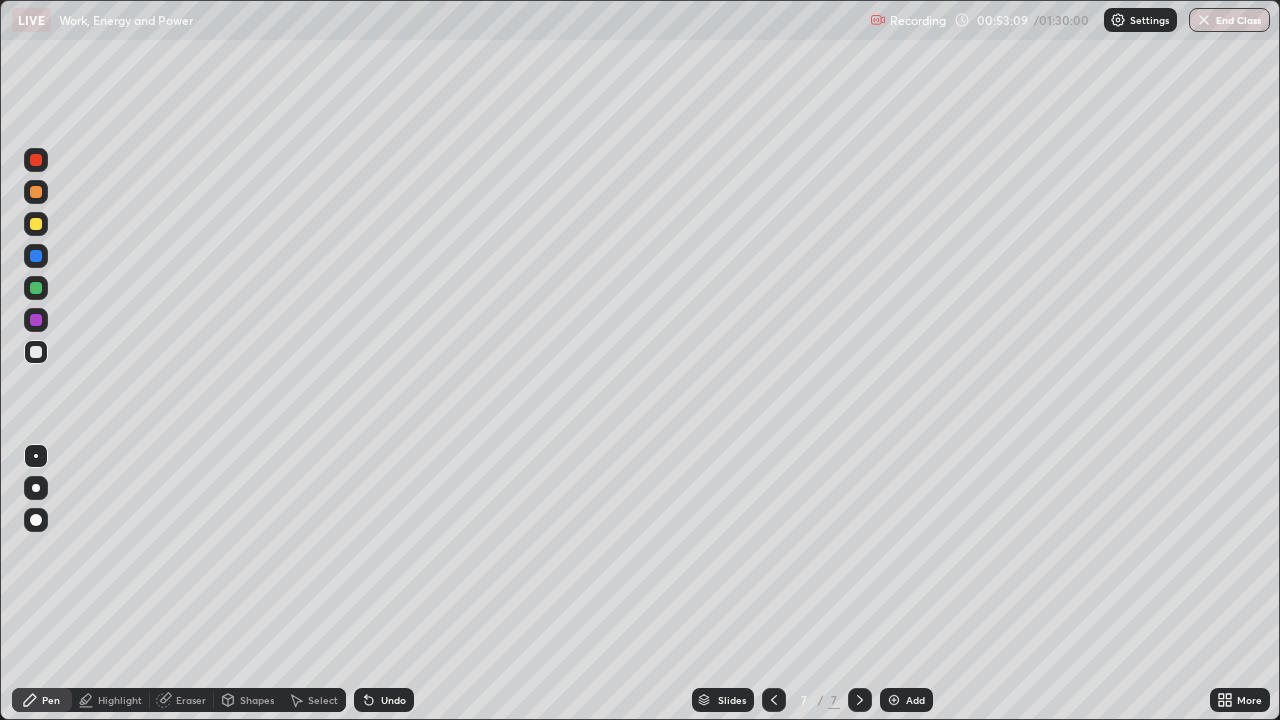 click on "Add" at bounding box center (915, 700) 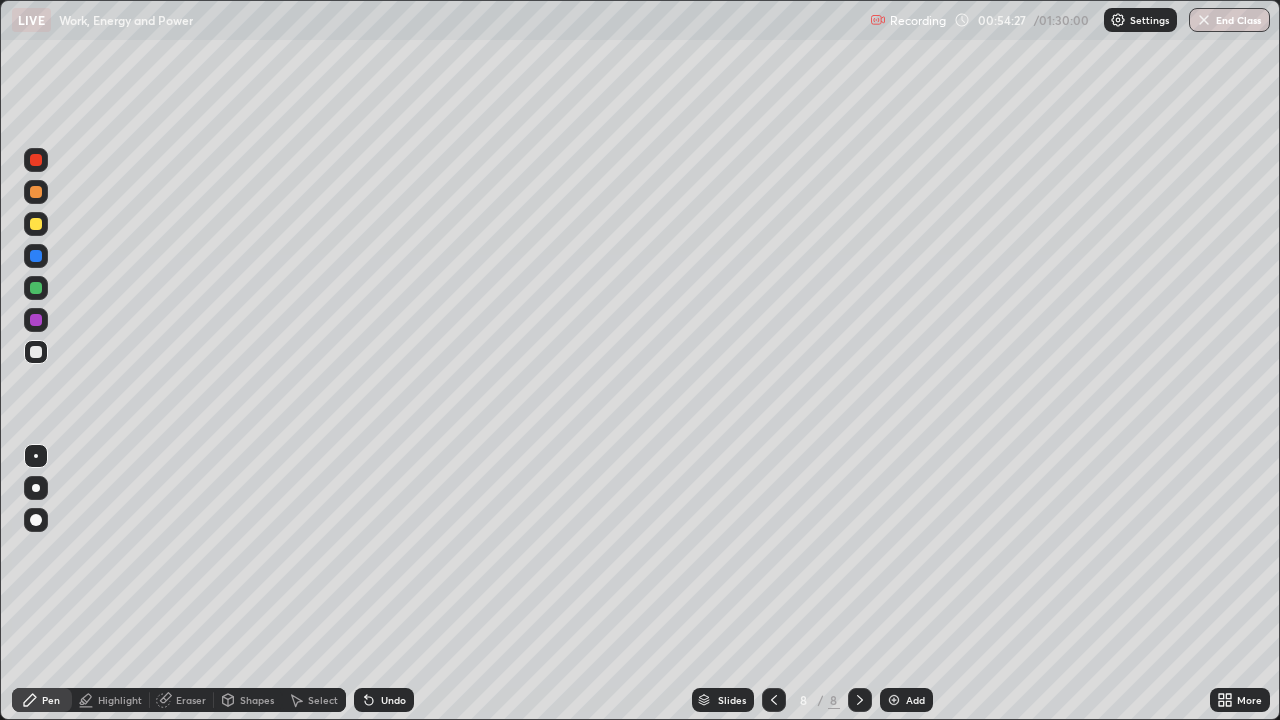 click 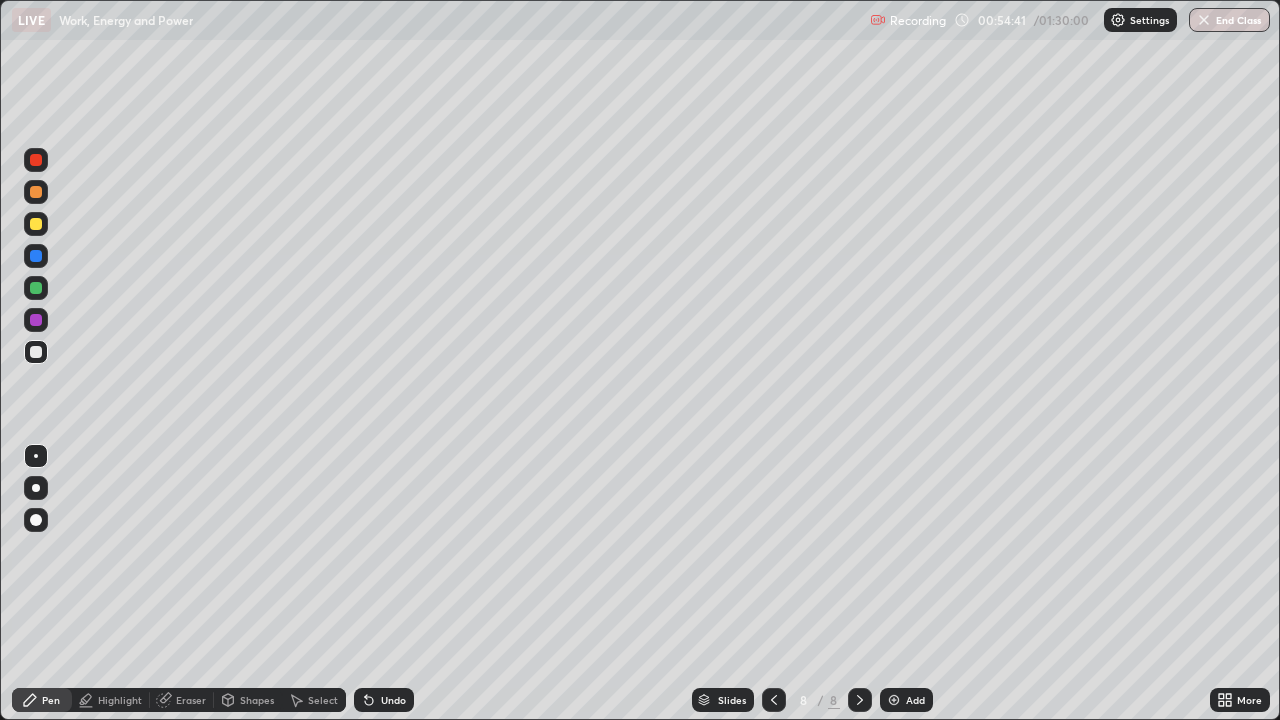 click 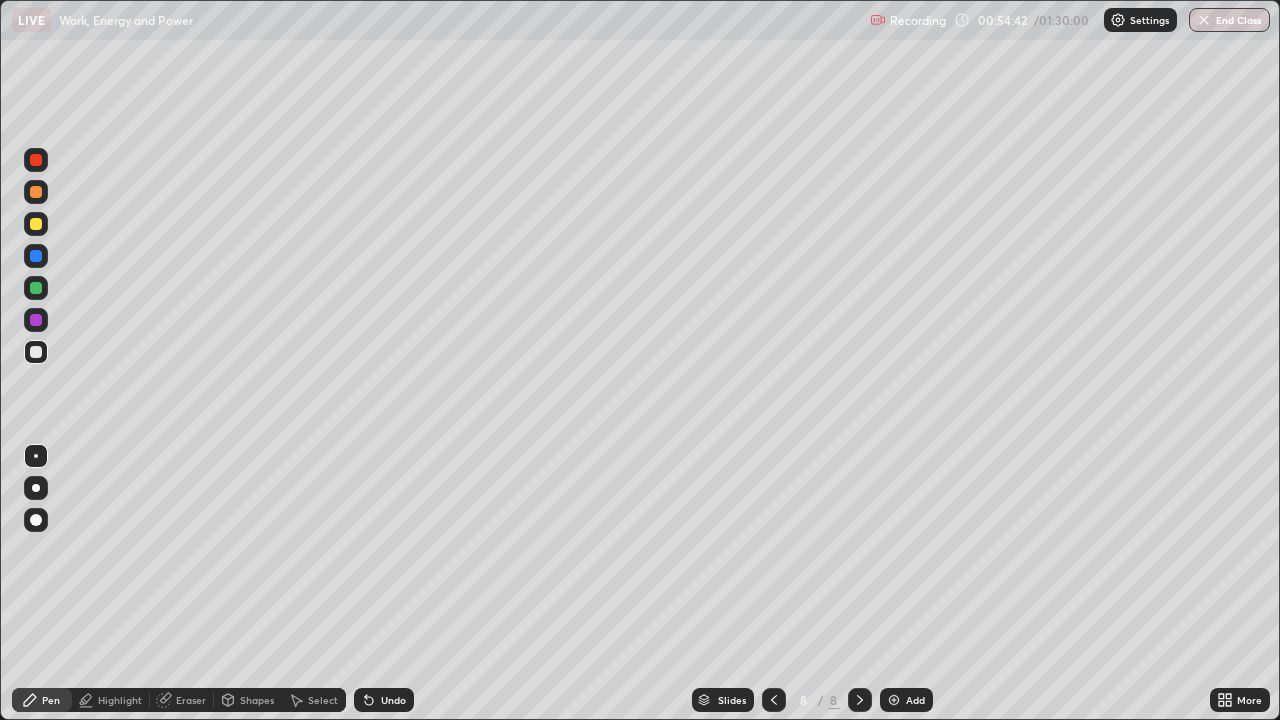 click on "Undo" at bounding box center [384, 700] 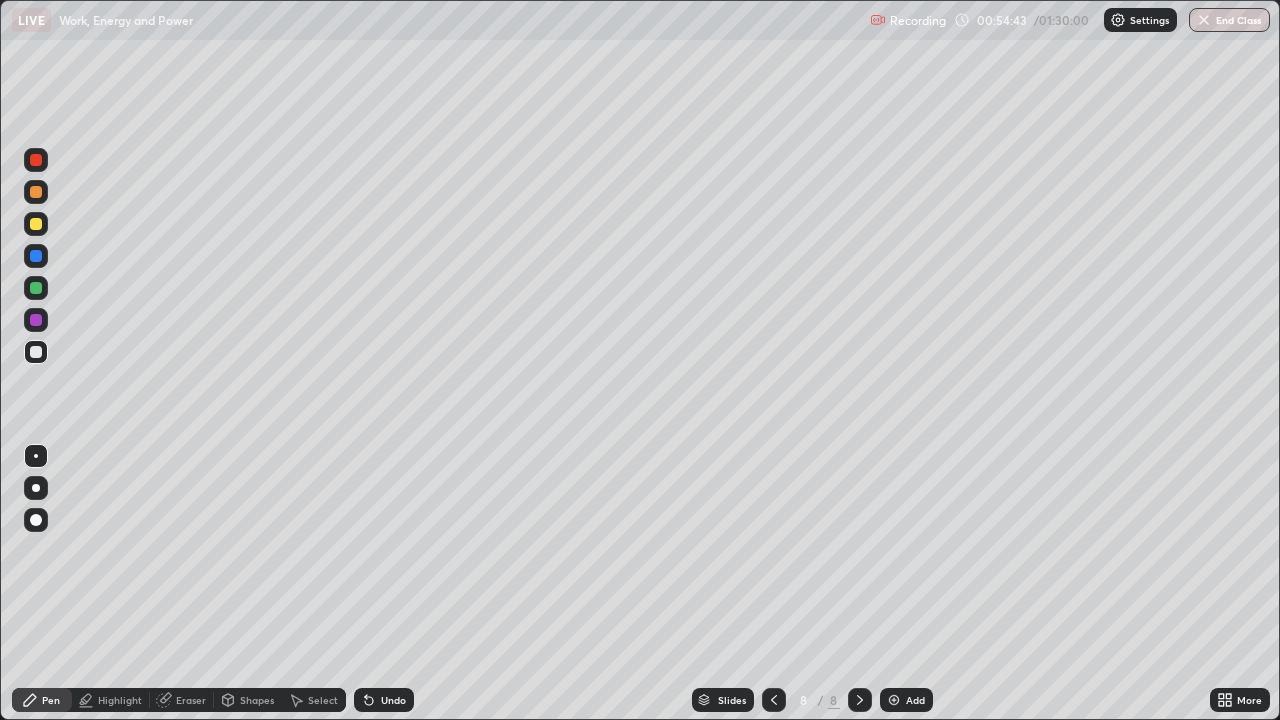 click 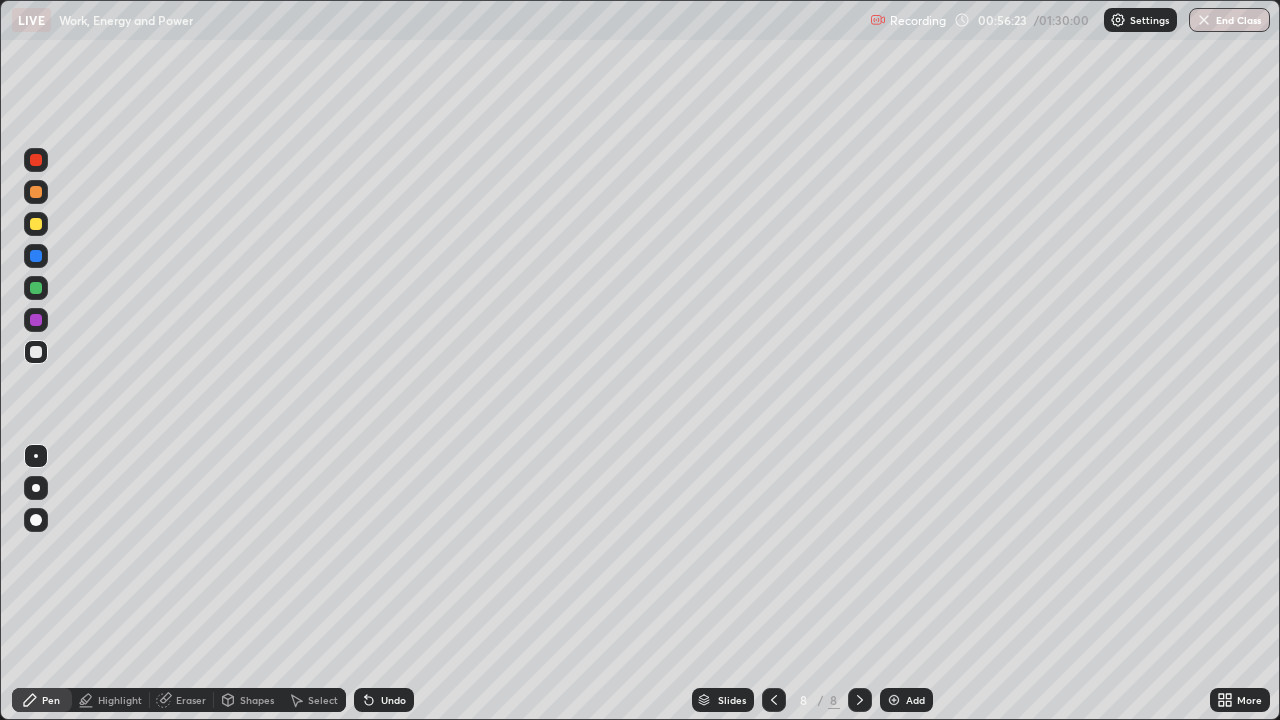 click on "Add" at bounding box center [906, 700] 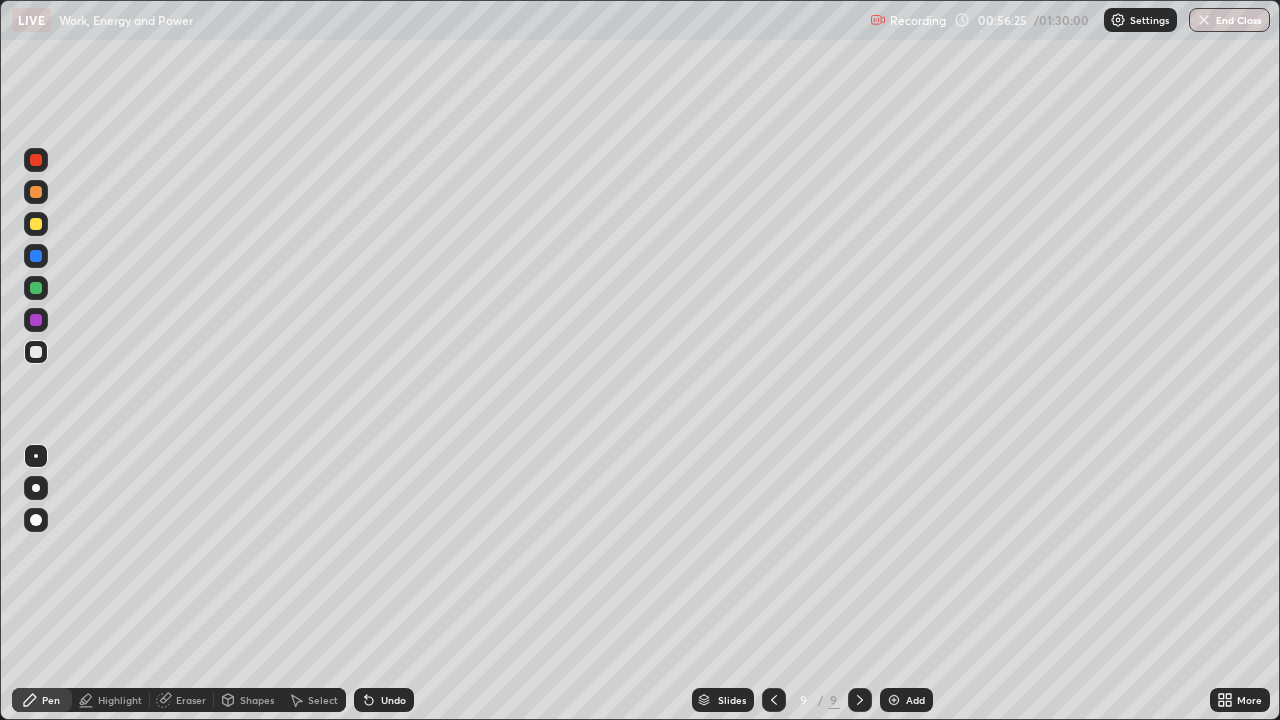 click 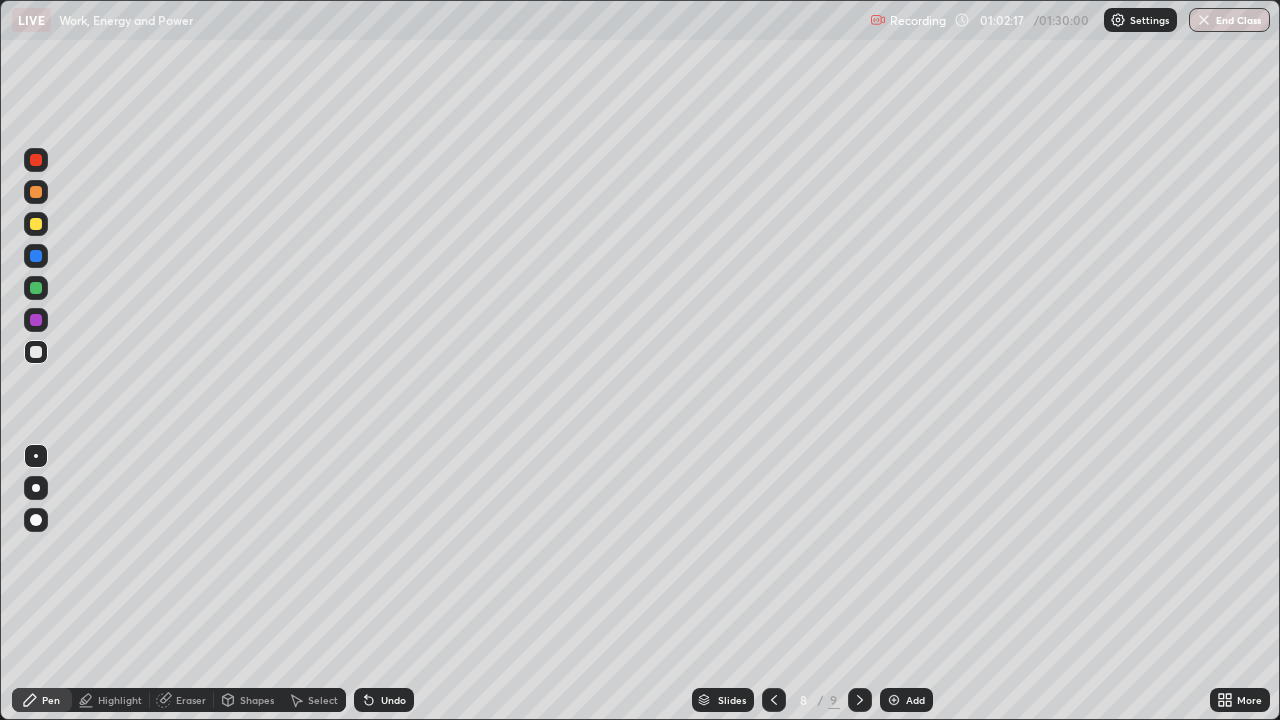 click 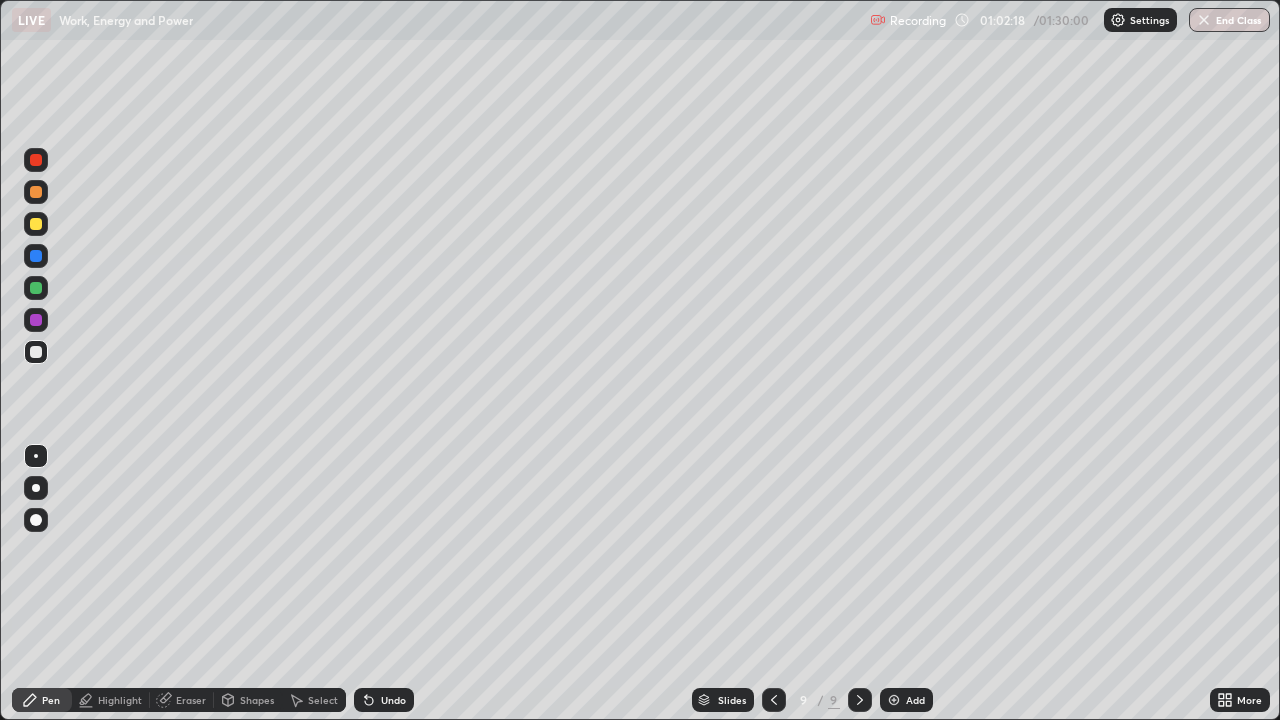 click at bounding box center (894, 700) 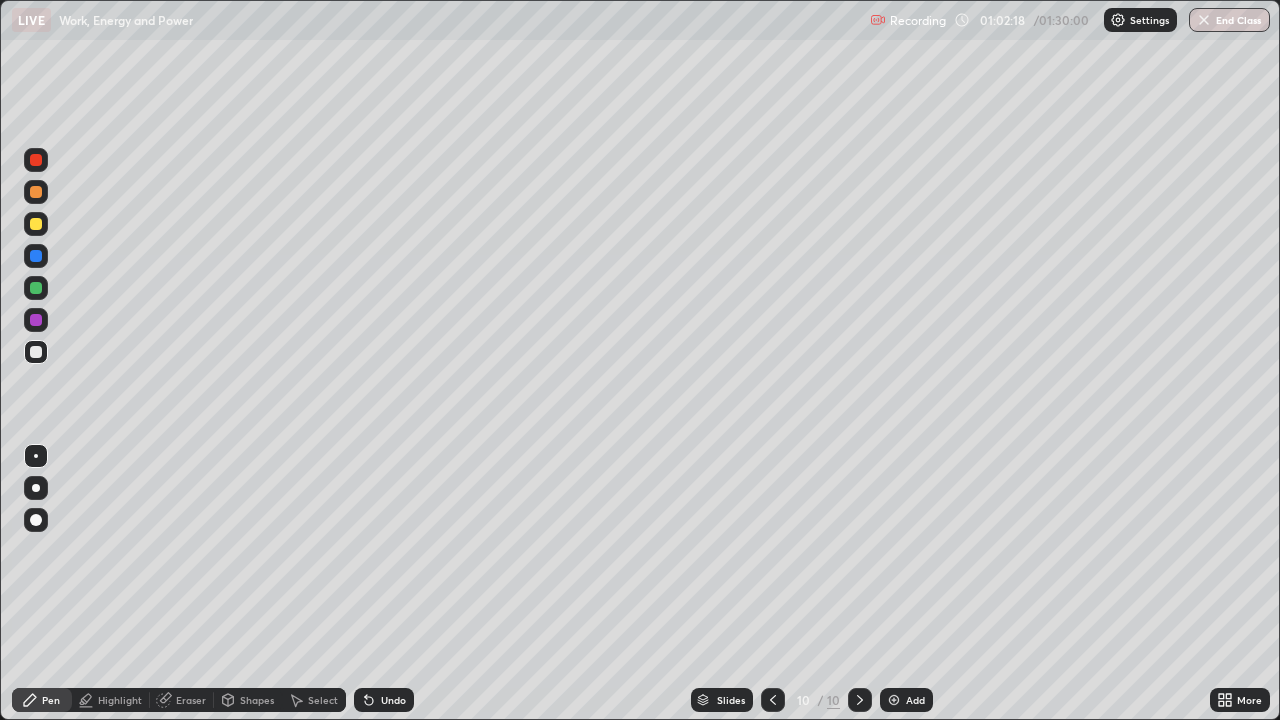 click at bounding box center [773, 700] 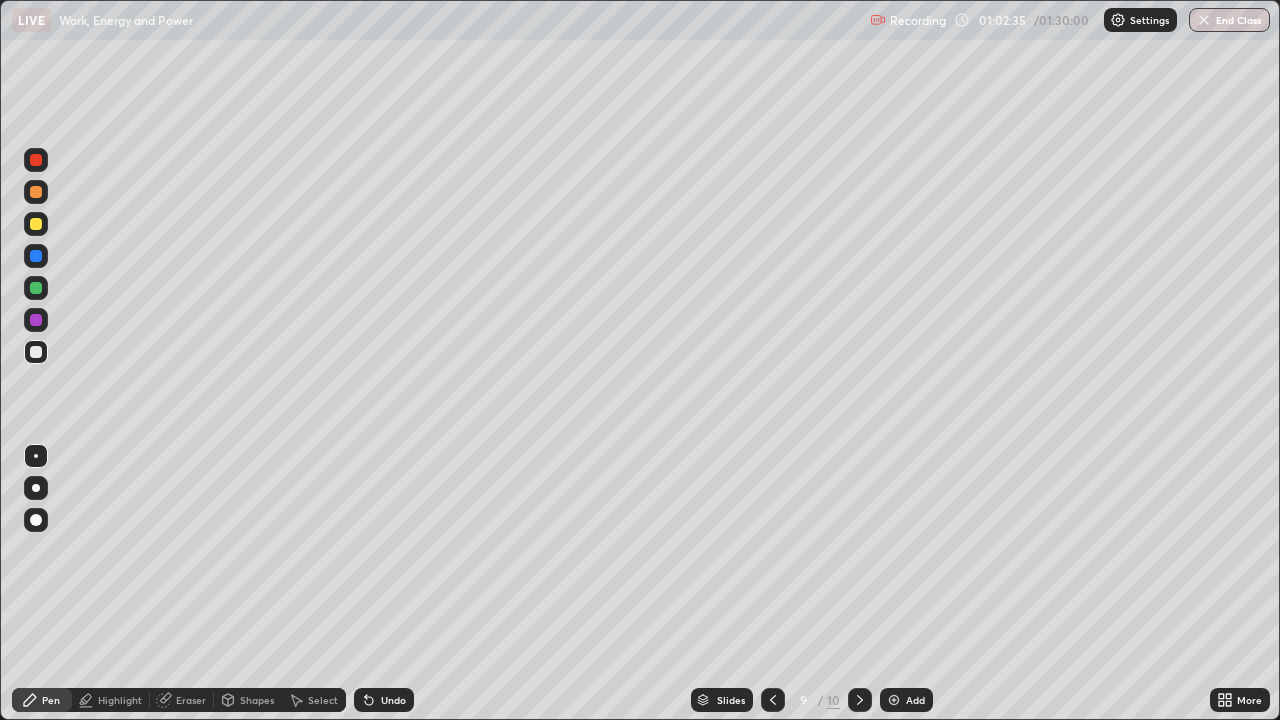 click on "Undo" at bounding box center [384, 700] 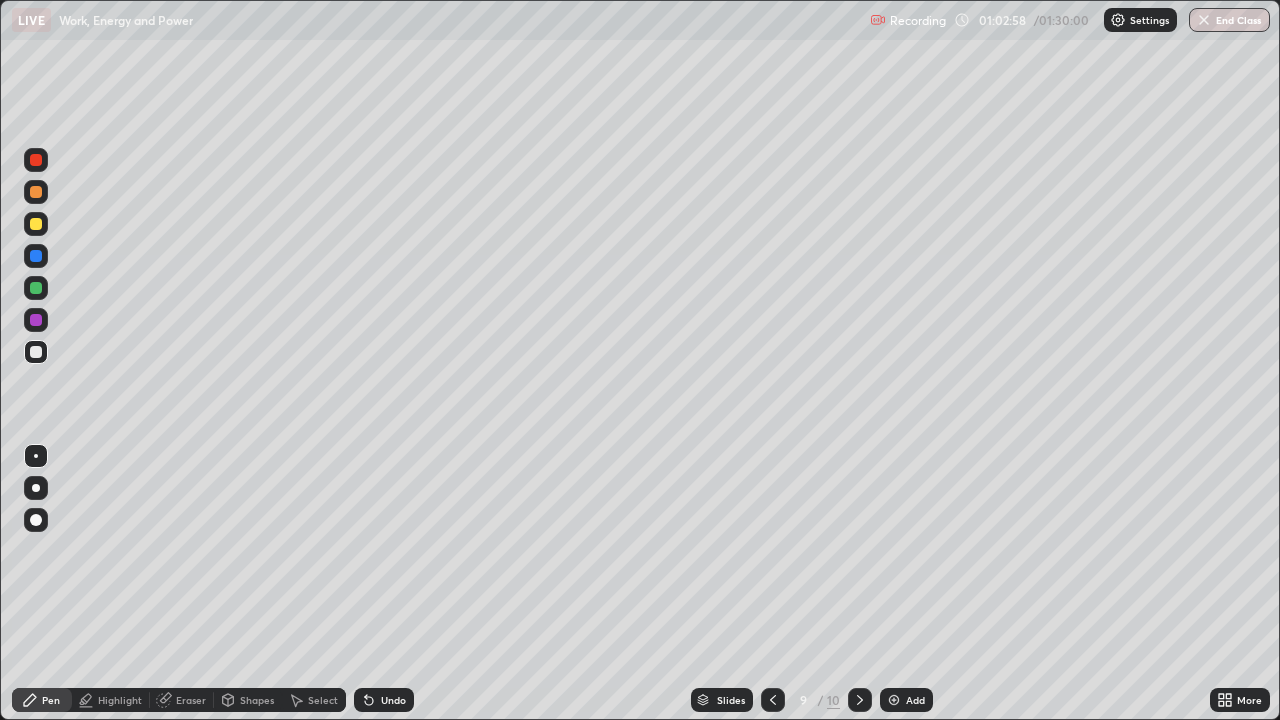 click on "Undo" at bounding box center [393, 700] 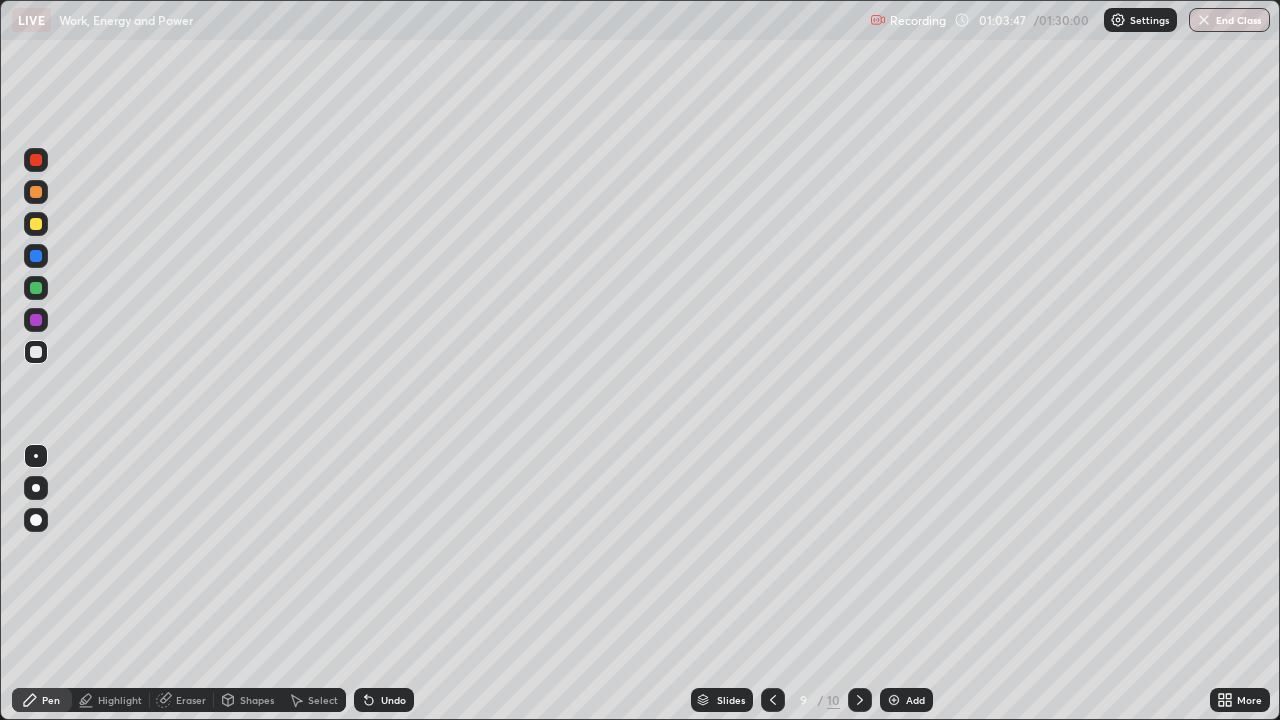 click on "Undo" at bounding box center [393, 700] 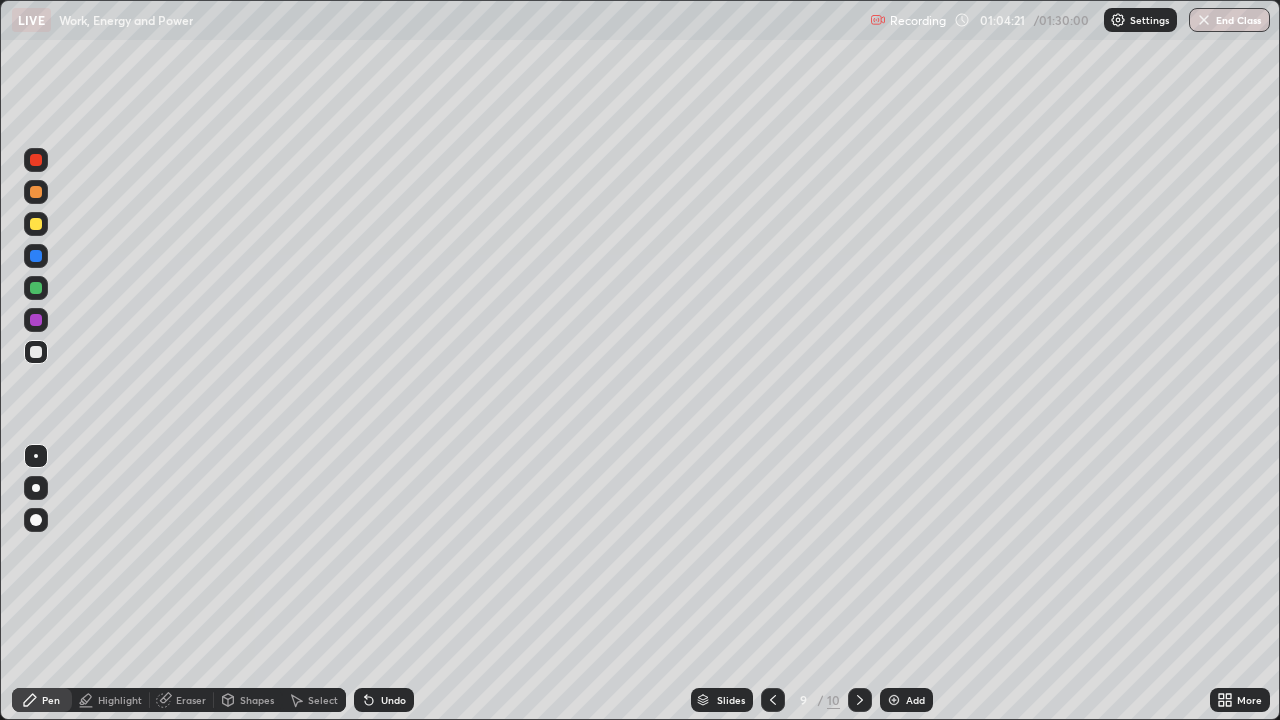 click at bounding box center (860, 700) 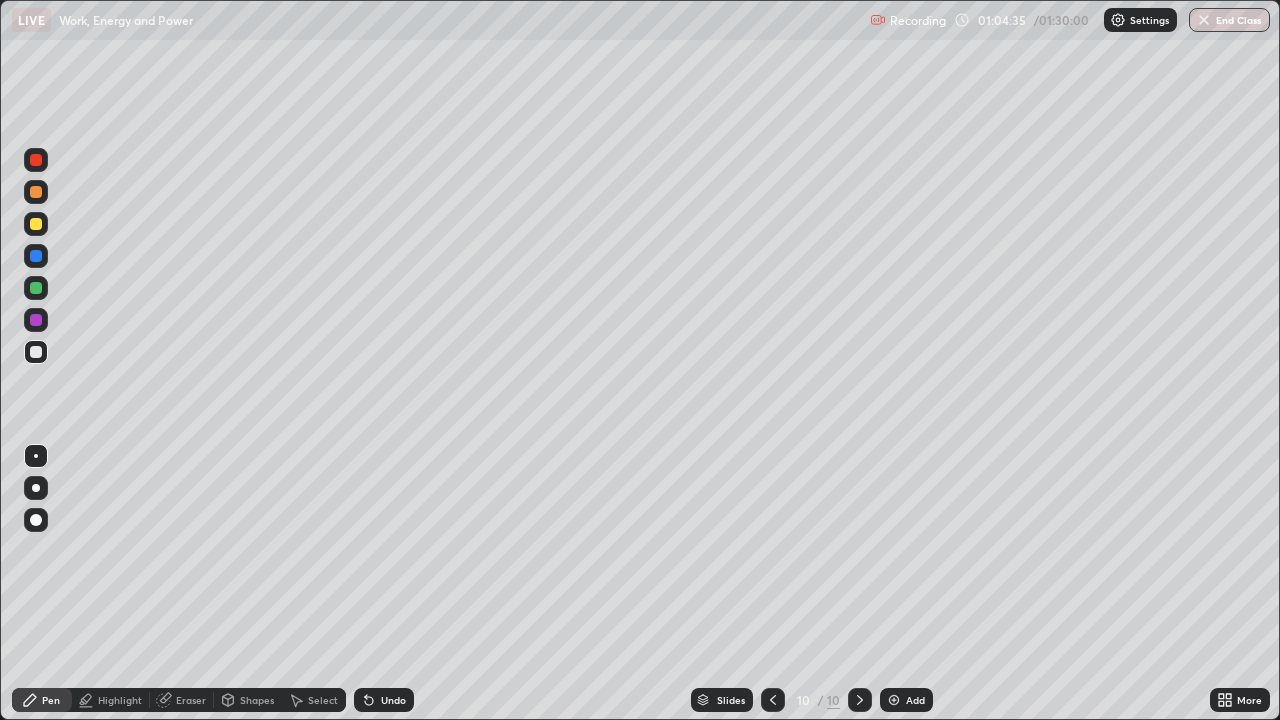 click on "Undo" at bounding box center [384, 700] 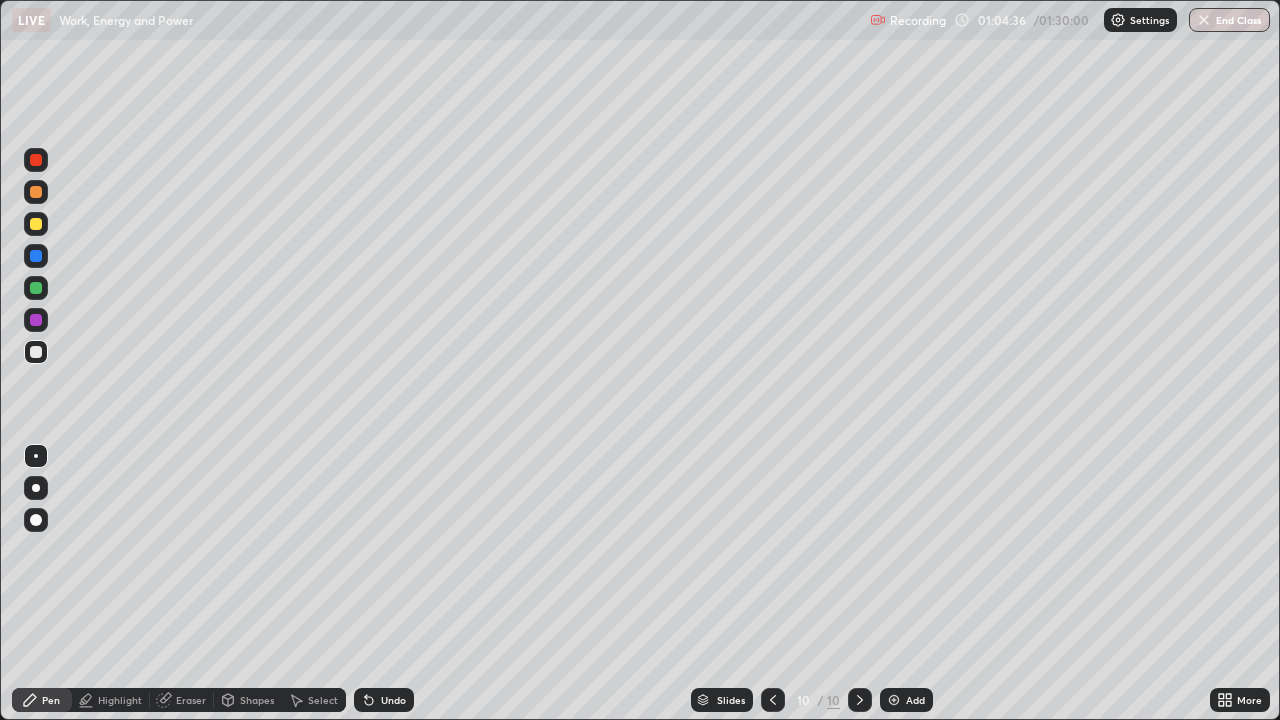 click on "Undo" at bounding box center (384, 700) 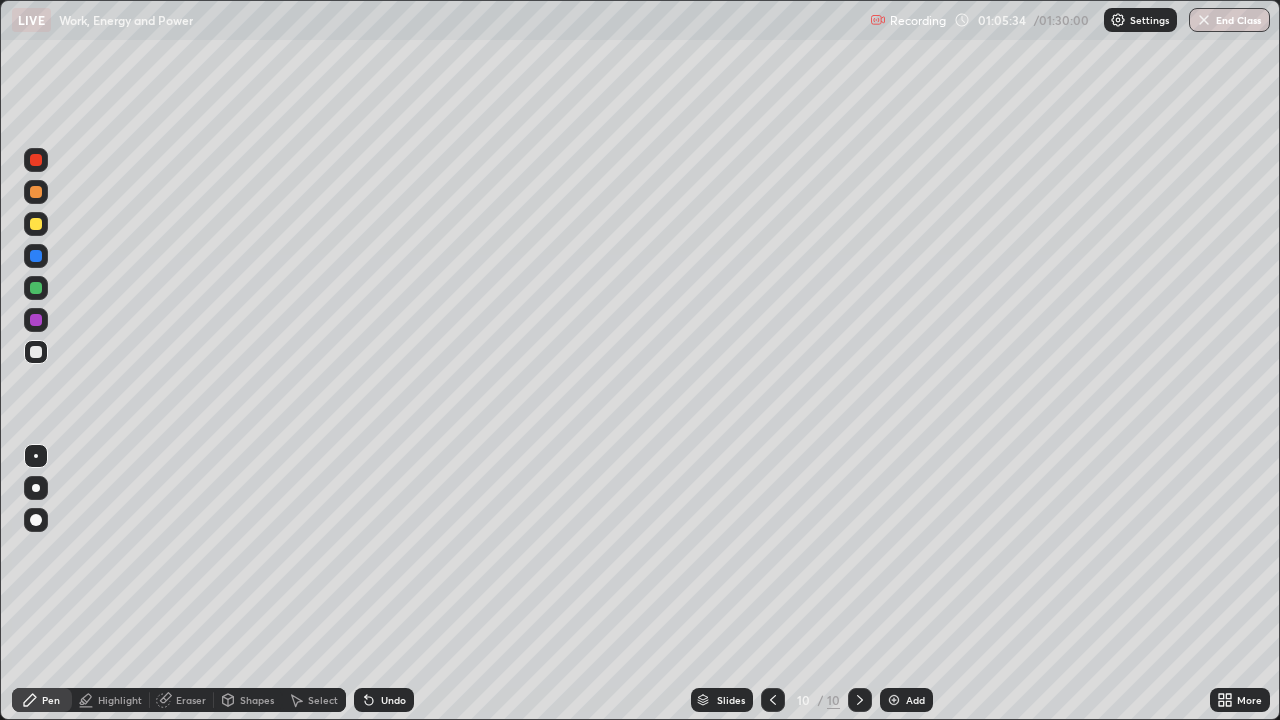click on "Add" at bounding box center (906, 700) 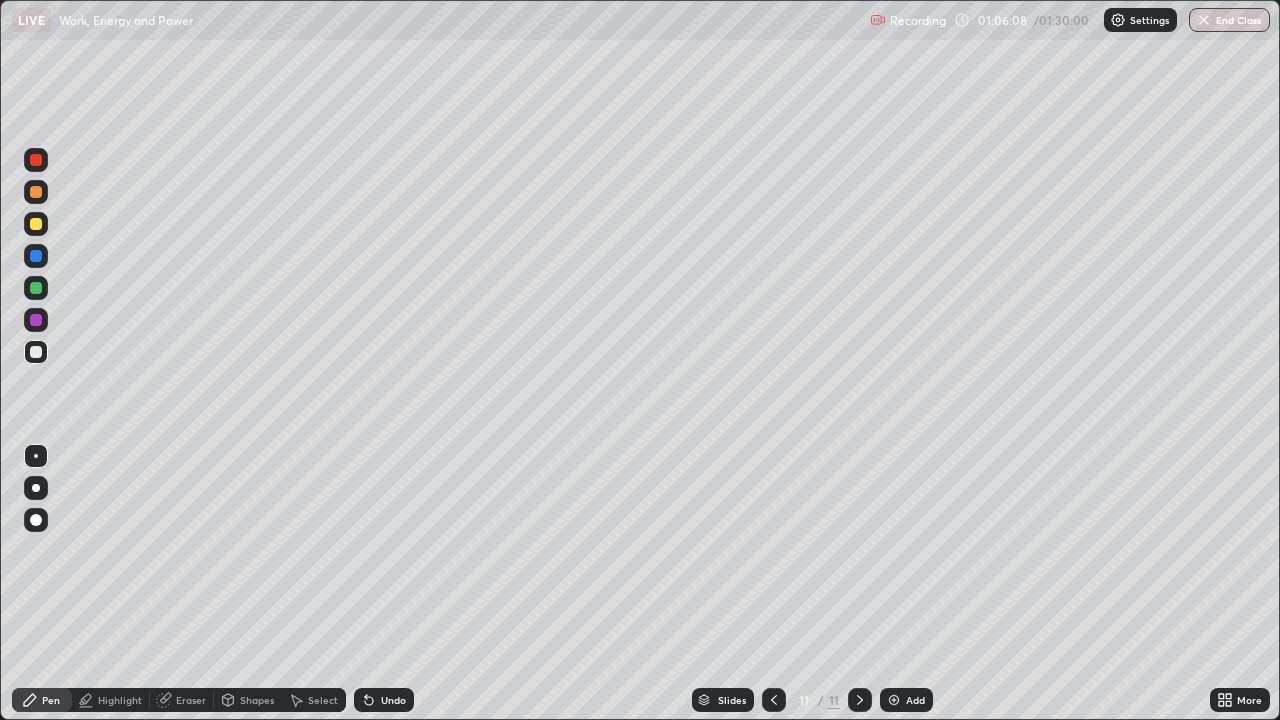 click 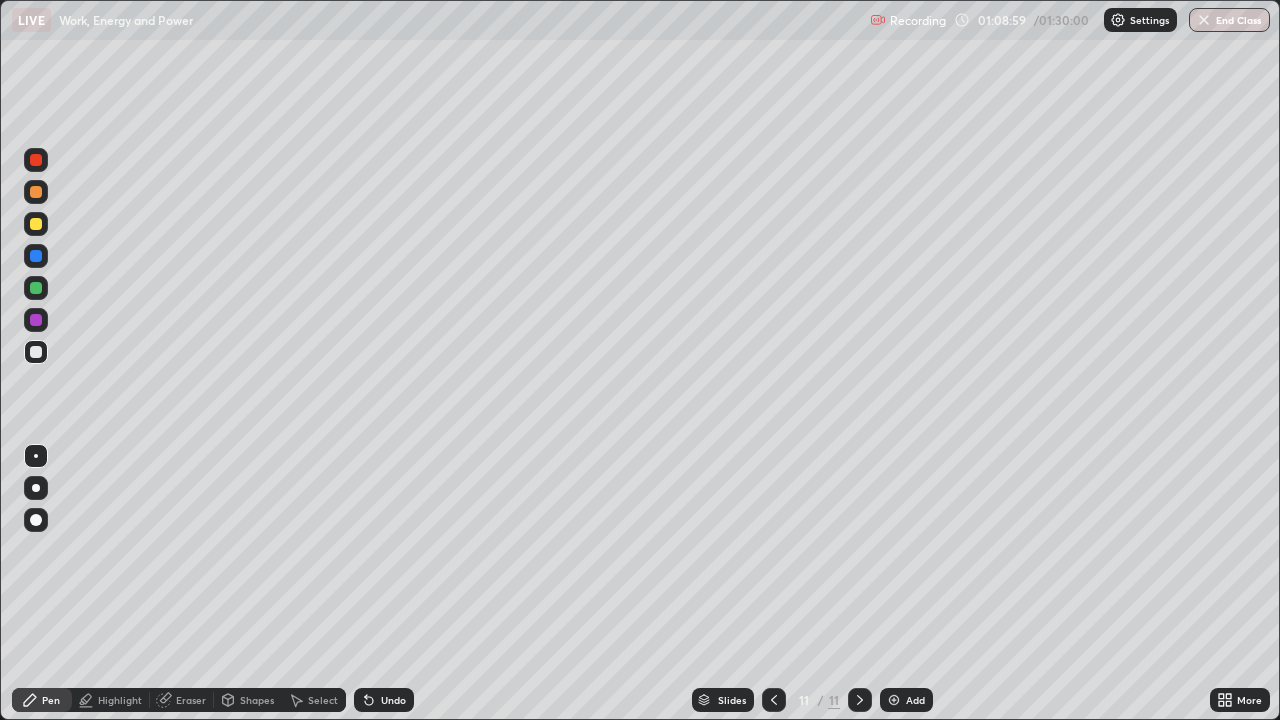 click 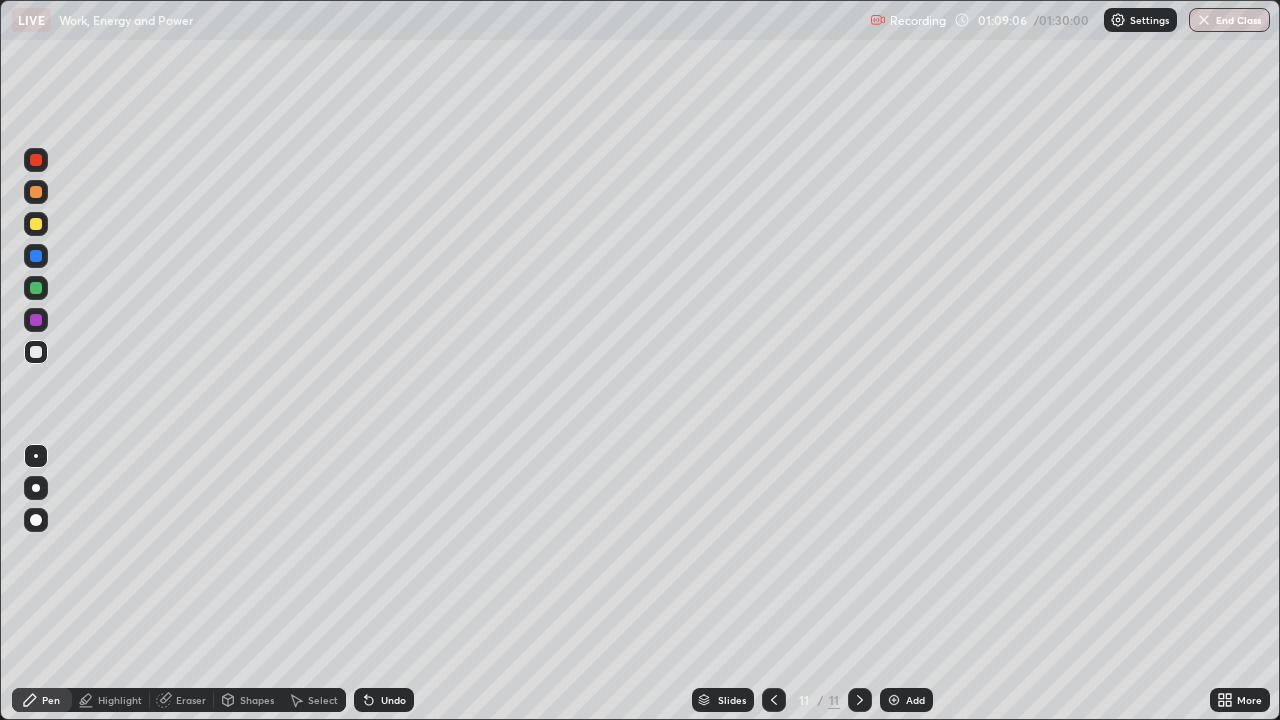 click on "Undo" at bounding box center [384, 700] 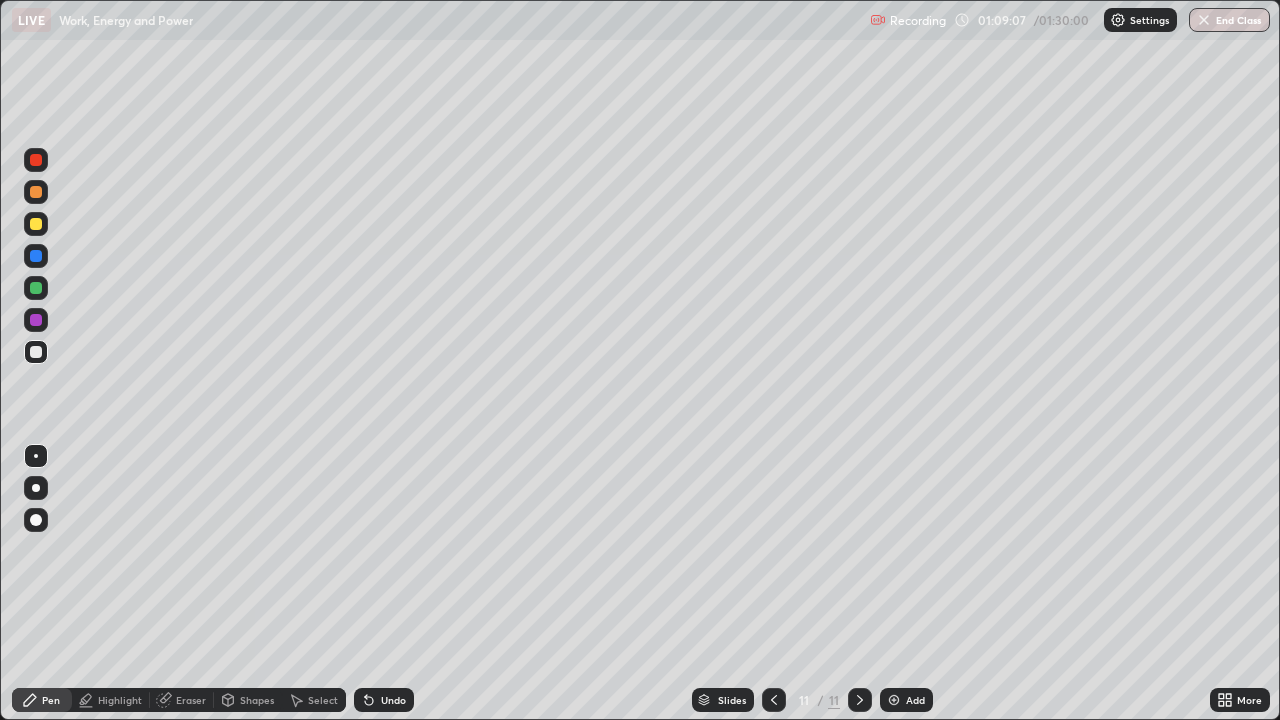 click on "Undo" at bounding box center [393, 700] 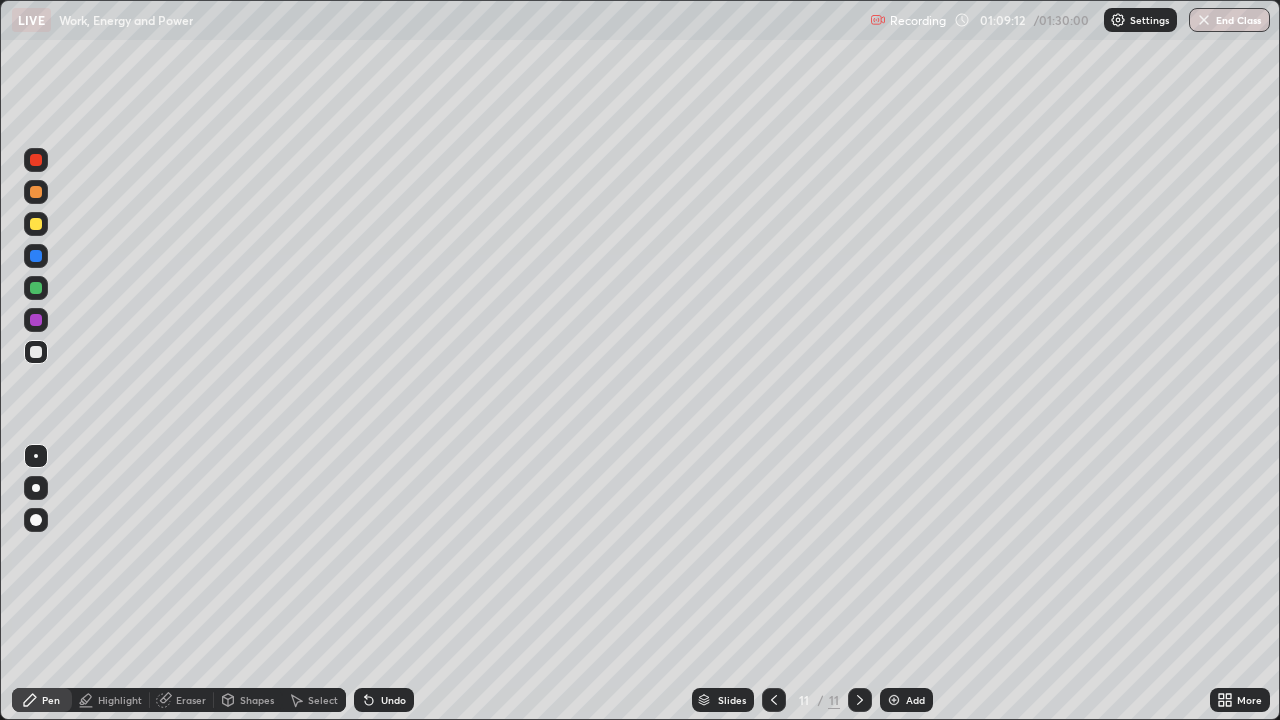 click on "Undo" at bounding box center (384, 700) 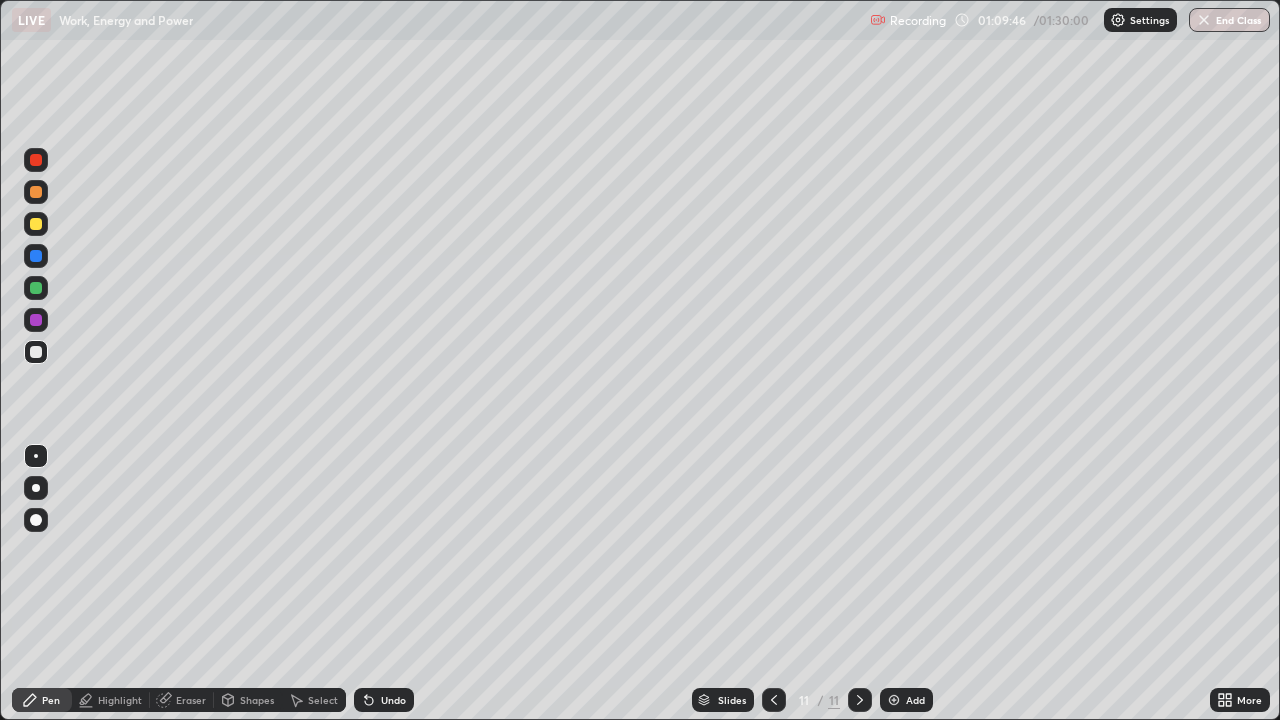 click on "Undo" at bounding box center (393, 700) 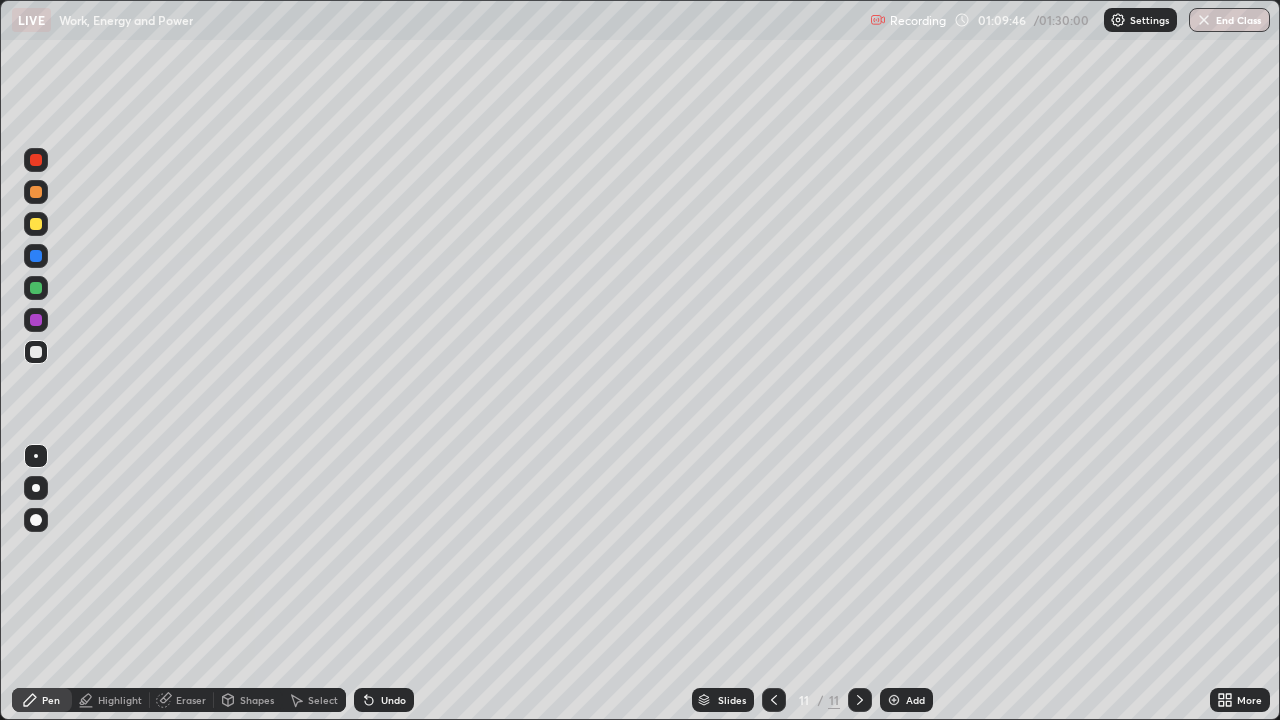 click on "Undo" at bounding box center [393, 700] 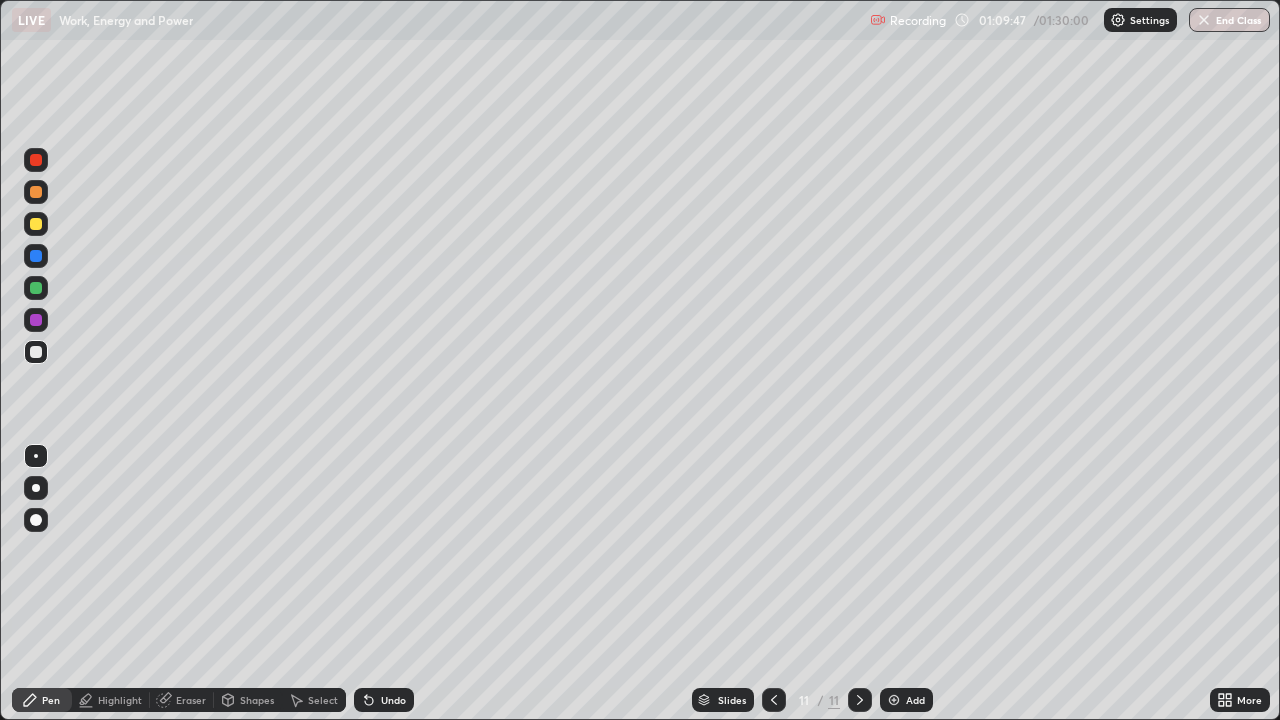click 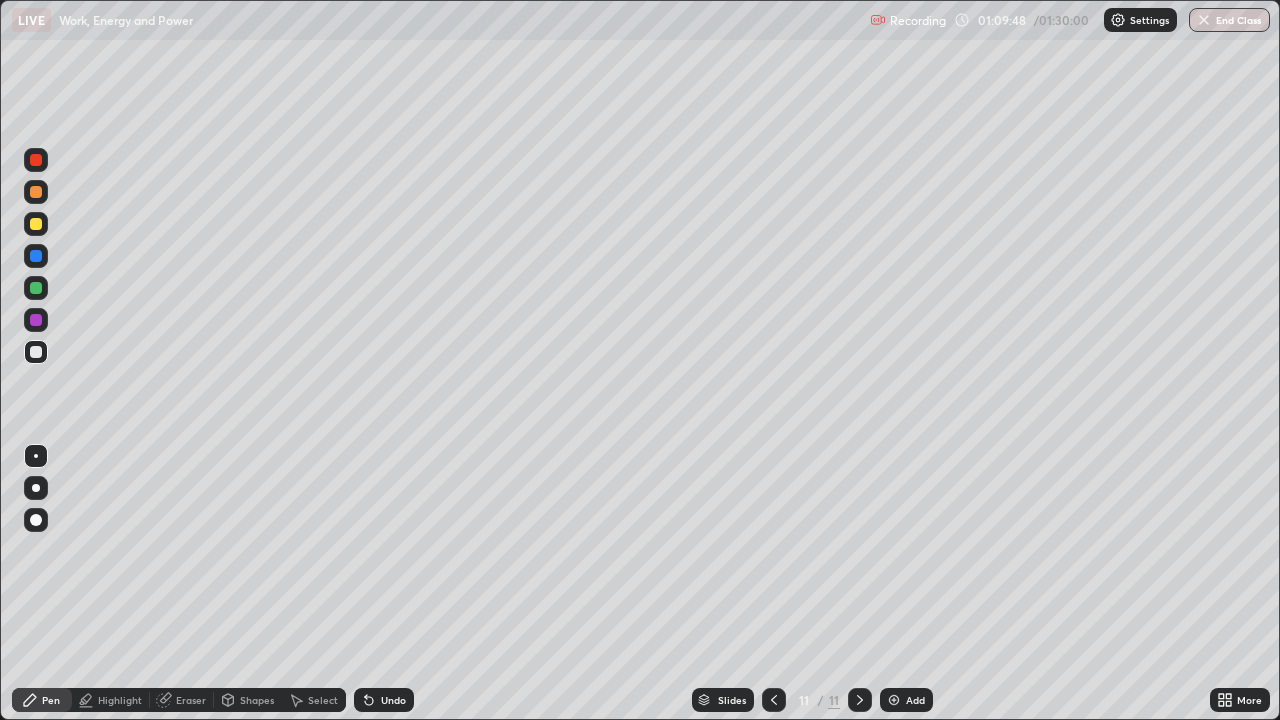 click 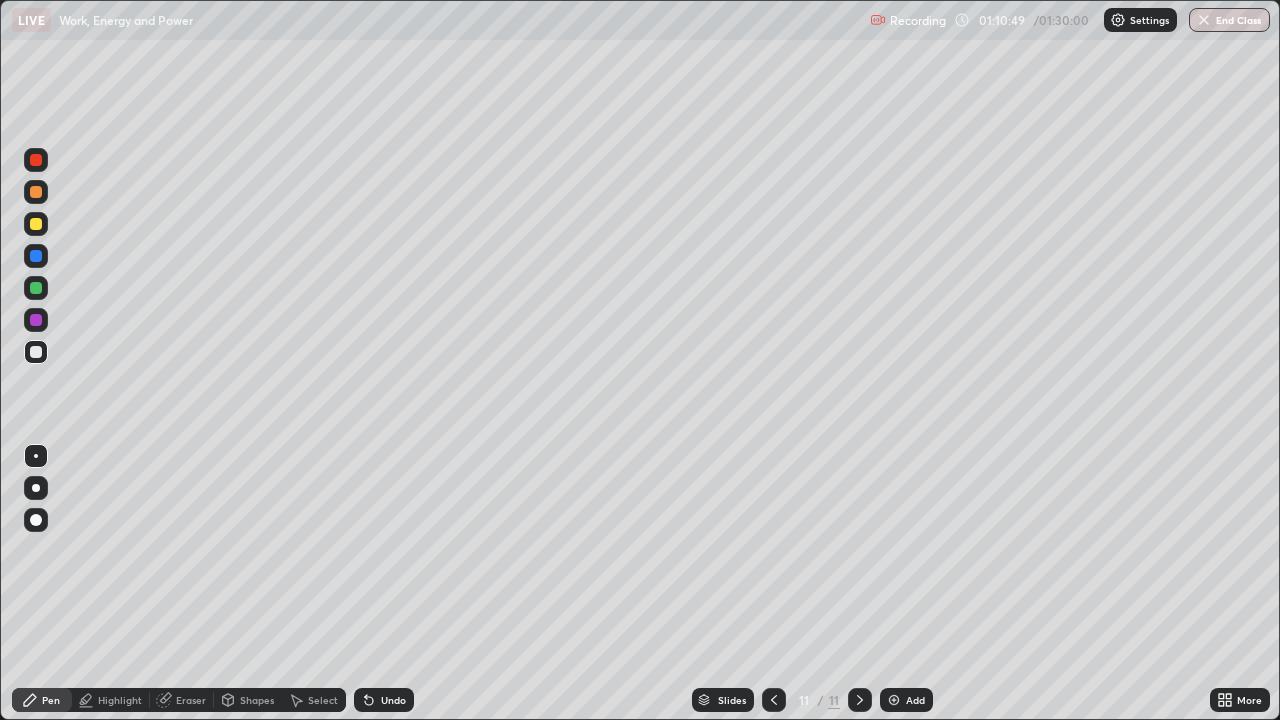 click 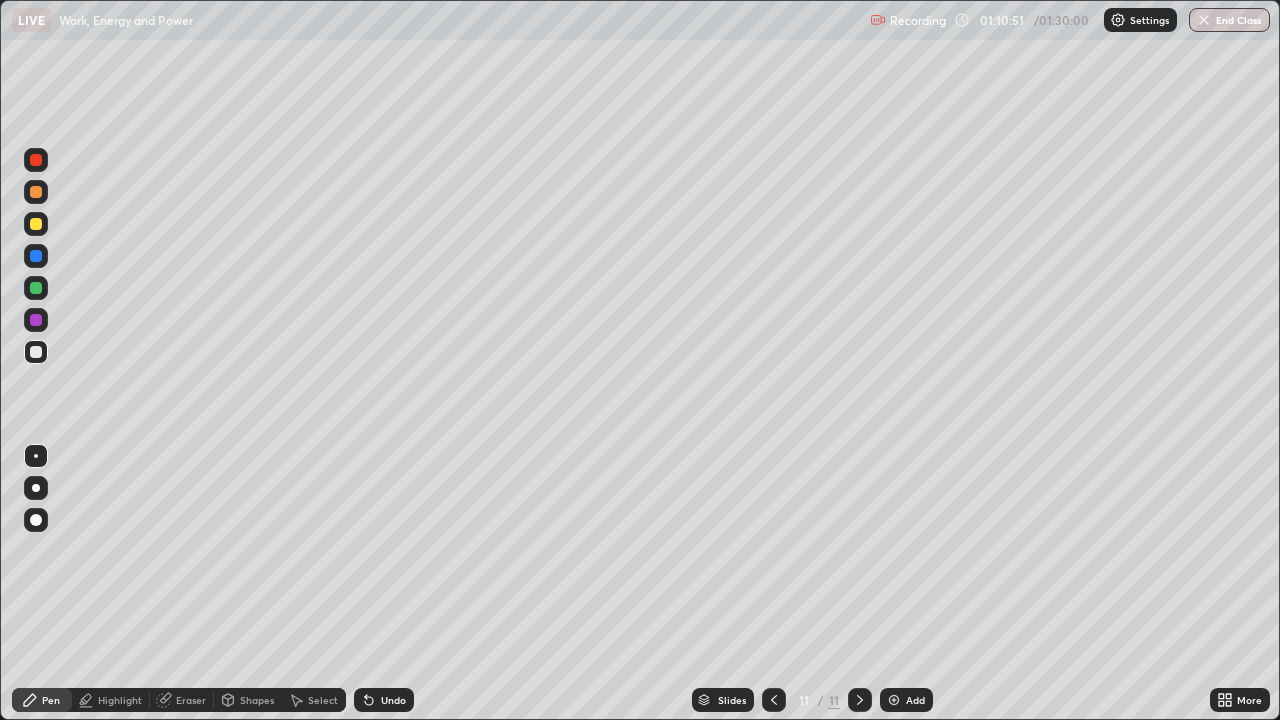 click on "Undo" at bounding box center [384, 700] 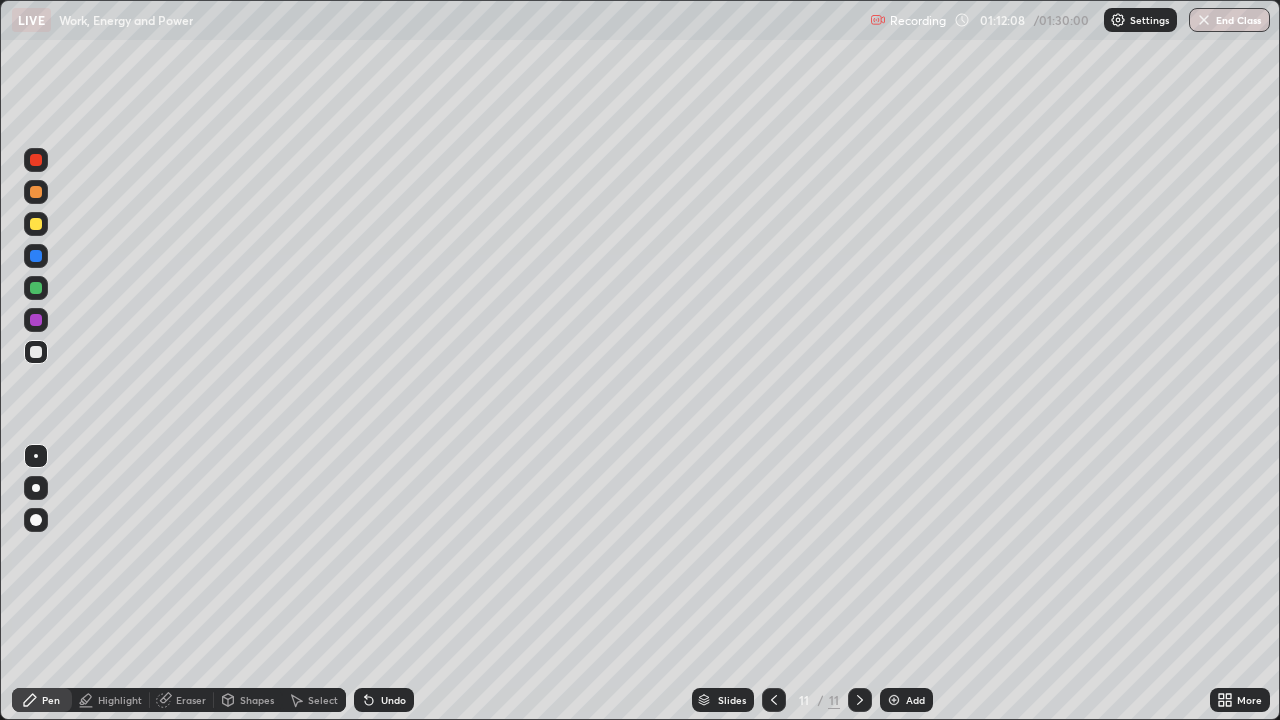 click on "Add" at bounding box center [906, 700] 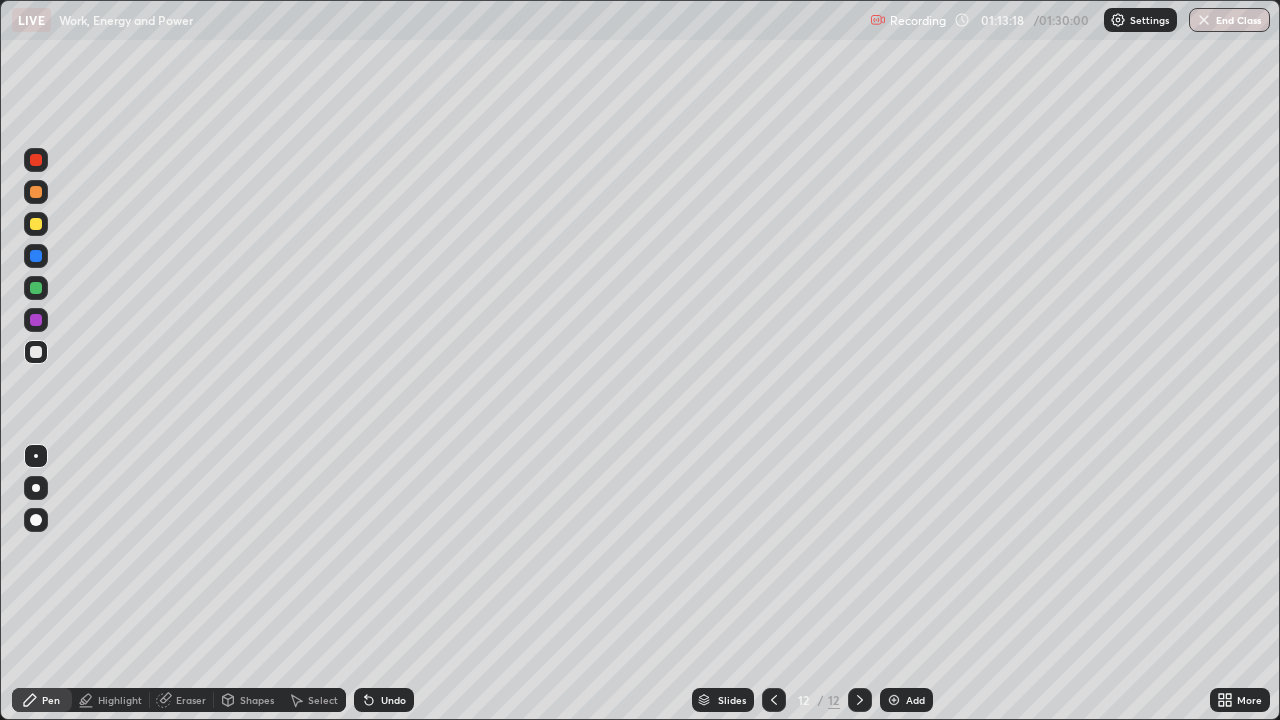 click at bounding box center [36, 160] 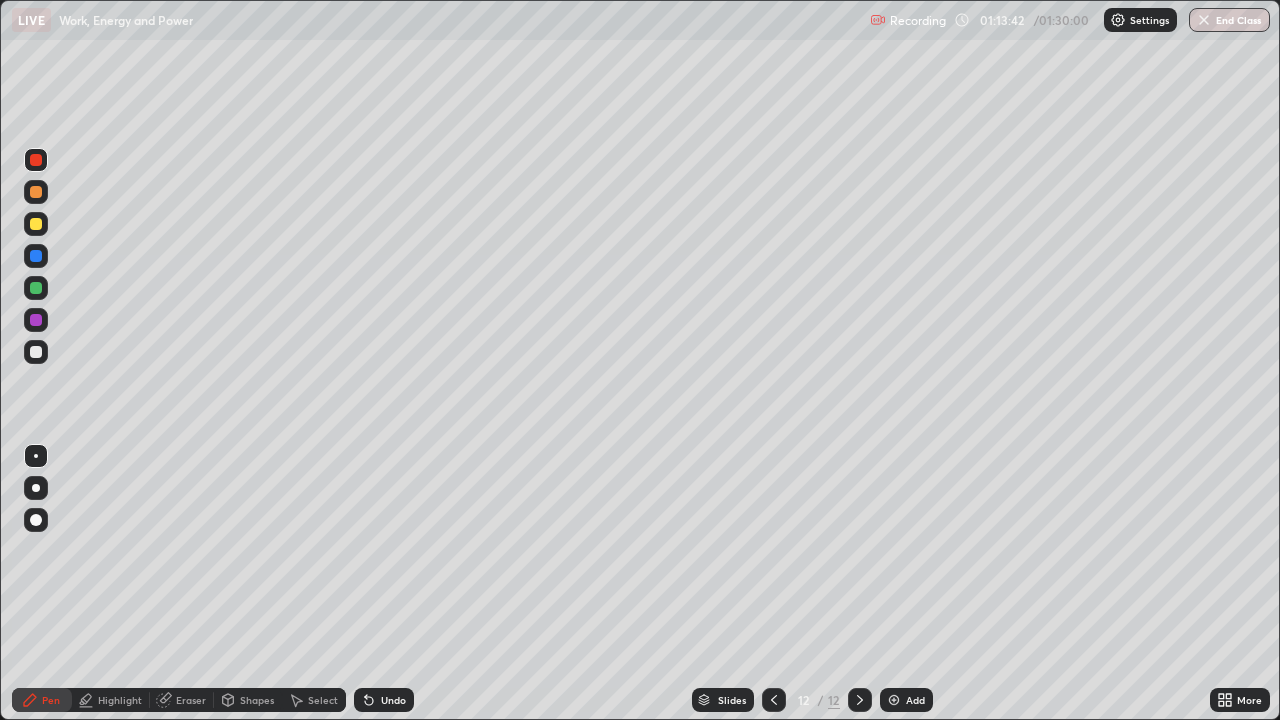 click at bounding box center [36, 352] 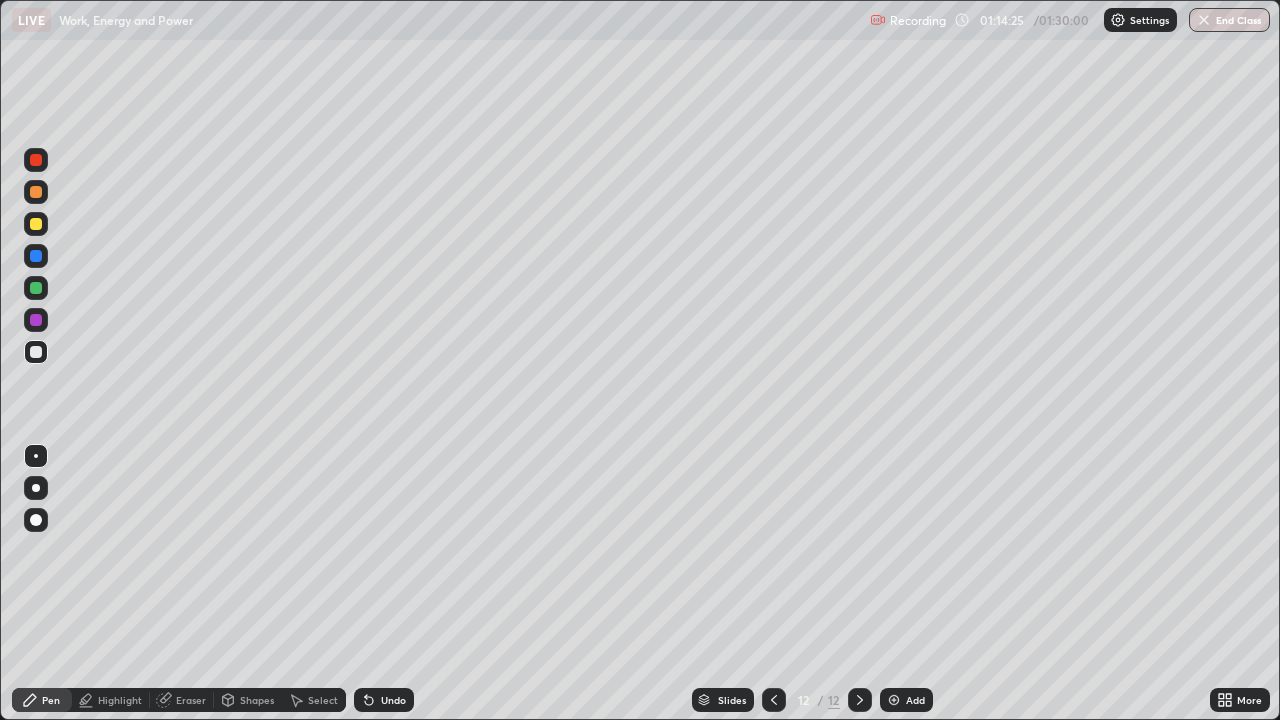 click on "Eraser" at bounding box center [191, 700] 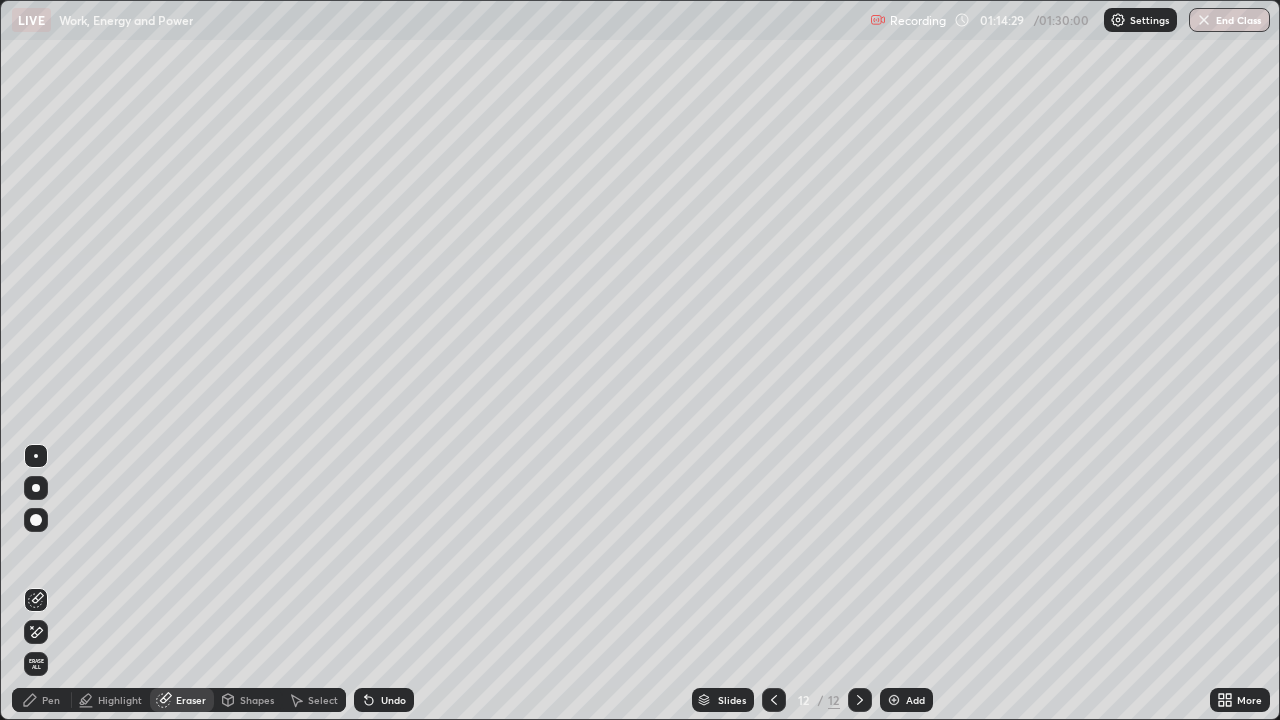click on "Pen" at bounding box center [42, 700] 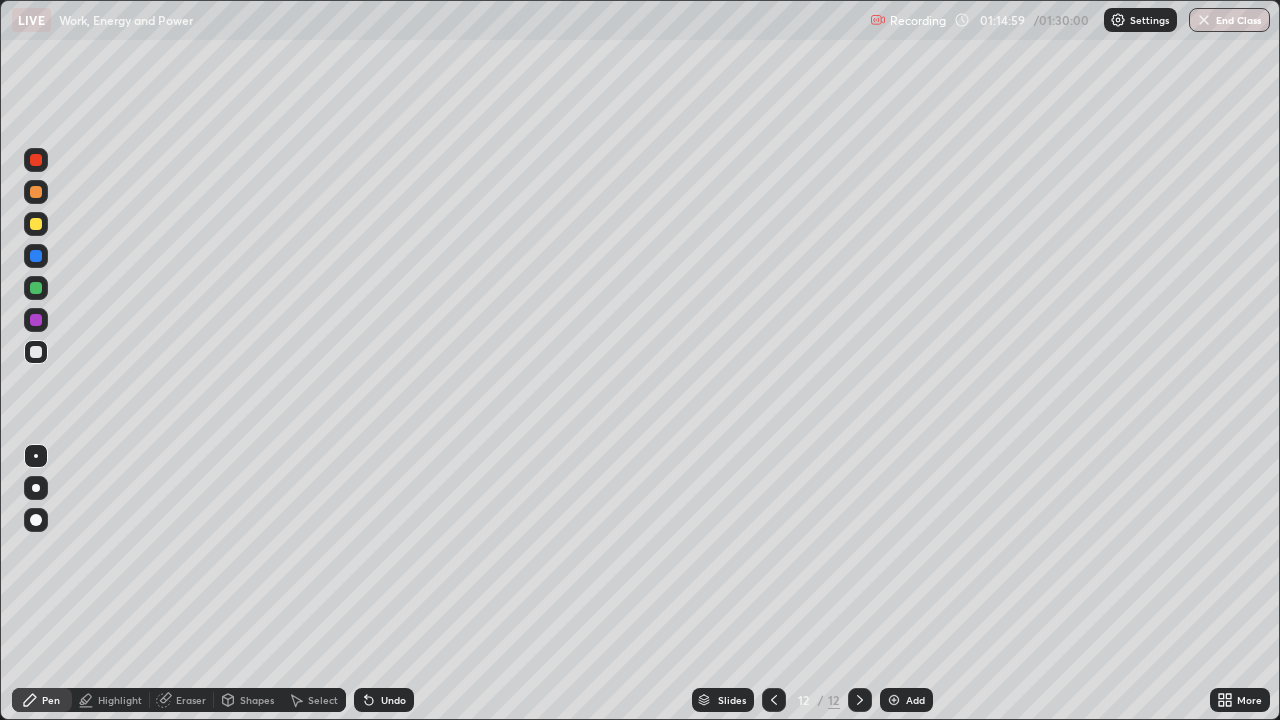 click 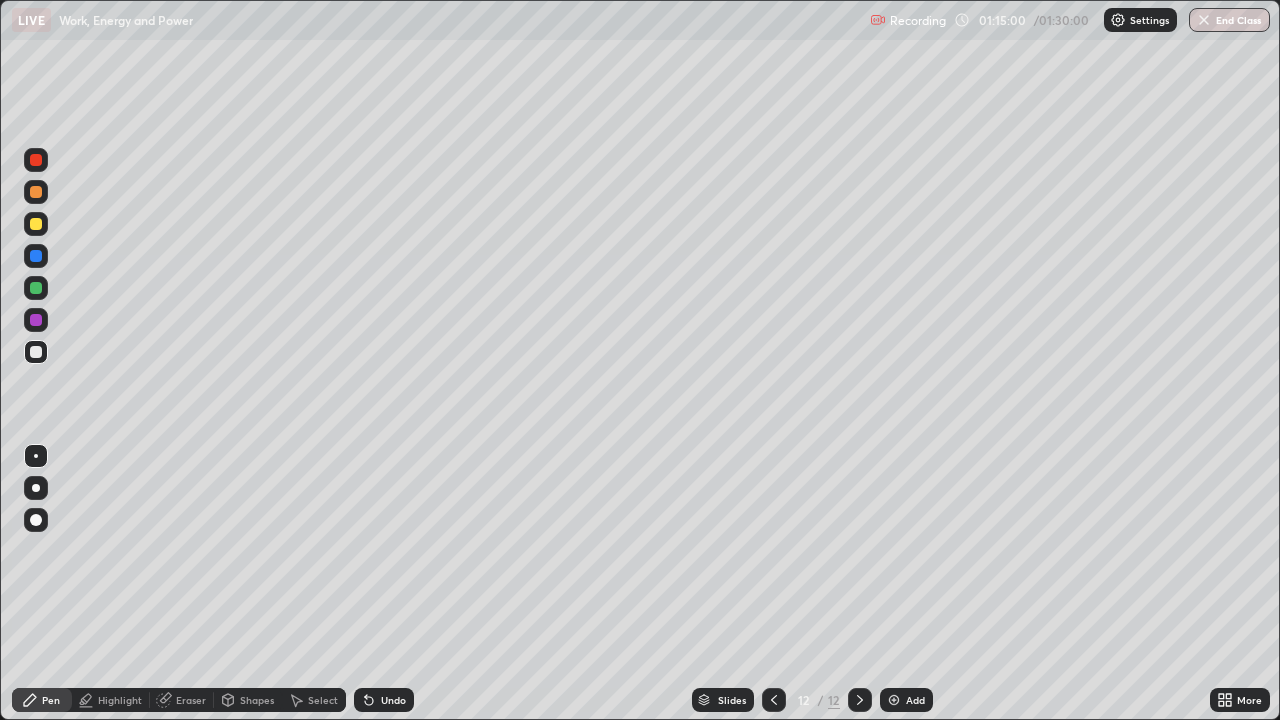 click 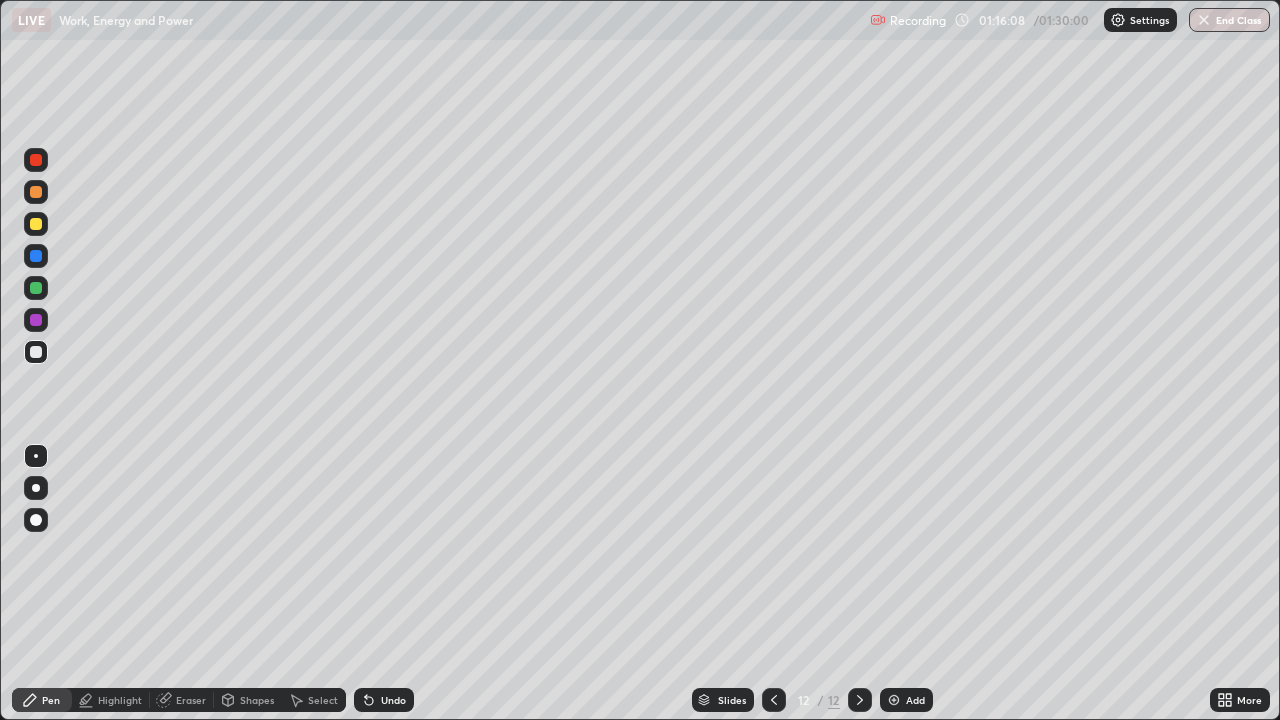click at bounding box center (894, 700) 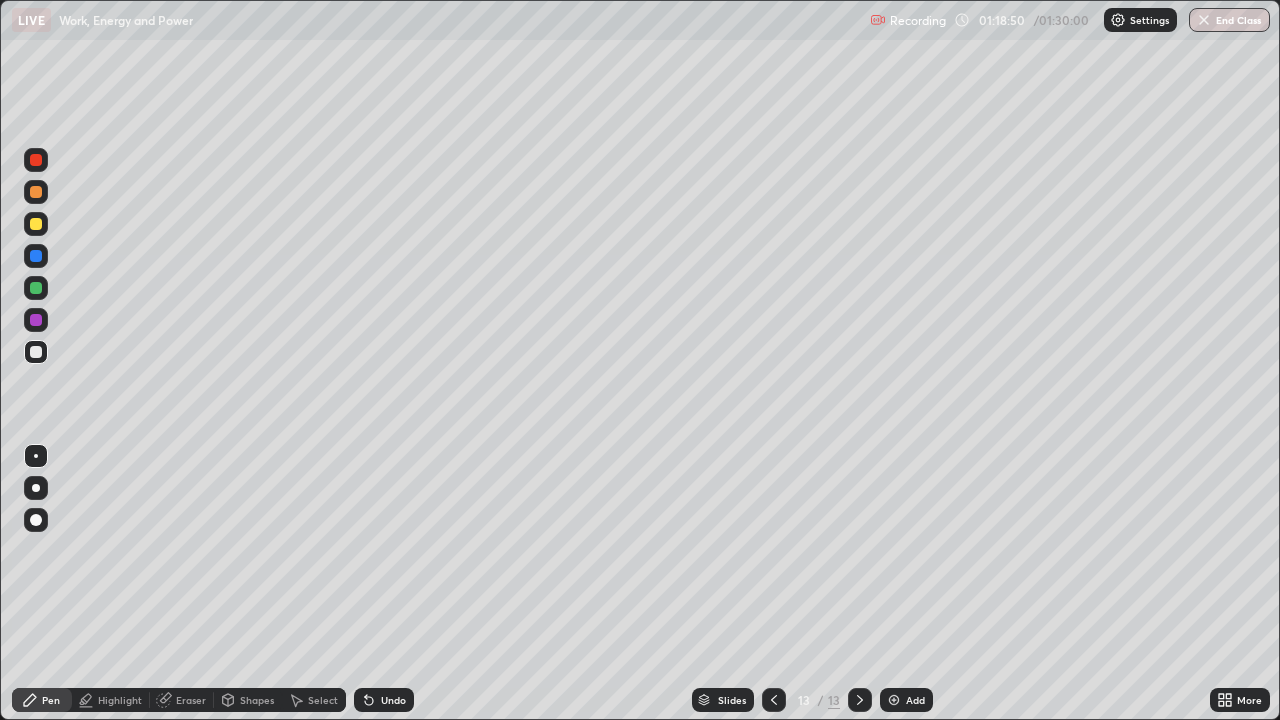 click at bounding box center [894, 700] 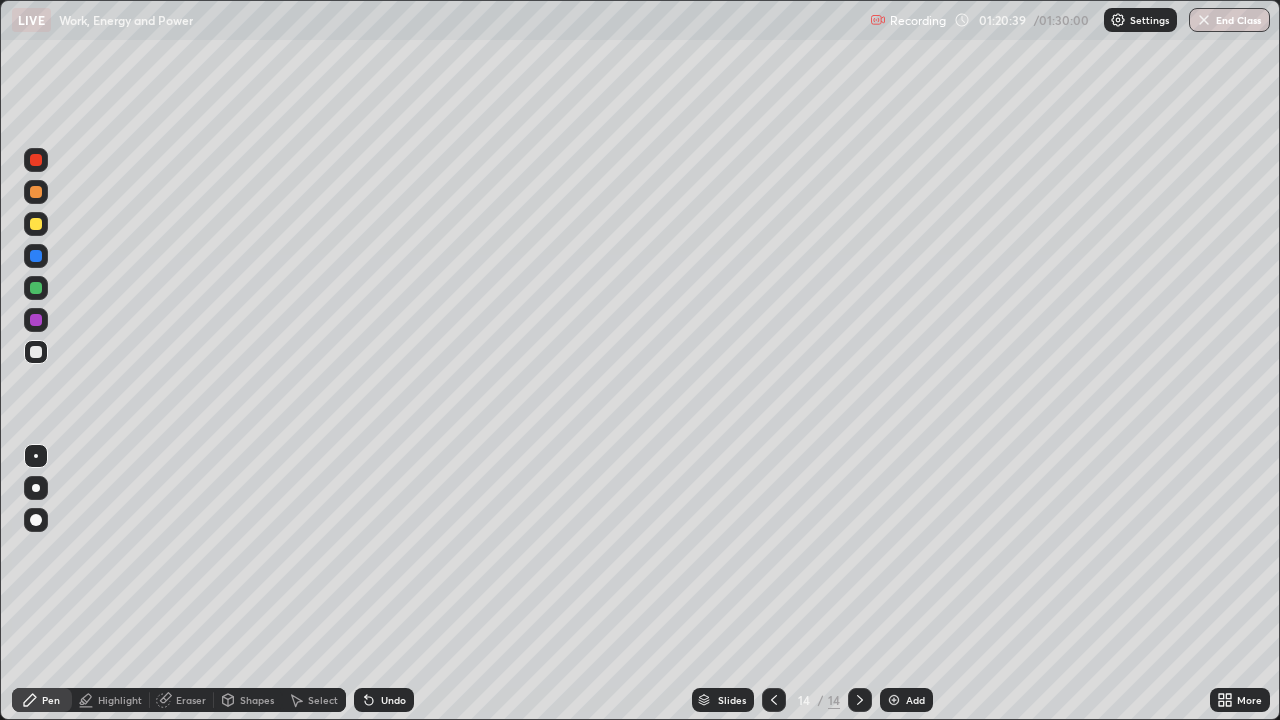 click at bounding box center [774, 700] 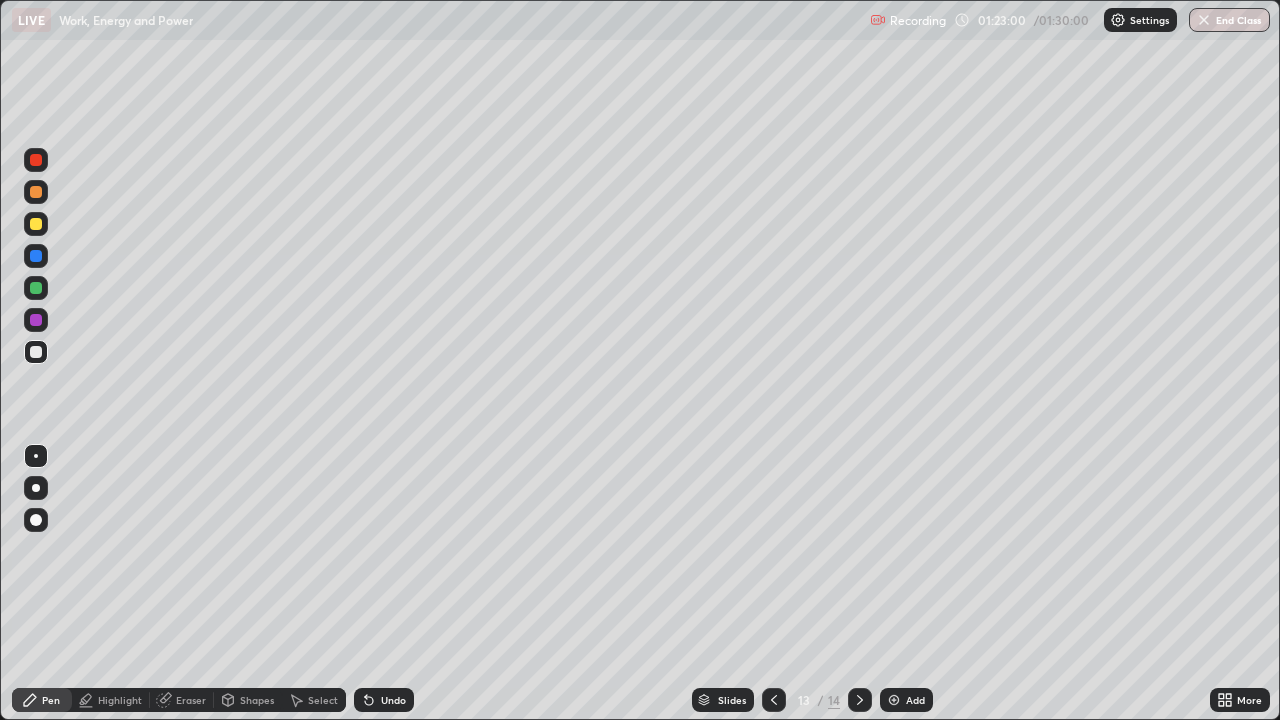 click on "Undo" at bounding box center [384, 700] 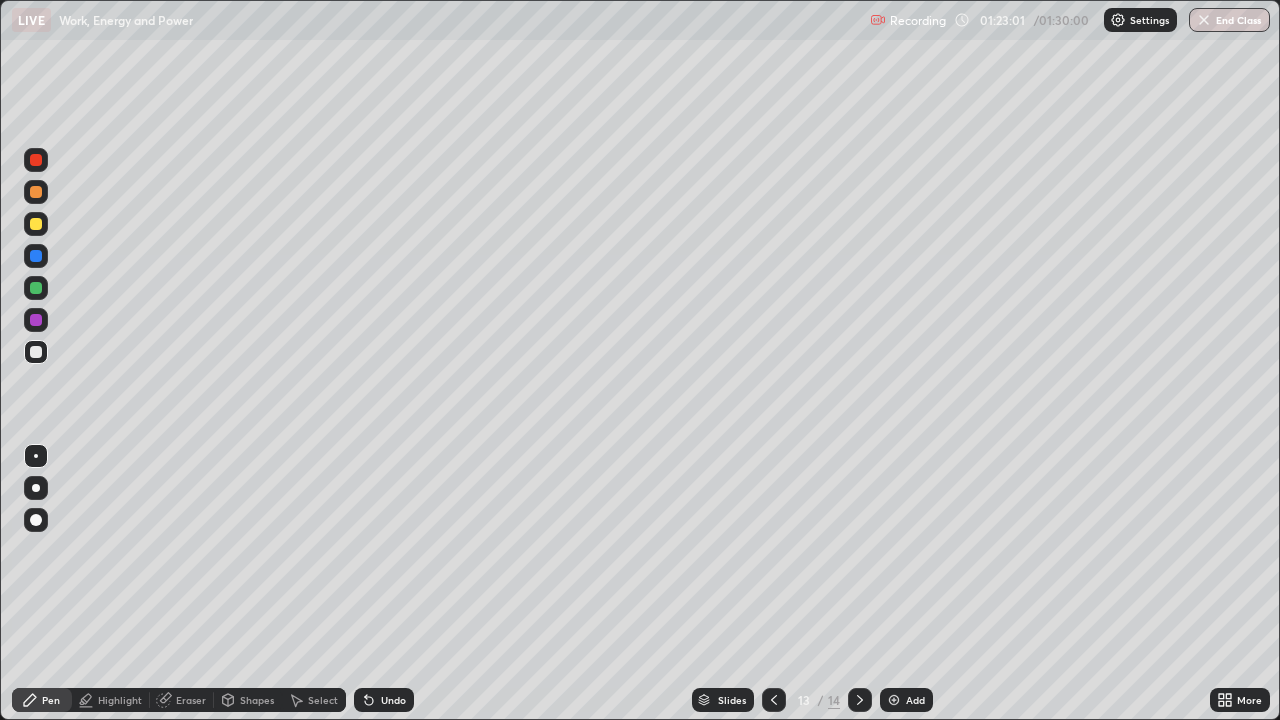 click on "Undo" at bounding box center (393, 700) 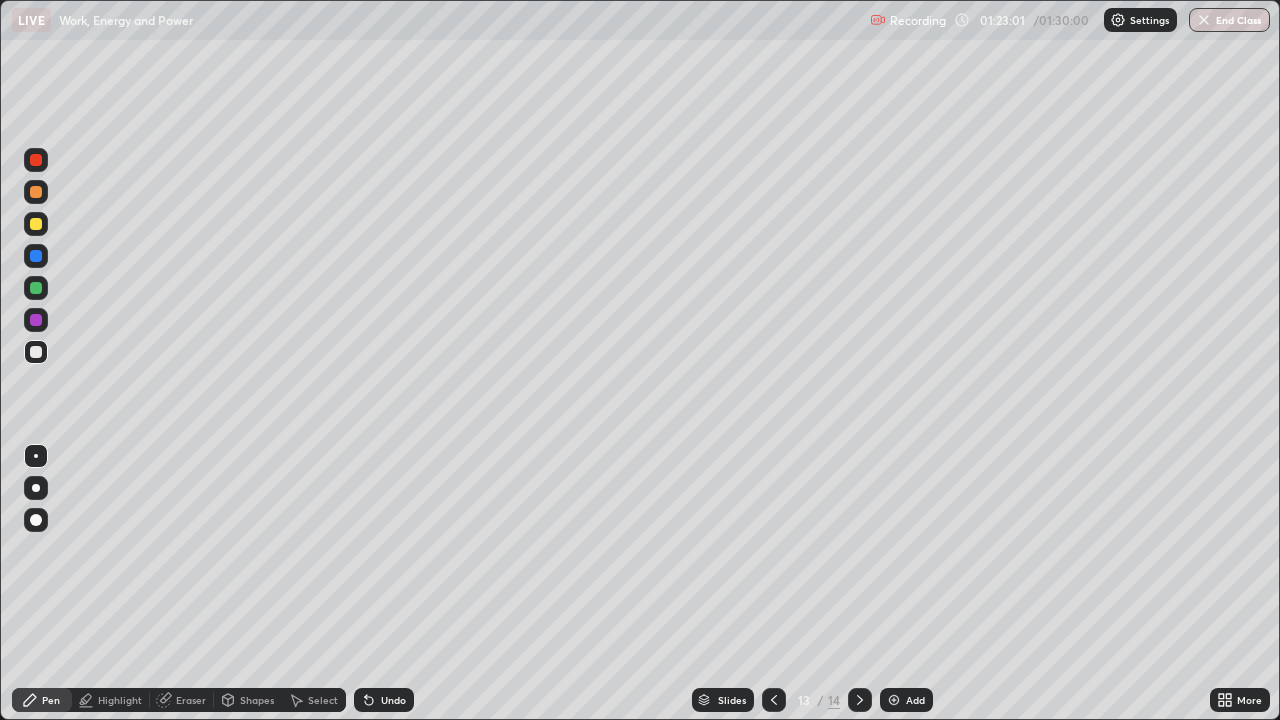 click on "Undo" at bounding box center (384, 700) 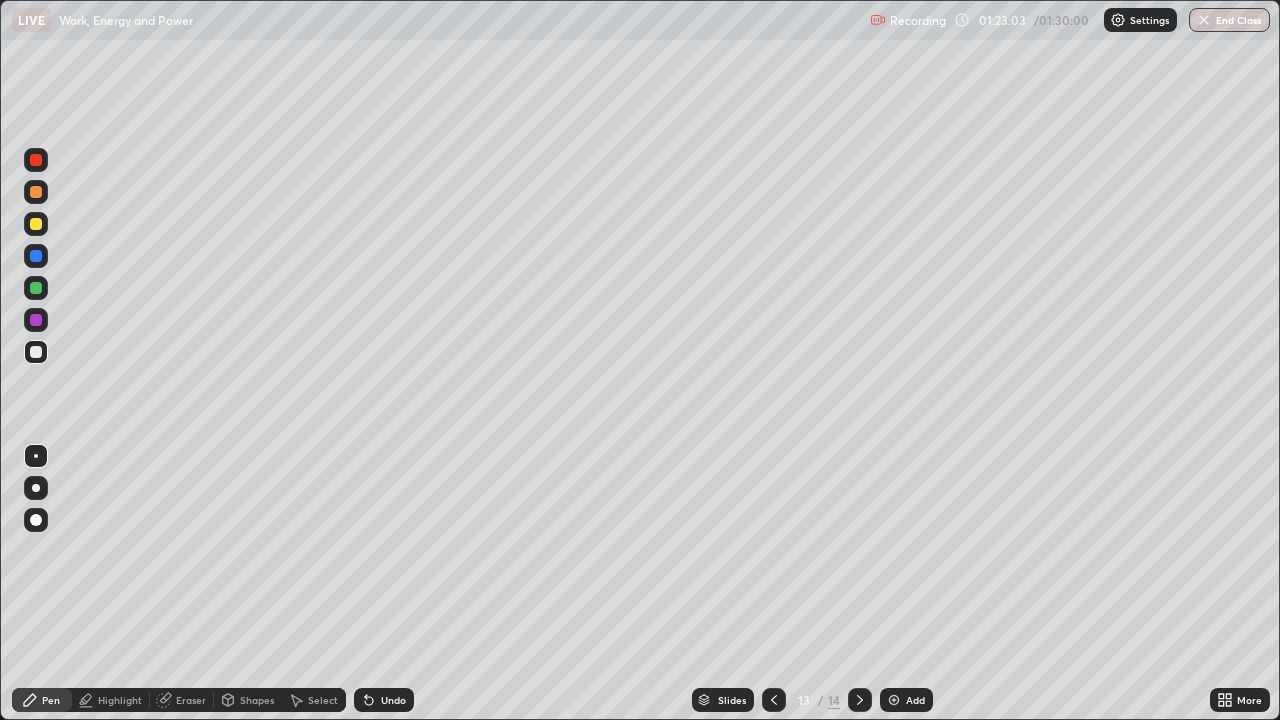 click 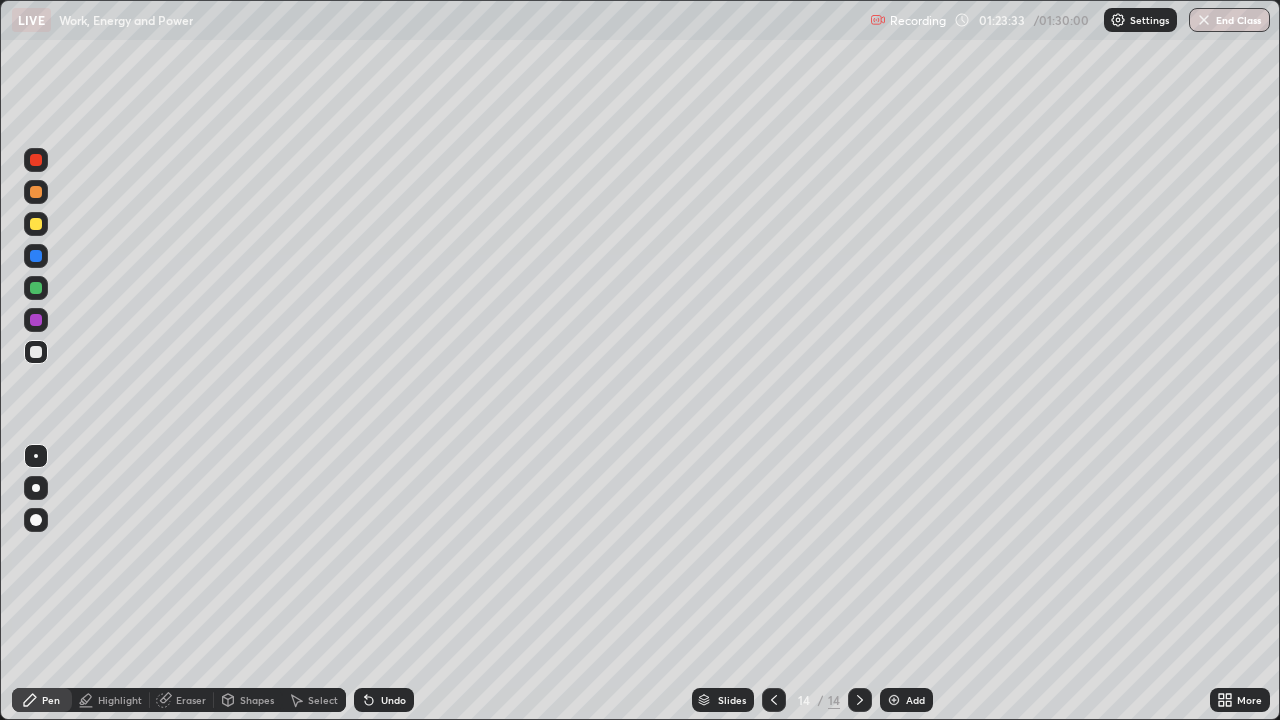 click 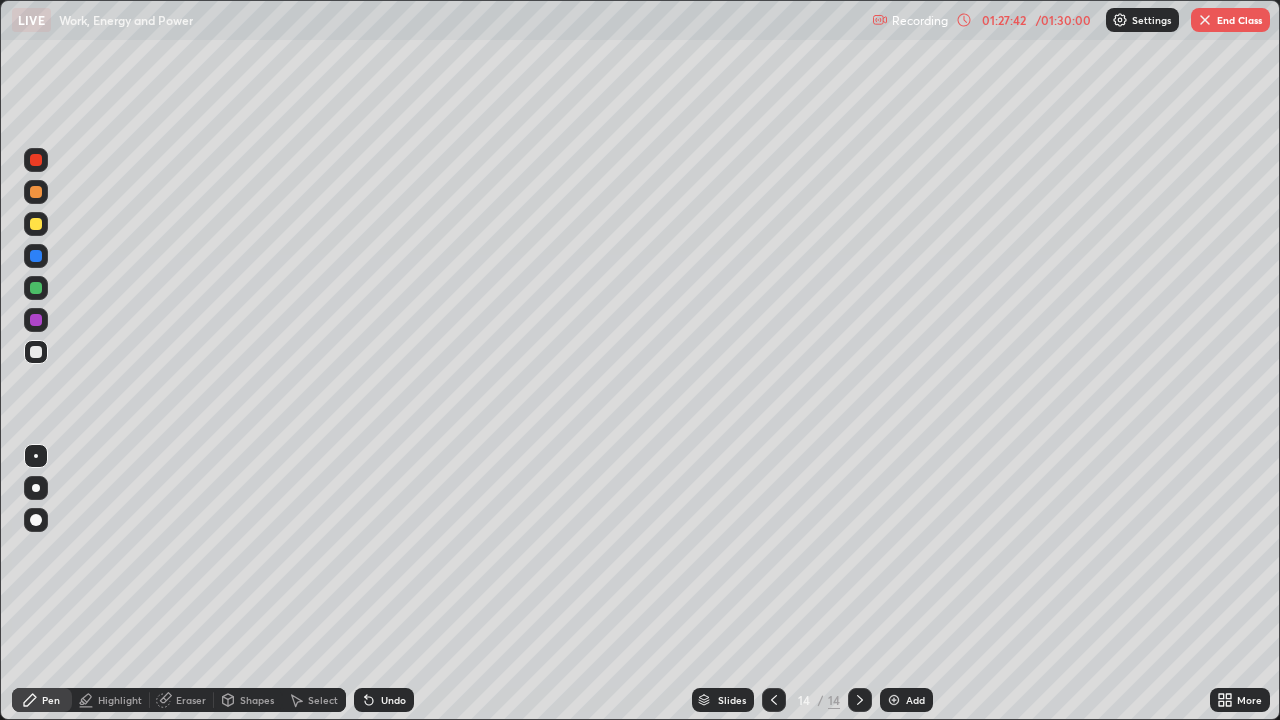 click on "End Class" at bounding box center [1230, 20] 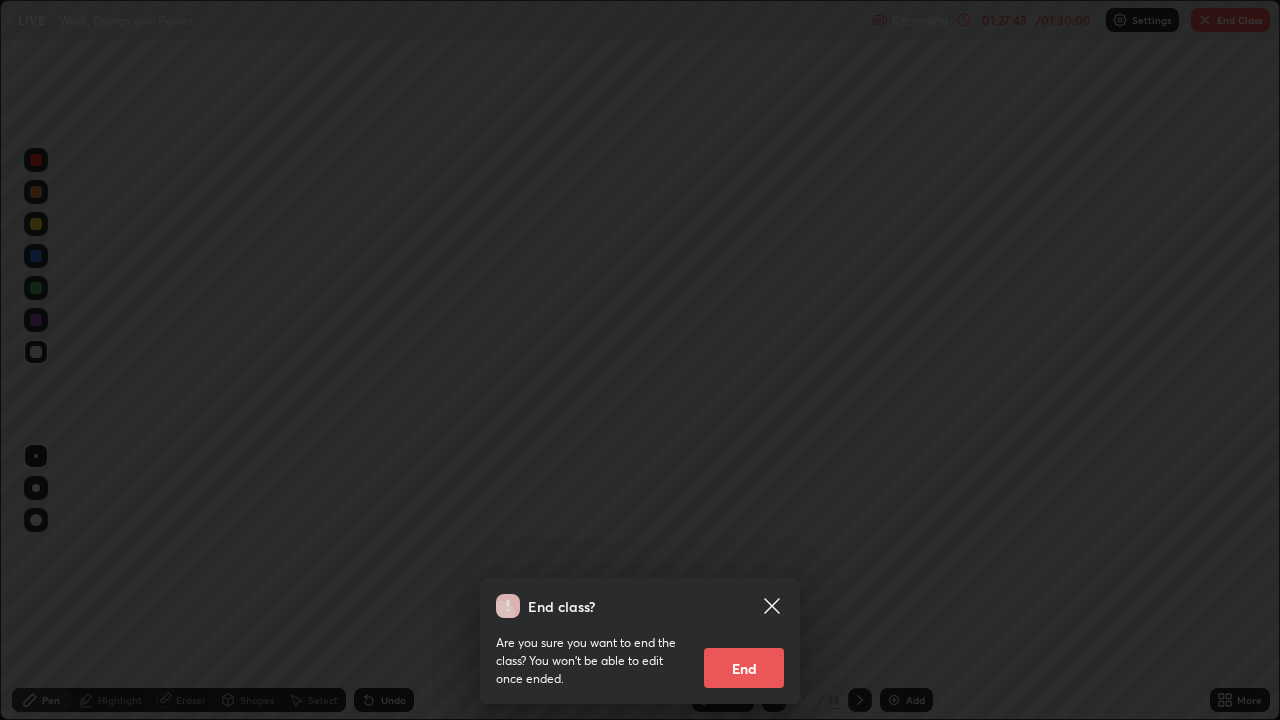 click on "End" at bounding box center [744, 668] 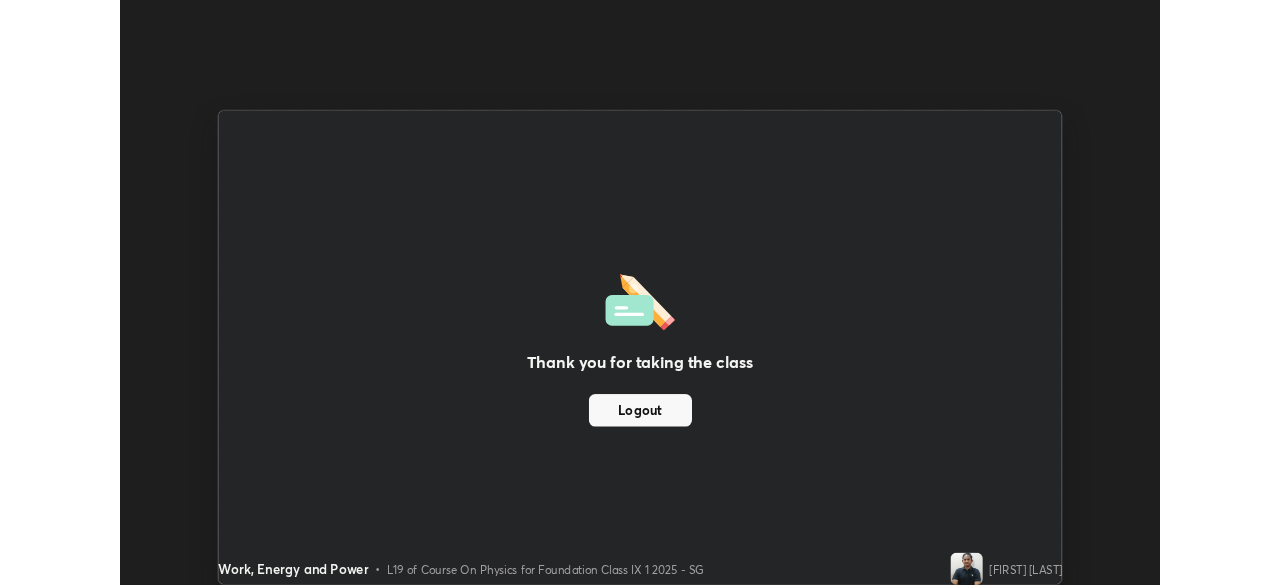 scroll, scrollTop: 585, scrollLeft: 1280, axis: both 